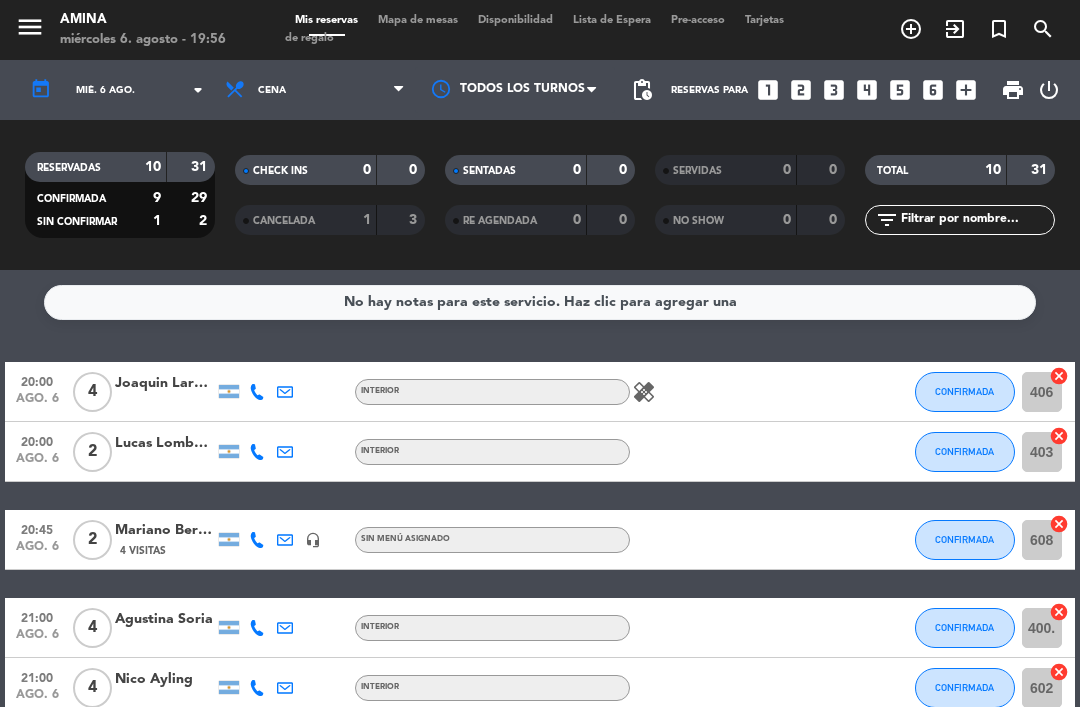 scroll, scrollTop: 0, scrollLeft: 0, axis: both 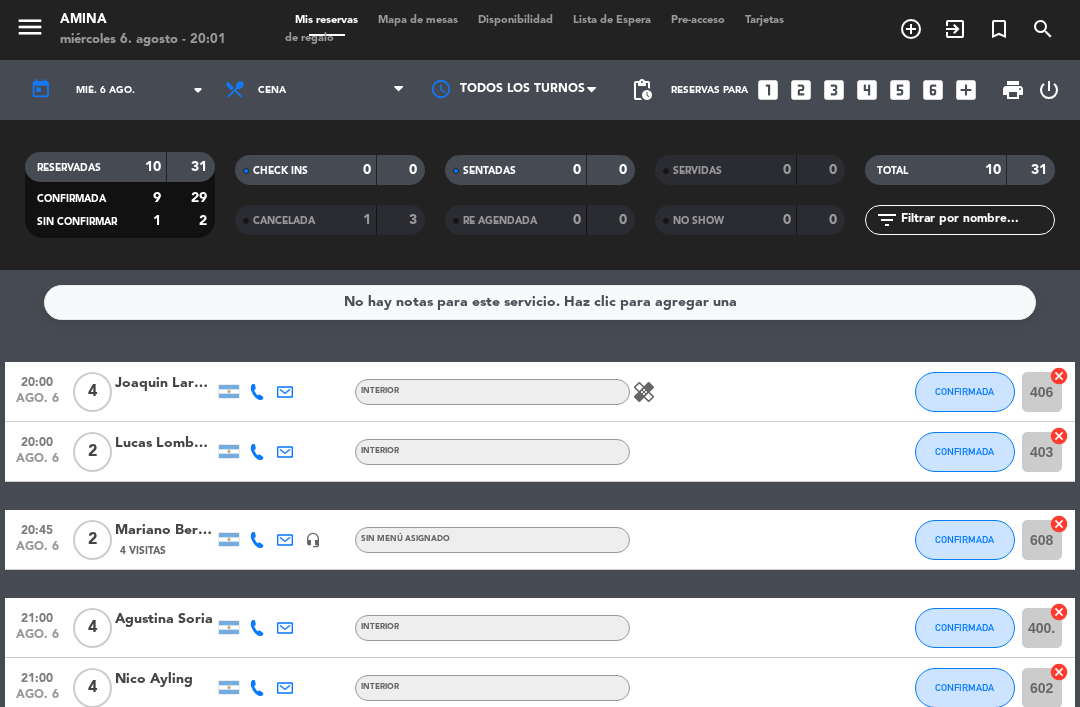 click on "Mapa de mesas" at bounding box center [418, 20] 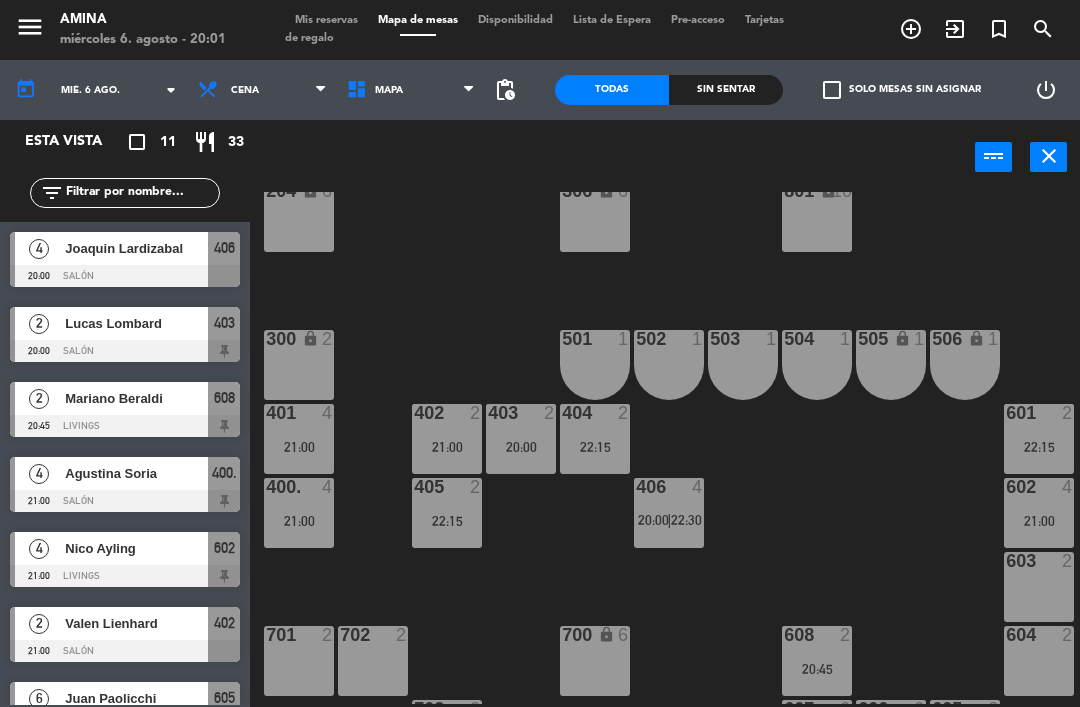 scroll, scrollTop: 415, scrollLeft: 0, axis: vertical 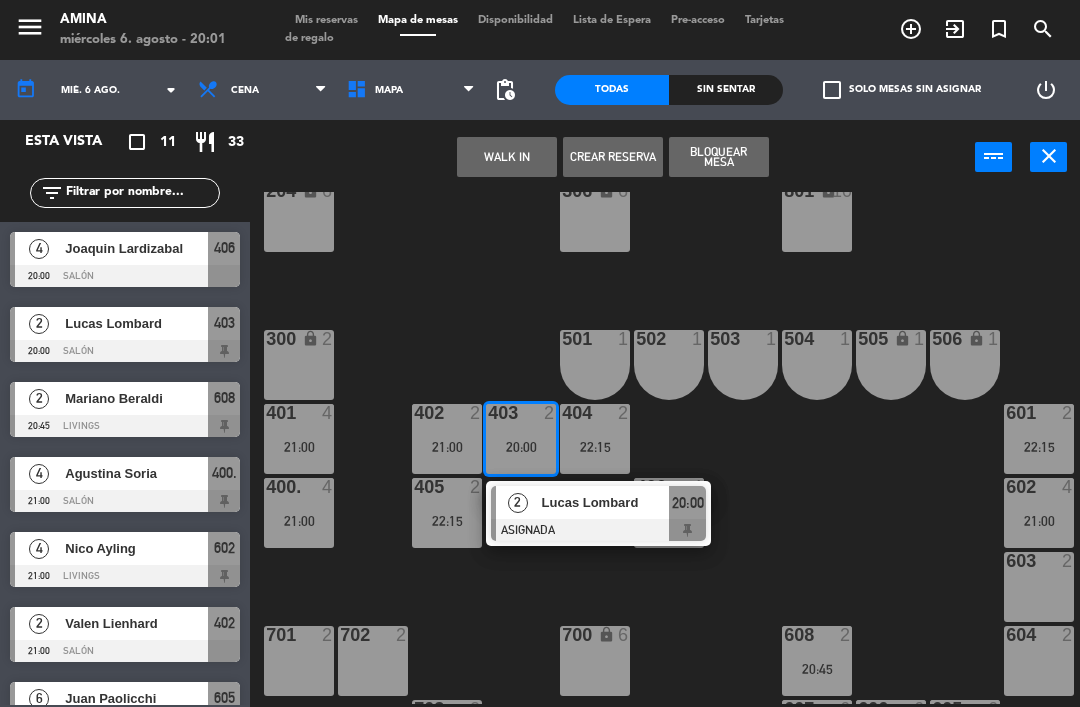click on "22:15" at bounding box center [447, 521] 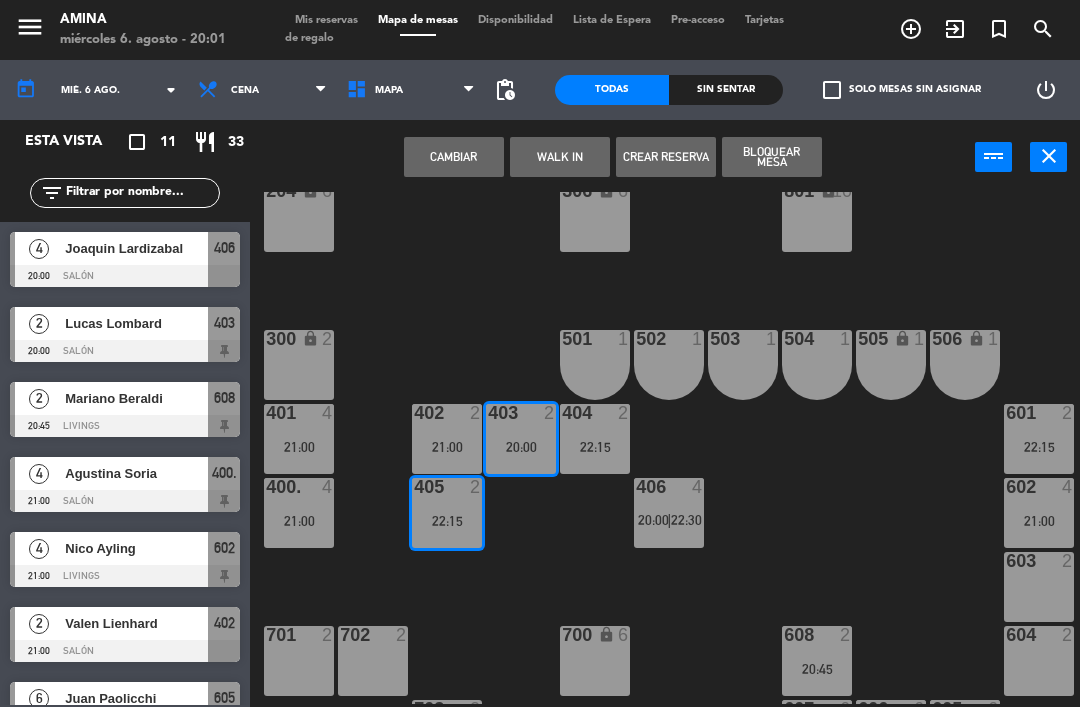 click on "Cambiar" at bounding box center (454, 157) 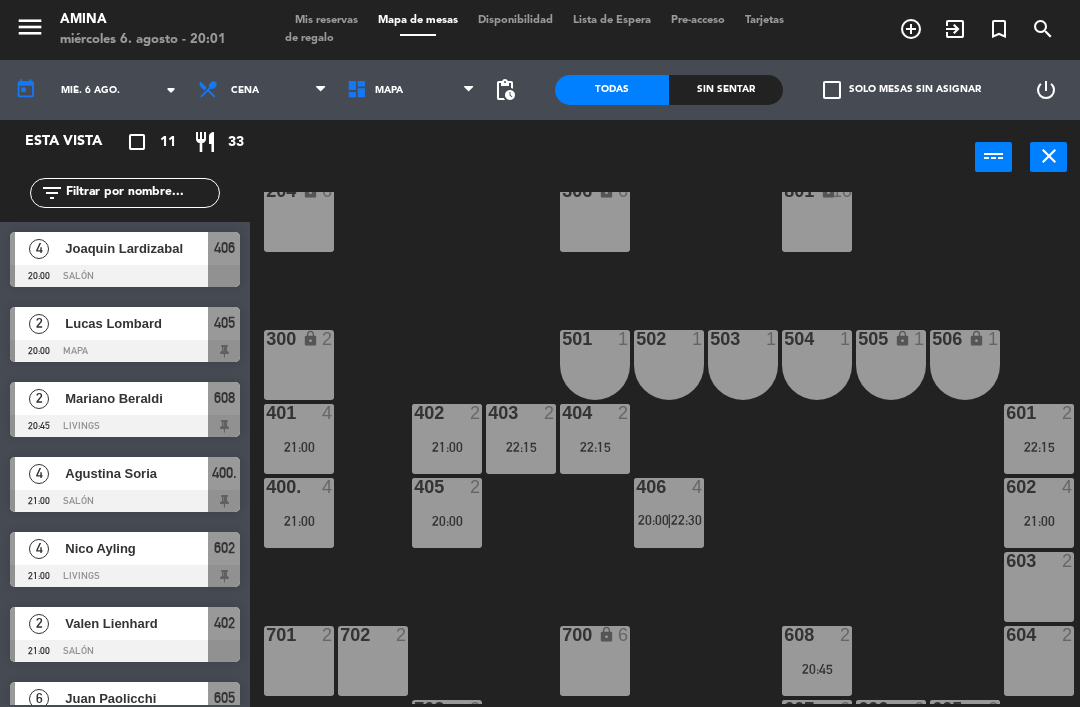 click on "20:00" at bounding box center [447, 521] 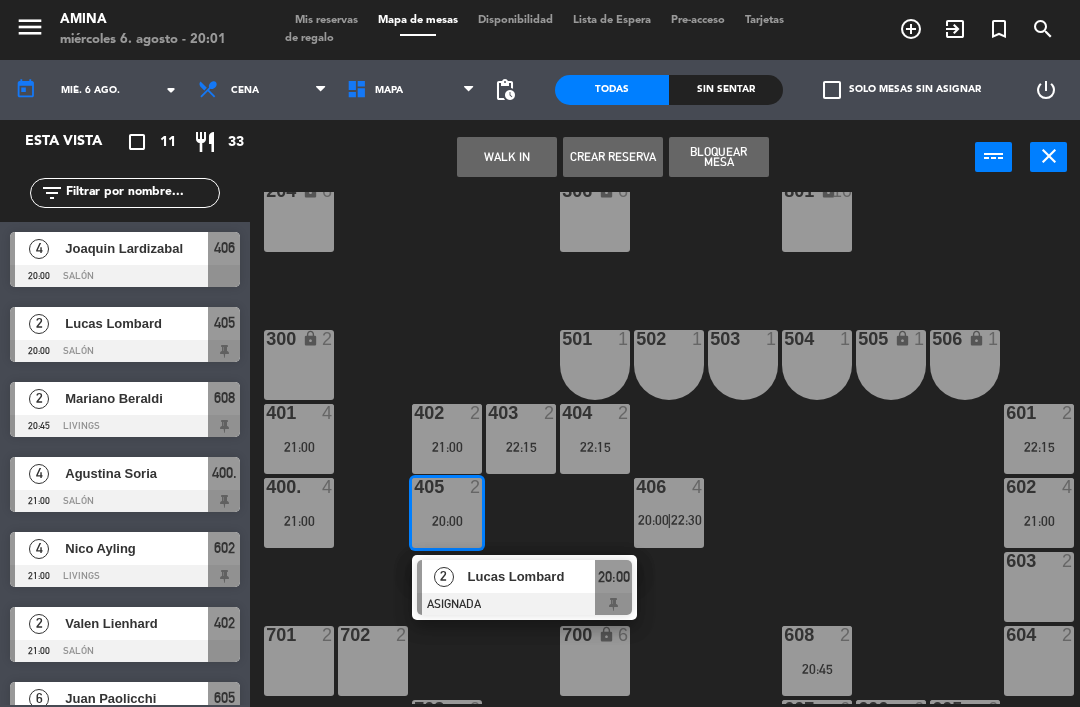 click on "Lucas Lombard" at bounding box center (532, 576) 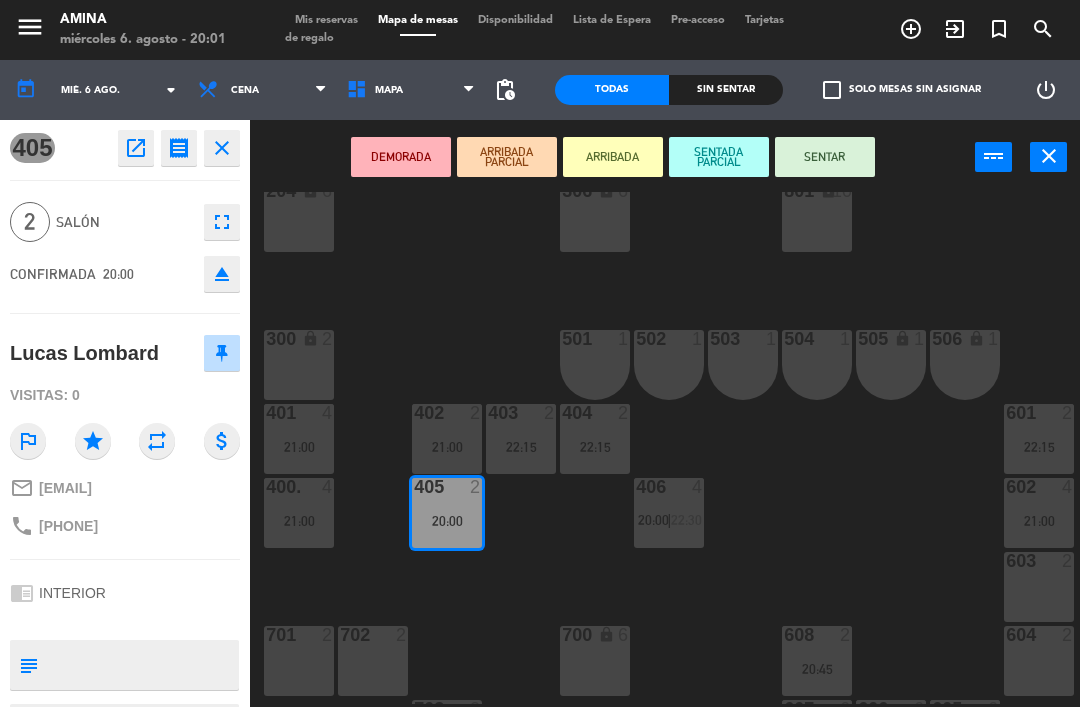 click on "SENTAR" at bounding box center [825, 157] 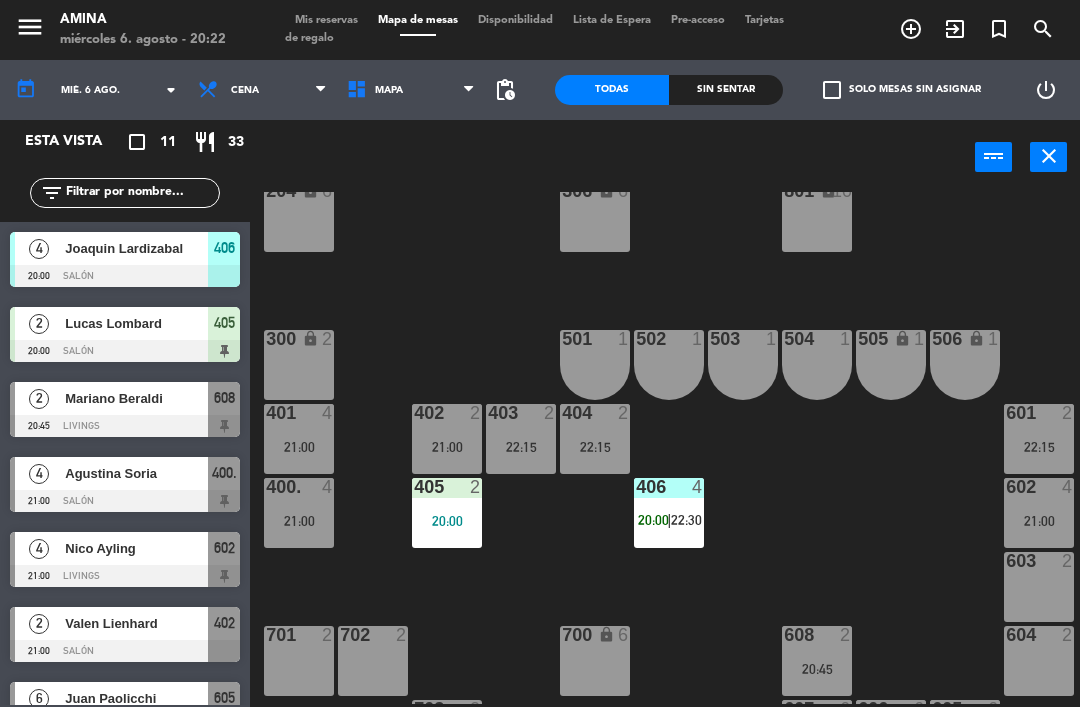 scroll, scrollTop: 0, scrollLeft: 0, axis: both 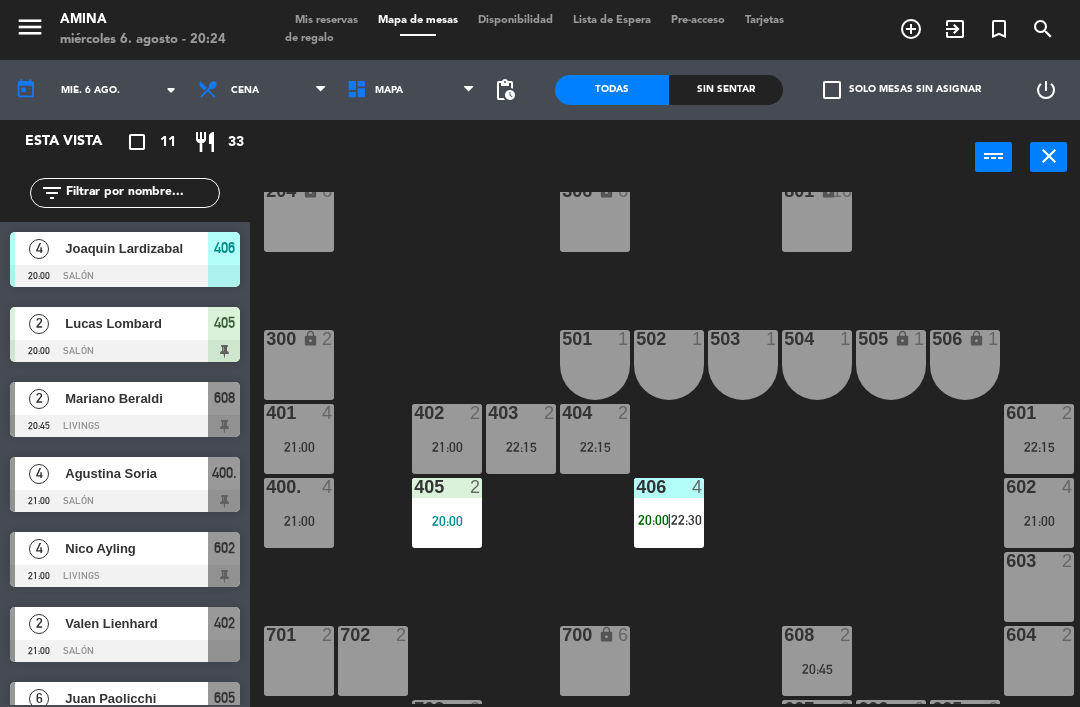 click on "20:45" at bounding box center (817, 669) 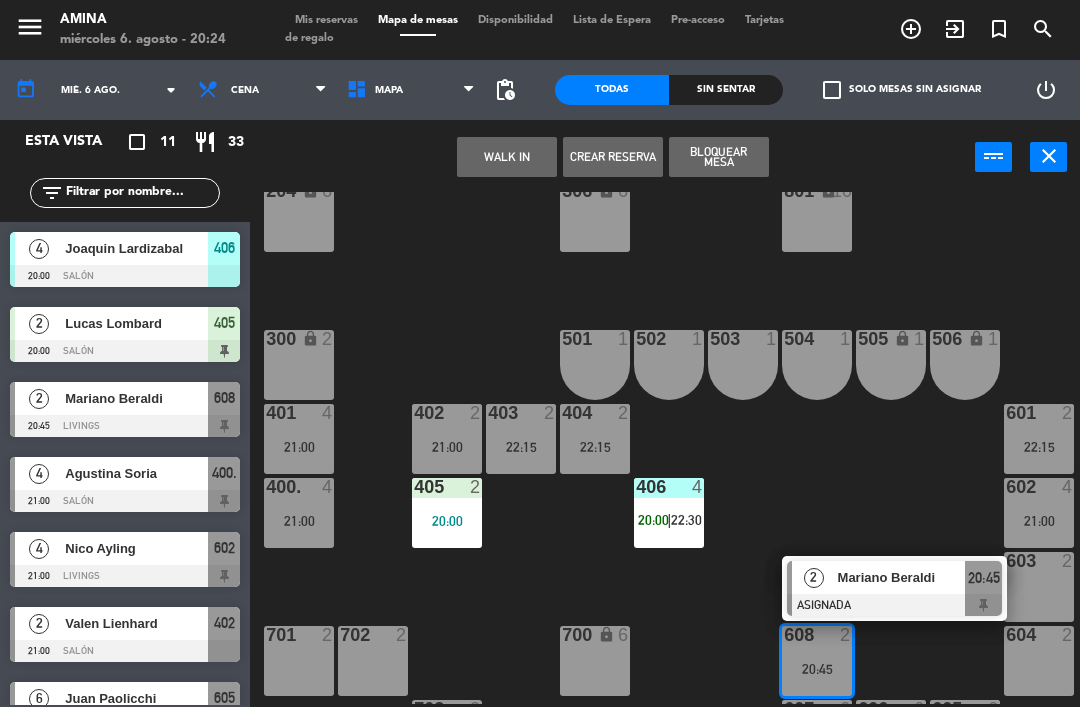 click on "Mariano Beraldi" at bounding box center (902, 577) 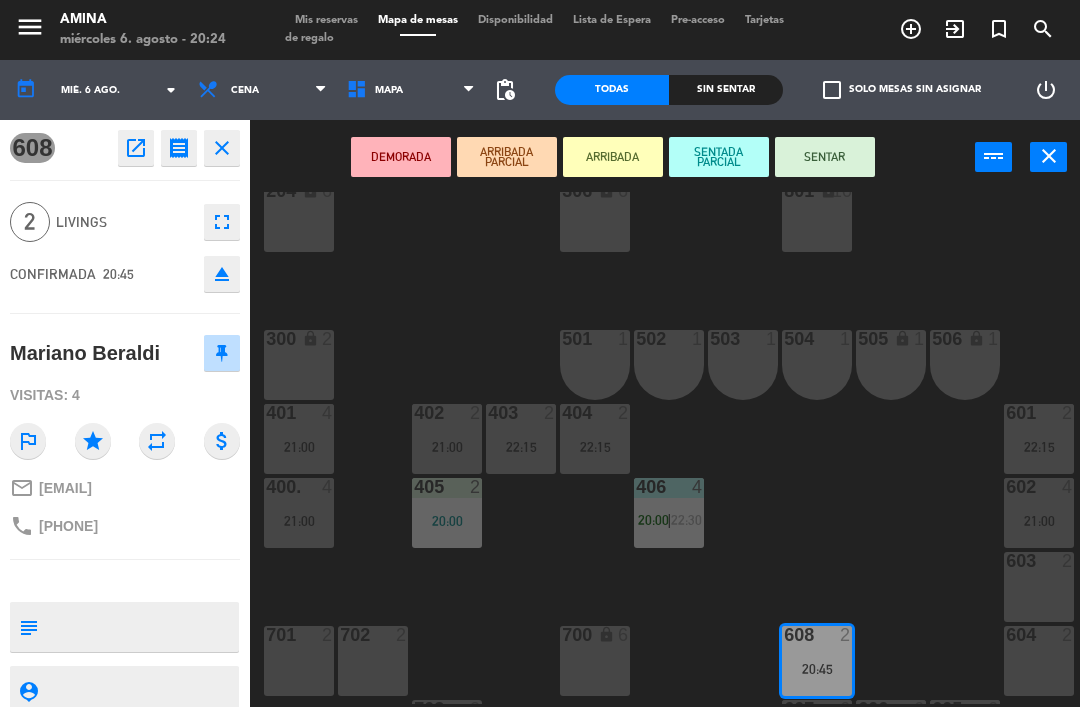 click on "SENTADA PARCIAL" at bounding box center [719, 157] 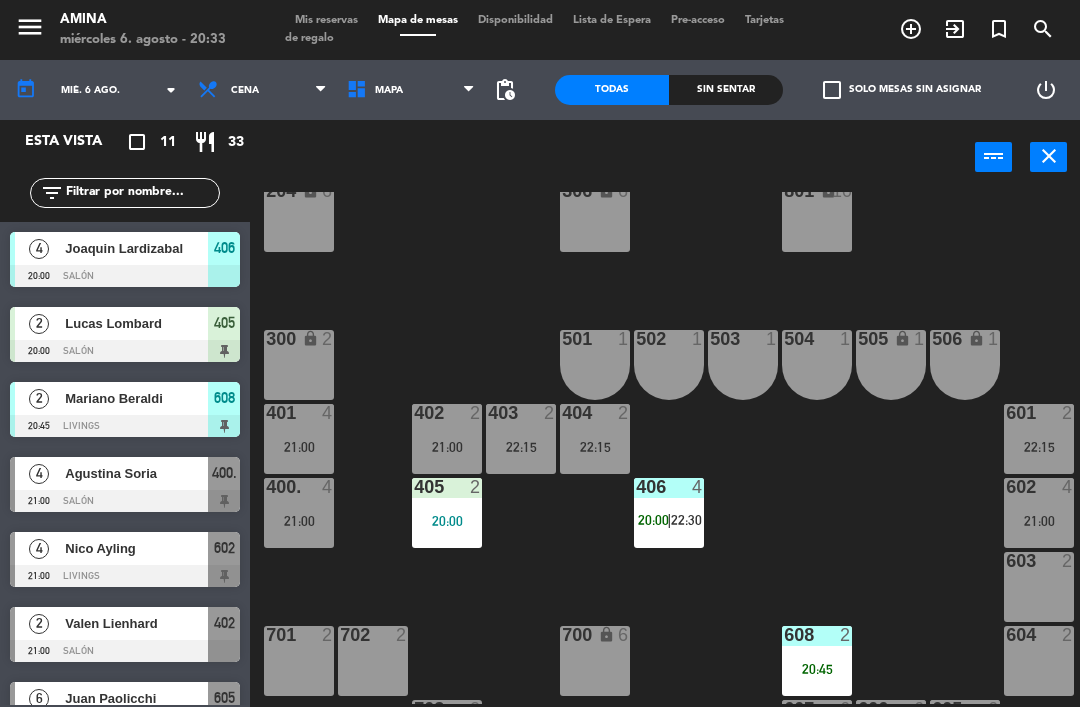 click at bounding box center (125, 576) 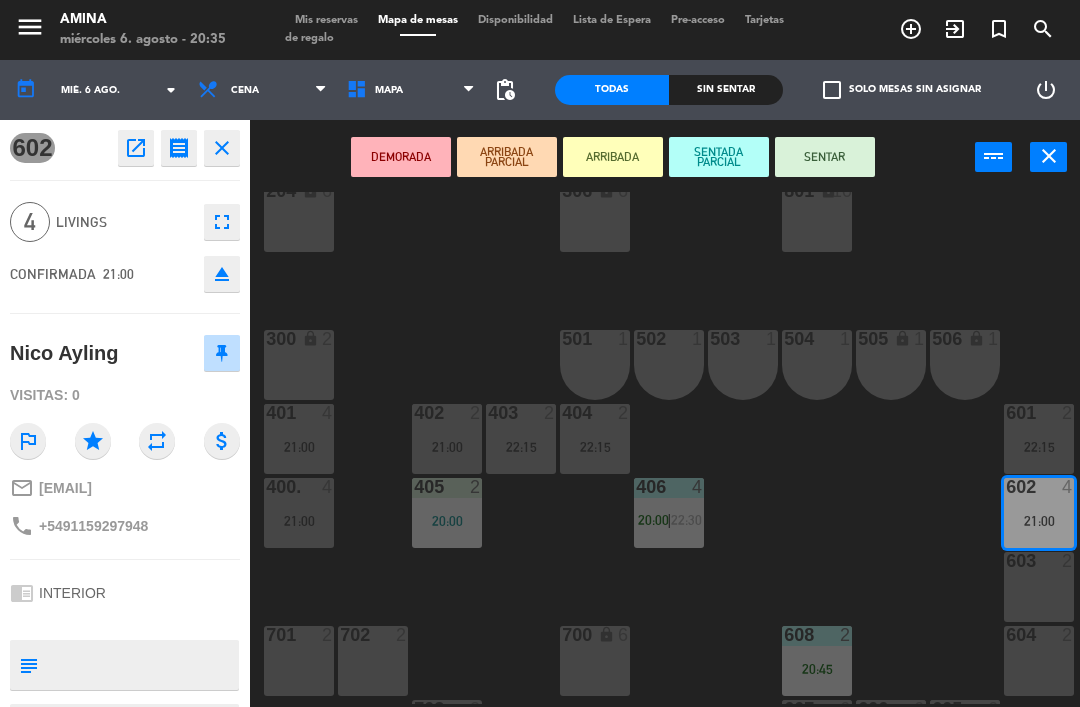 click on "SENTADA PARCIAL" at bounding box center (719, 157) 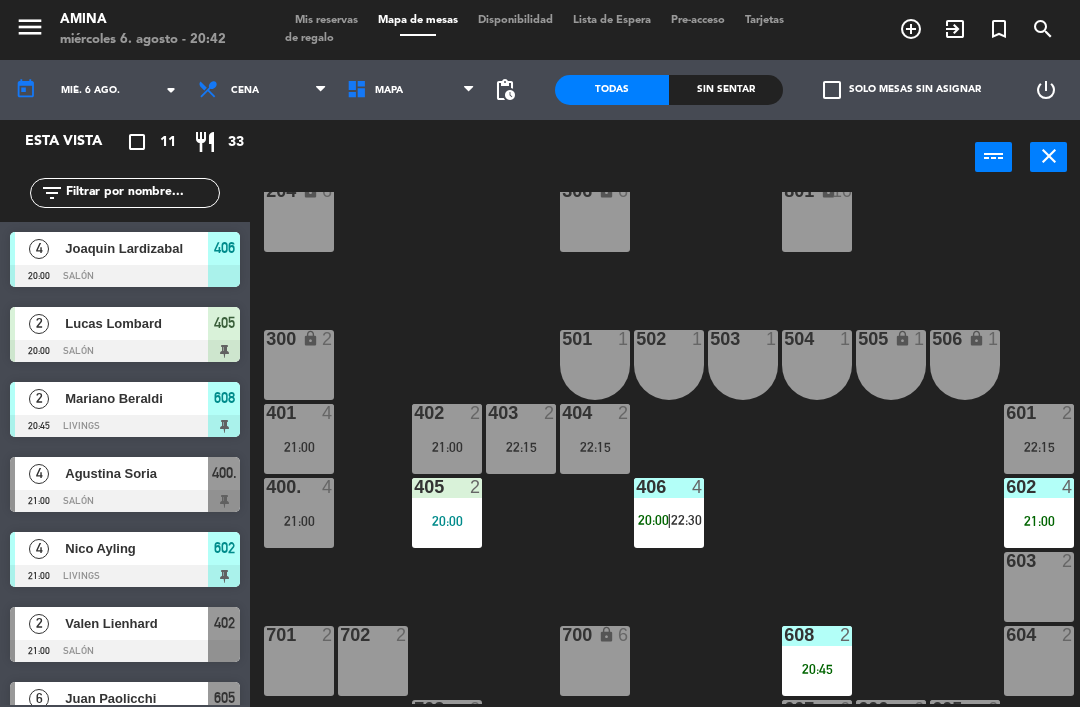 click on "602  4" at bounding box center (1039, 488) 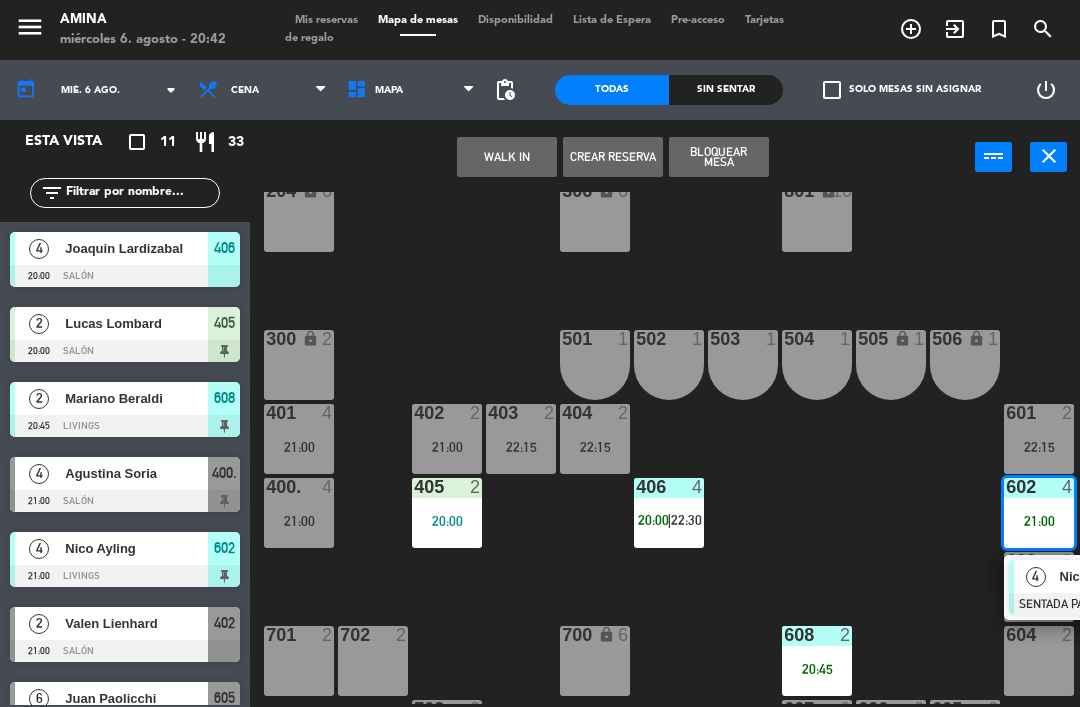 click on "401  4   21:00" at bounding box center [299, 439] 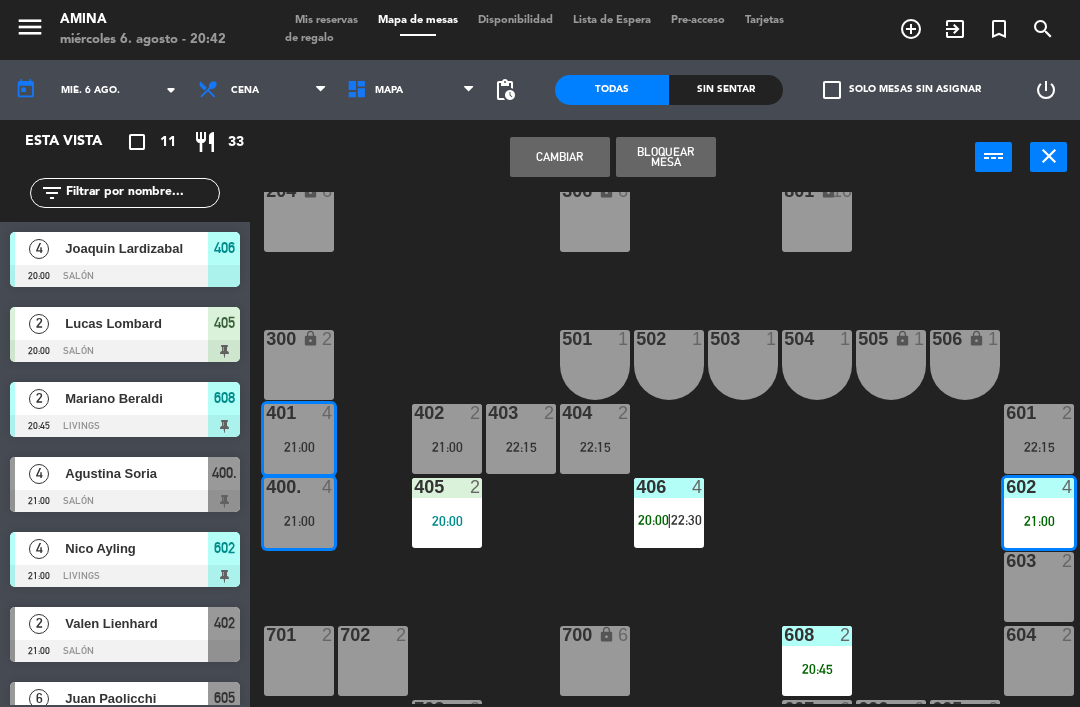 click on "Cambiar" at bounding box center [560, 157] 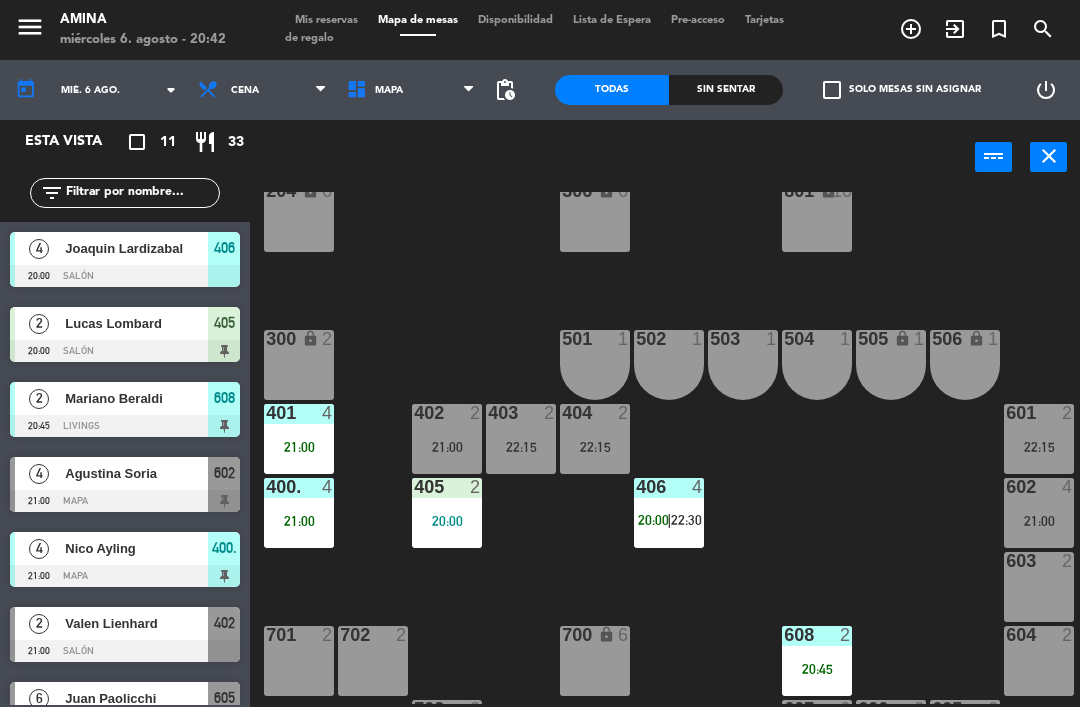 click on "21:00" at bounding box center (299, 521) 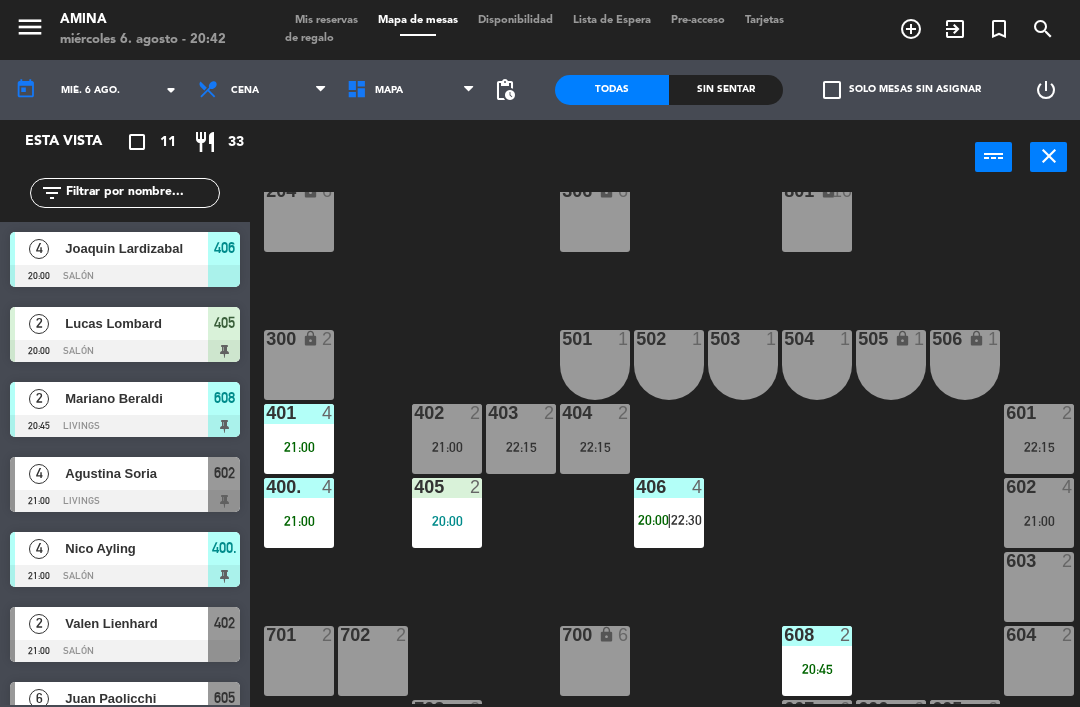 click on "101 lock  6  102 lock  6  103 lock  6  301 lock  6  307 lock  2  302 lock  6  308 lock  2  201 lock  6  303 lock  6  309 lock  6  202 lock  6  304 lock  6  310 lock  6  203 lock  6  305 lock  6  204 lock  6  306 lock  6  801 lock  10  300 lock  2  501  1  502  1  503  1  504  1  505 lock  1  506 lock  1  401  4   21:00  402  2   21:00  403  2   22:15  404  2   22:15  601  2   22:15  405  2   20:00  406  4   20:00    |    22:30     400.  4   21:00  602  4   21:00  603  2  701  2  702  2  700 lock  6  604  2  608  2   20:45  703  2  605  6   22:15  606  6   22:15  607  6   22:15  704  4" 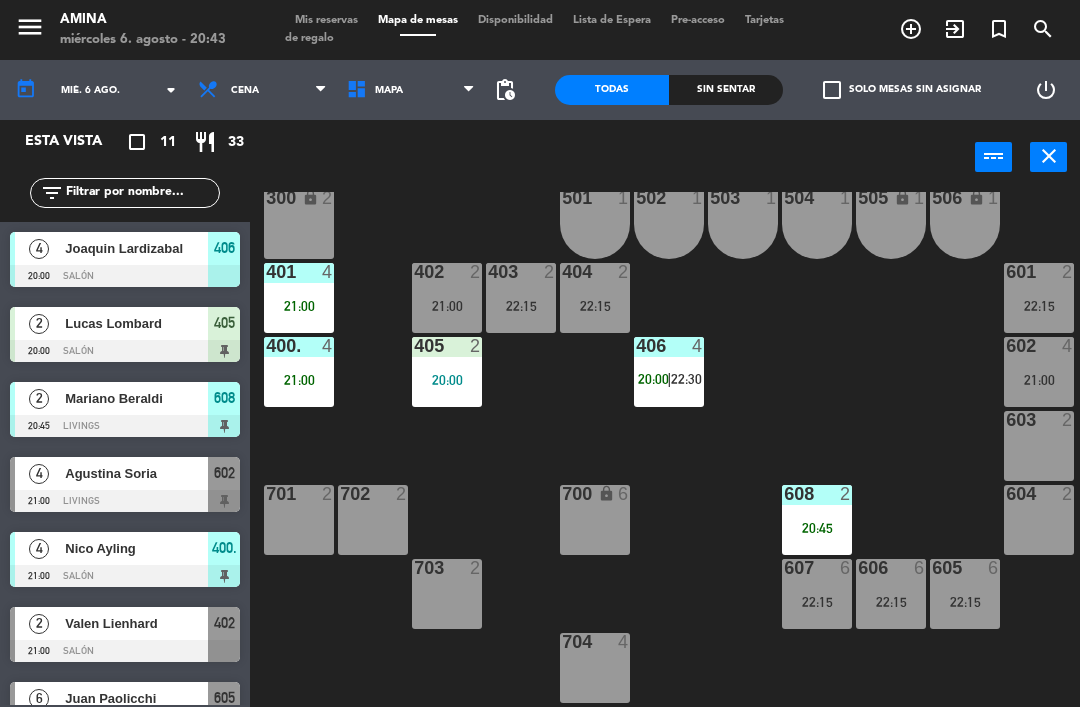 scroll, scrollTop: 556, scrollLeft: 0, axis: vertical 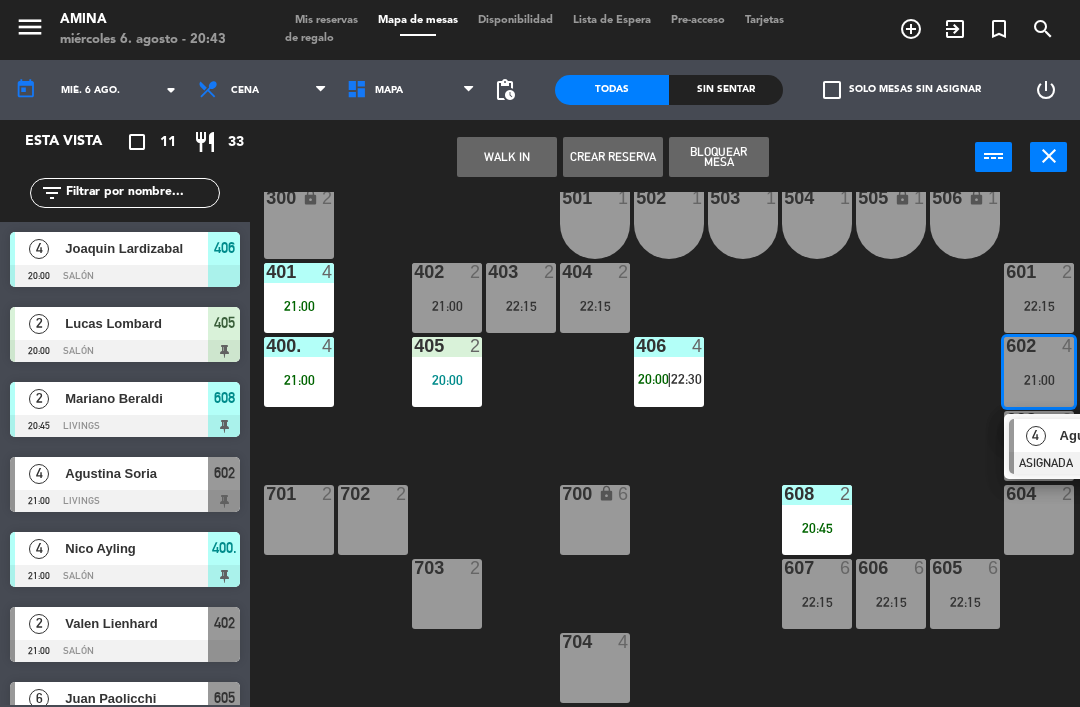 click on "4" at bounding box center [1035, 435] 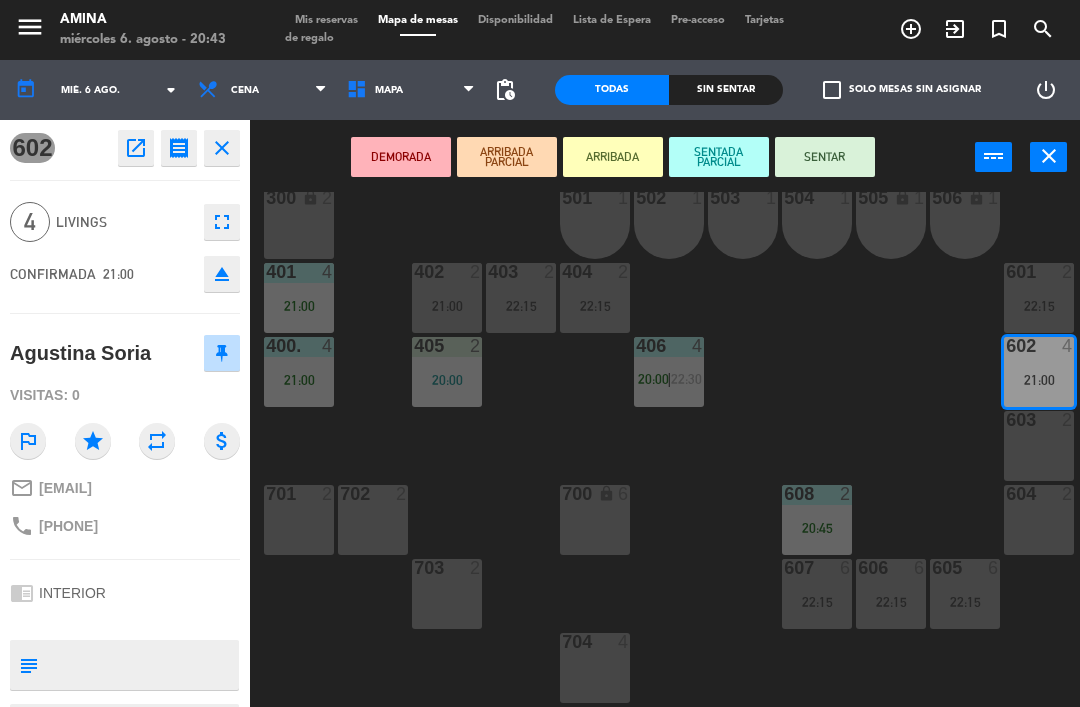 click on "603  2" at bounding box center [1039, 446] 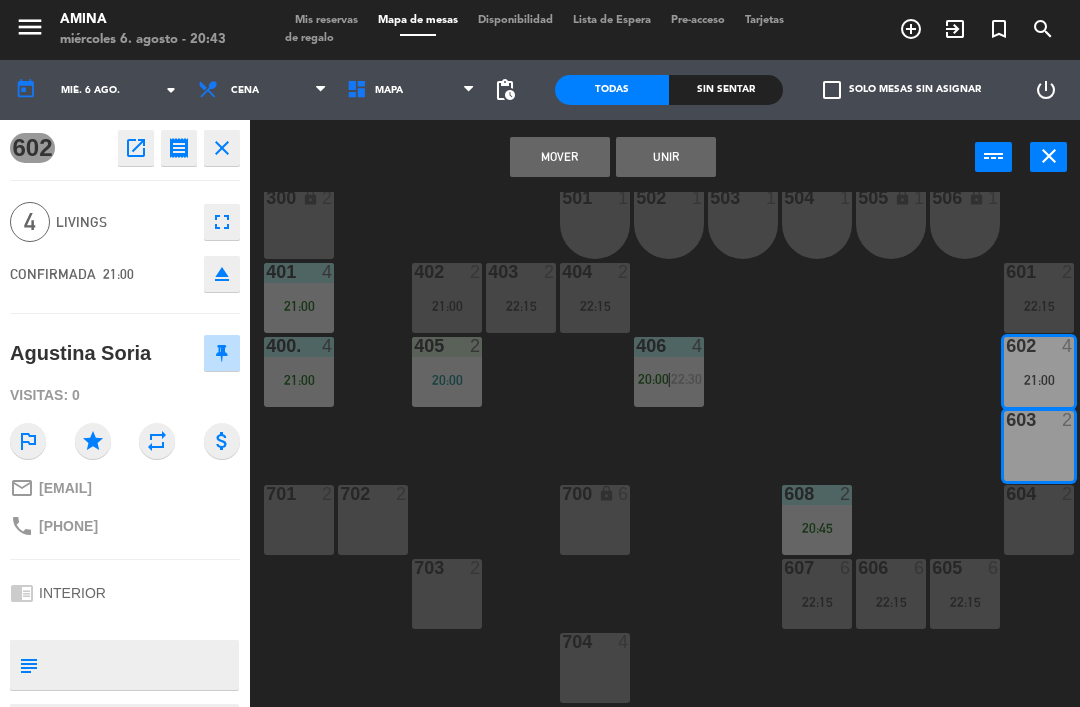click on "604  2" at bounding box center [1039, 520] 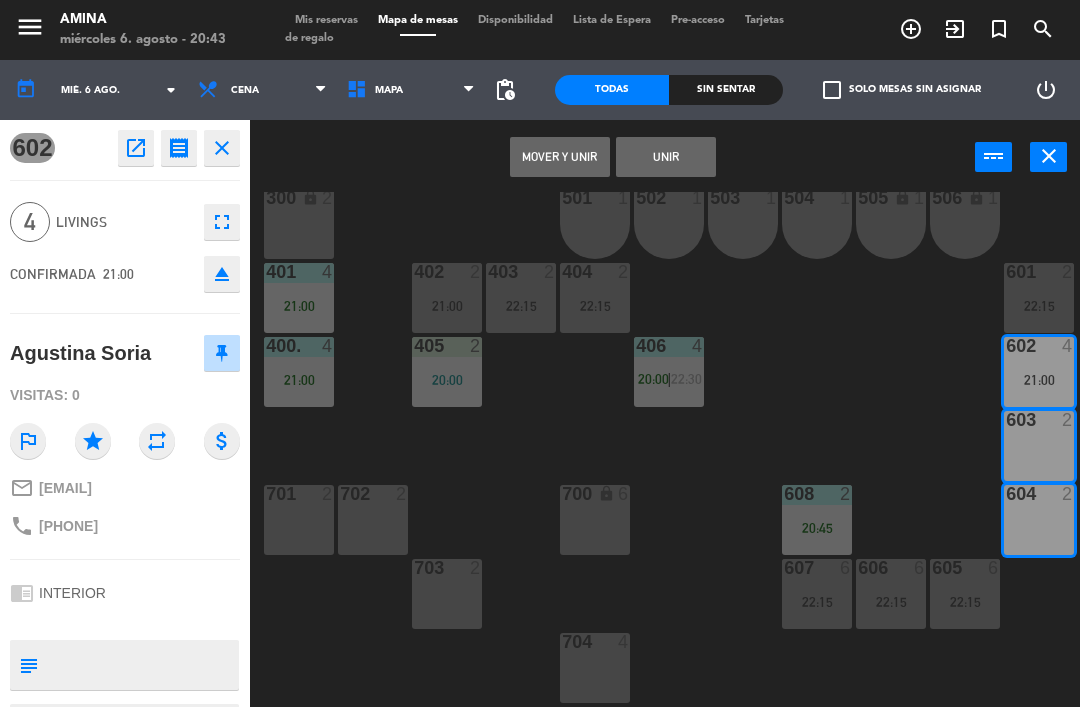 click on "Mover y Unir" at bounding box center [560, 157] 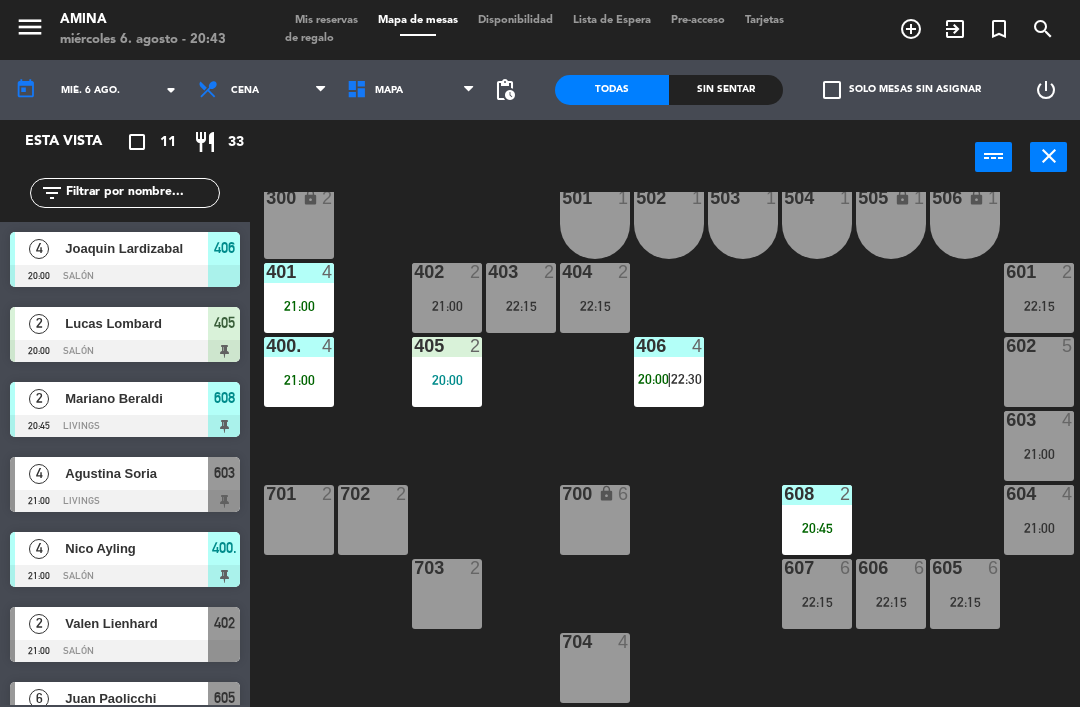 click on "21:00" at bounding box center (447, 306) 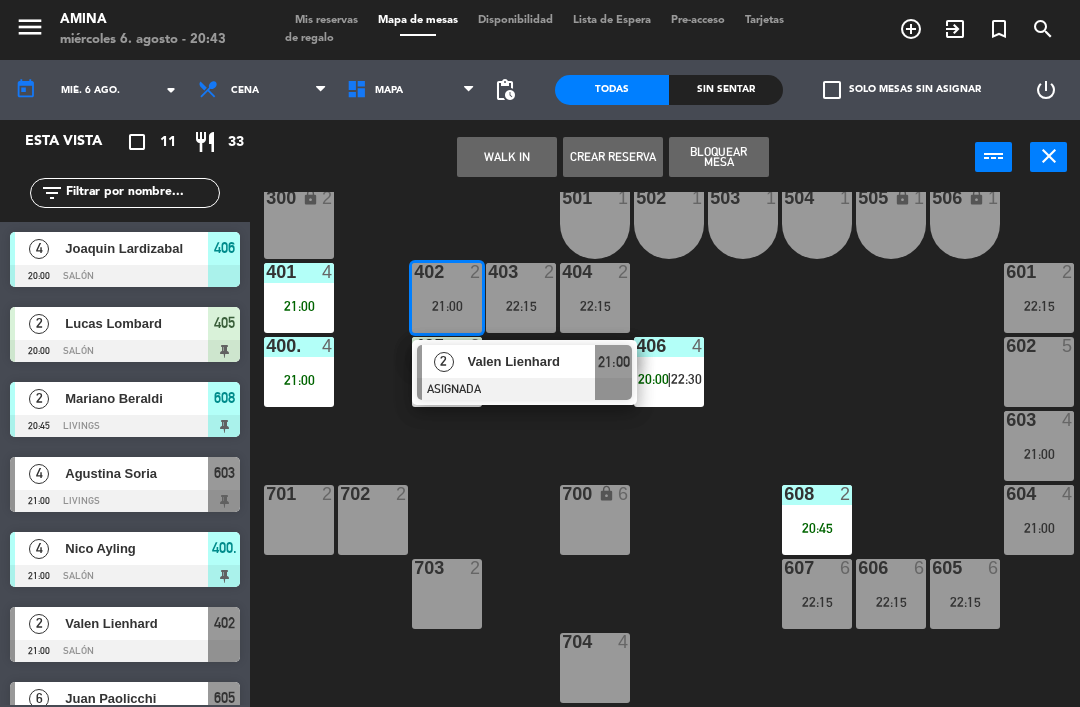 click on "22:15" at bounding box center [521, 306] 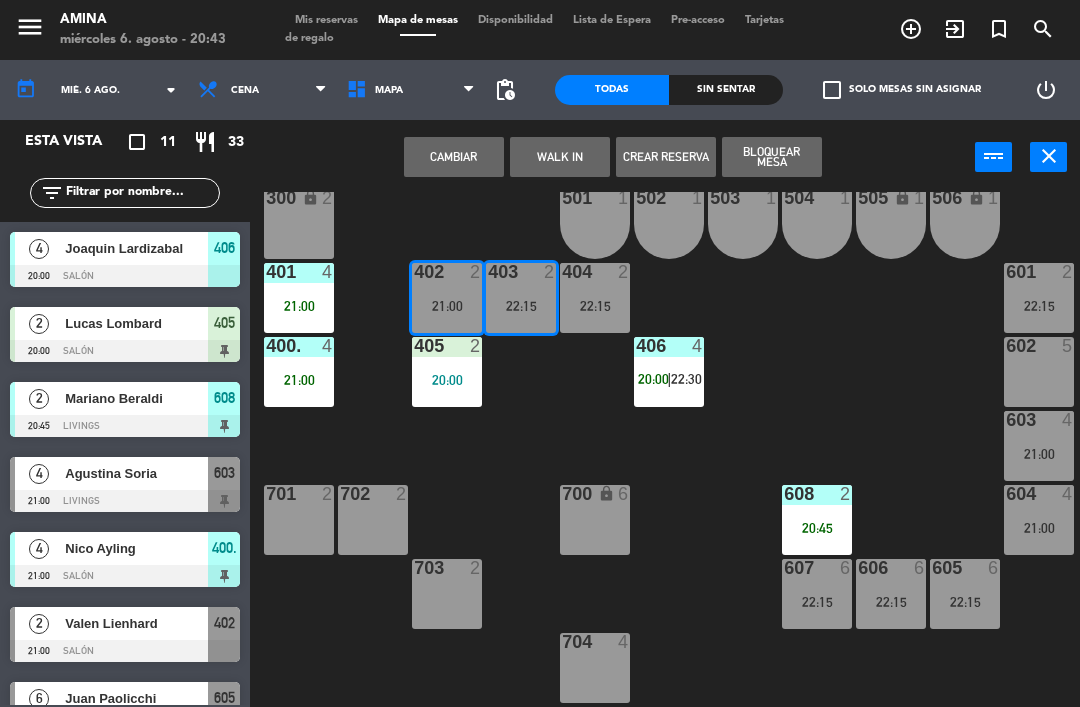 click on "Cambiar" at bounding box center [454, 157] 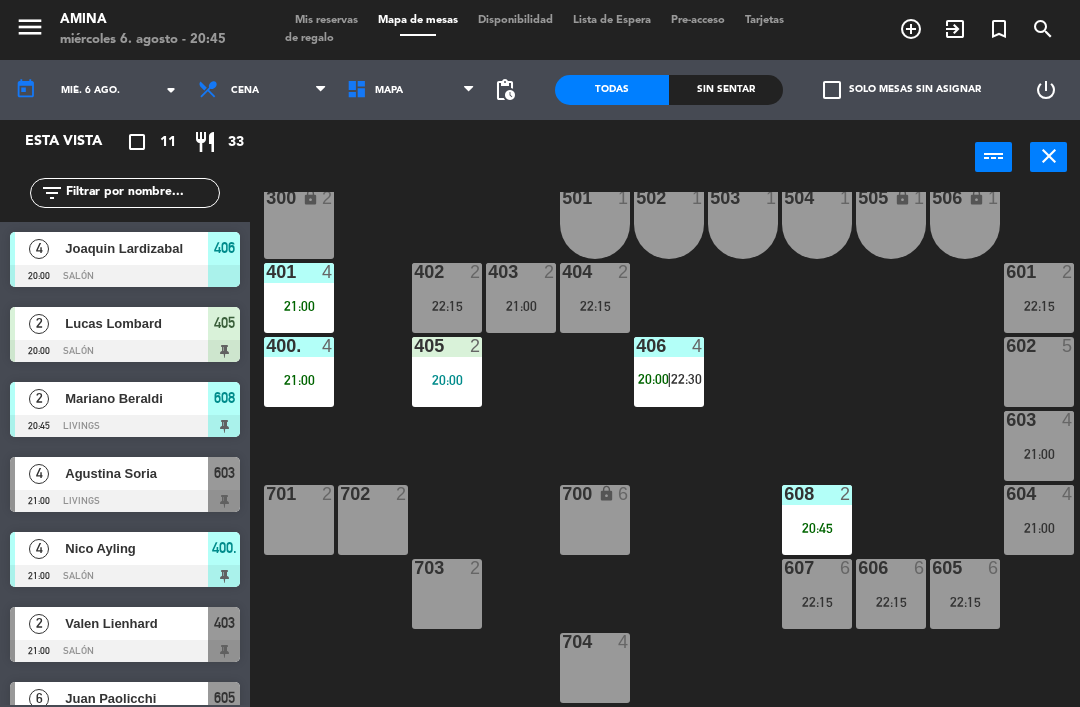click on "22:15" at bounding box center (447, 306) 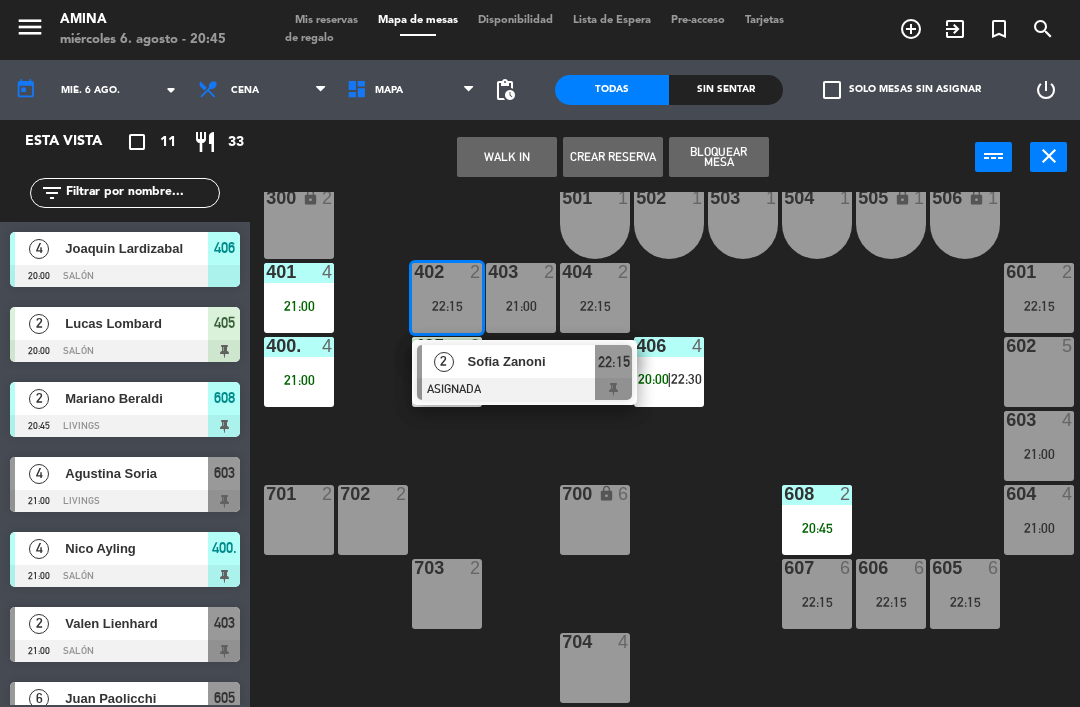 click on "502  1" at bounding box center [669, 224] 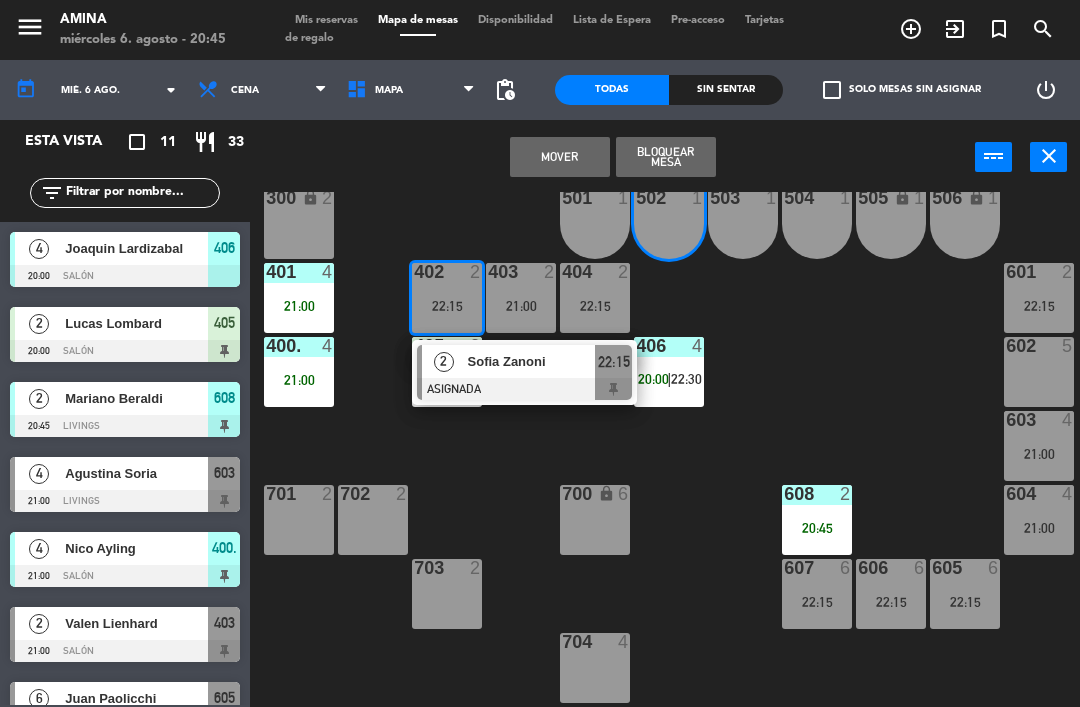 click on "501  1" at bounding box center (595, 224) 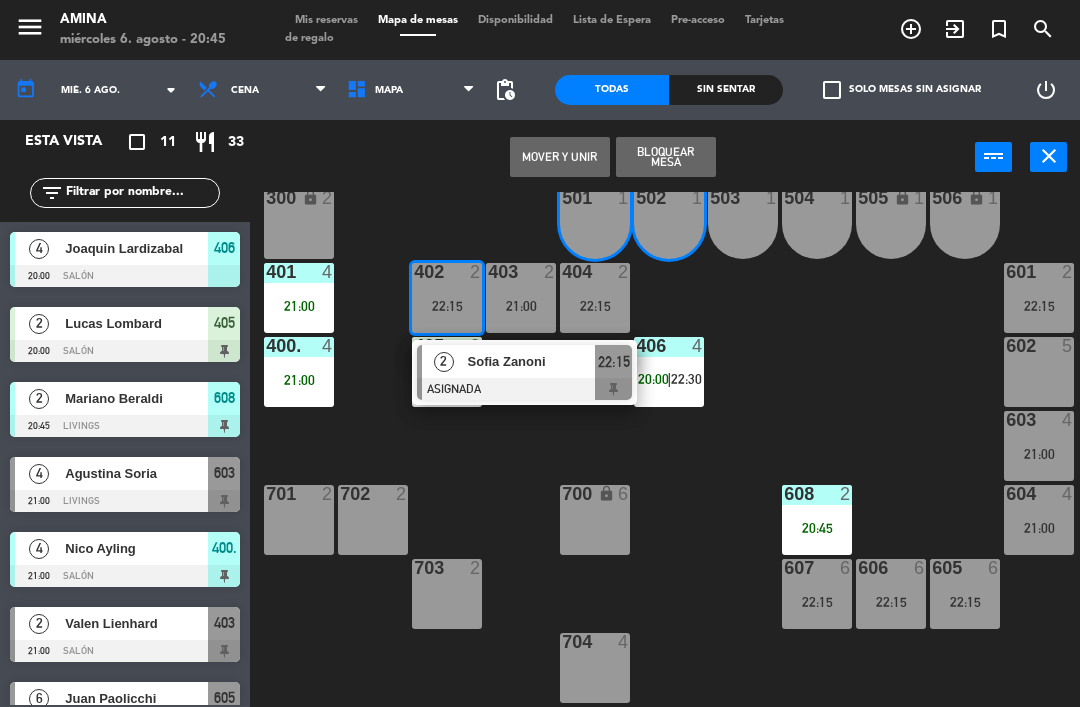 click on "Mover y Unir" at bounding box center (560, 157) 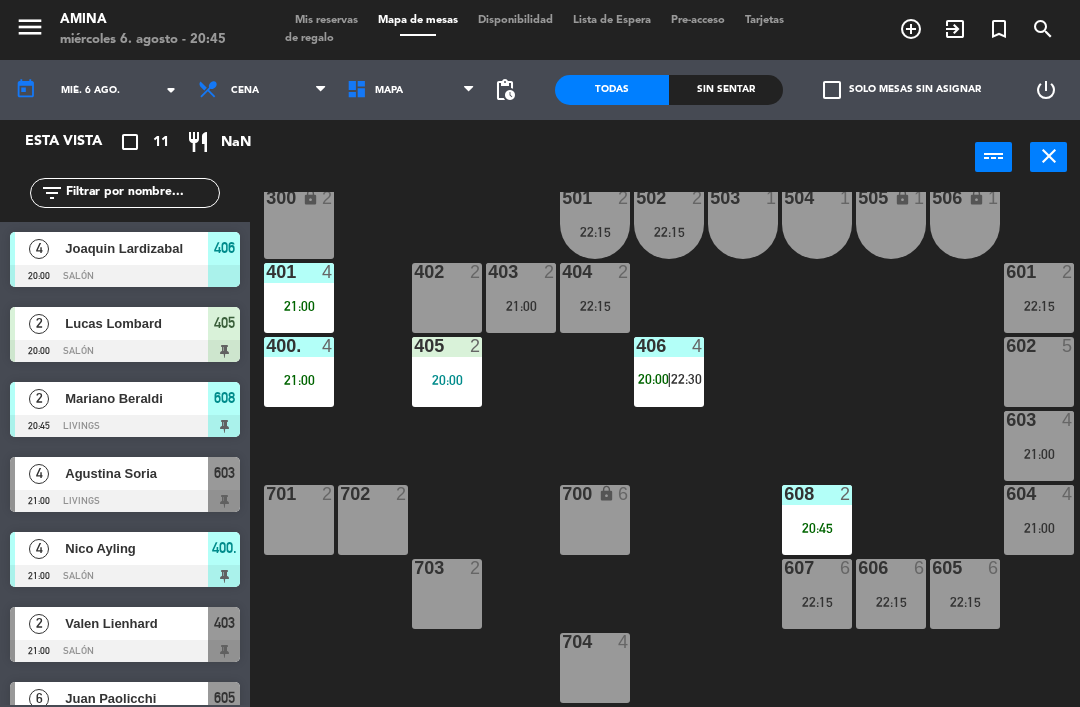 click on "402  2" at bounding box center [447, 298] 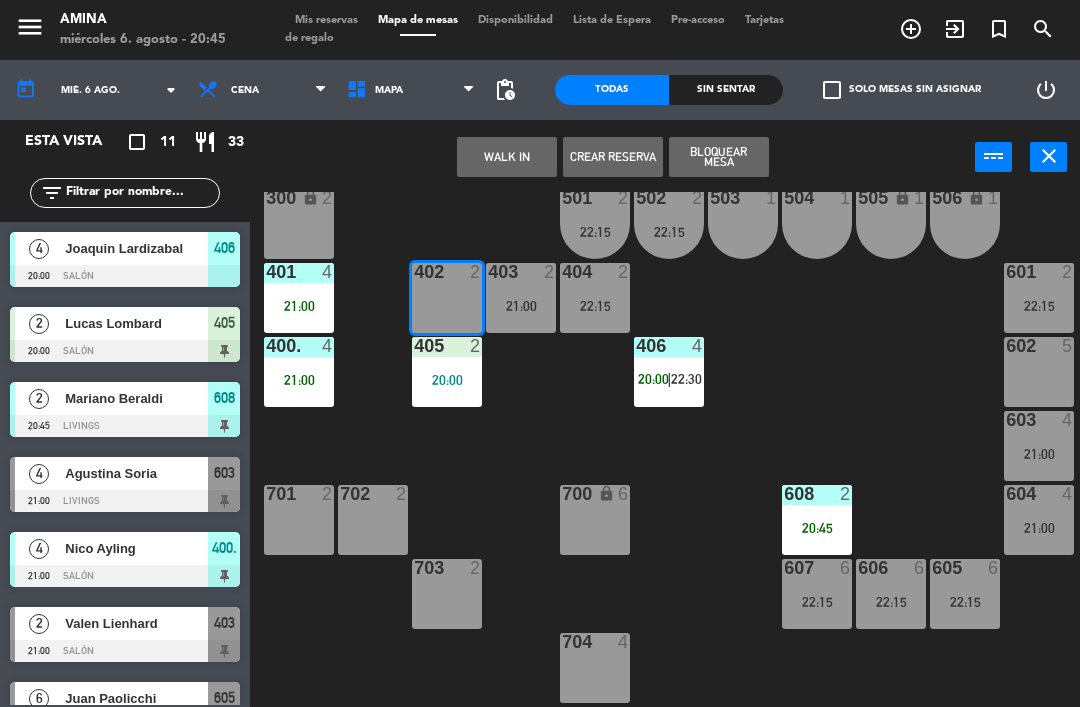 click on "WALK IN" at bounding box center (507, 157) 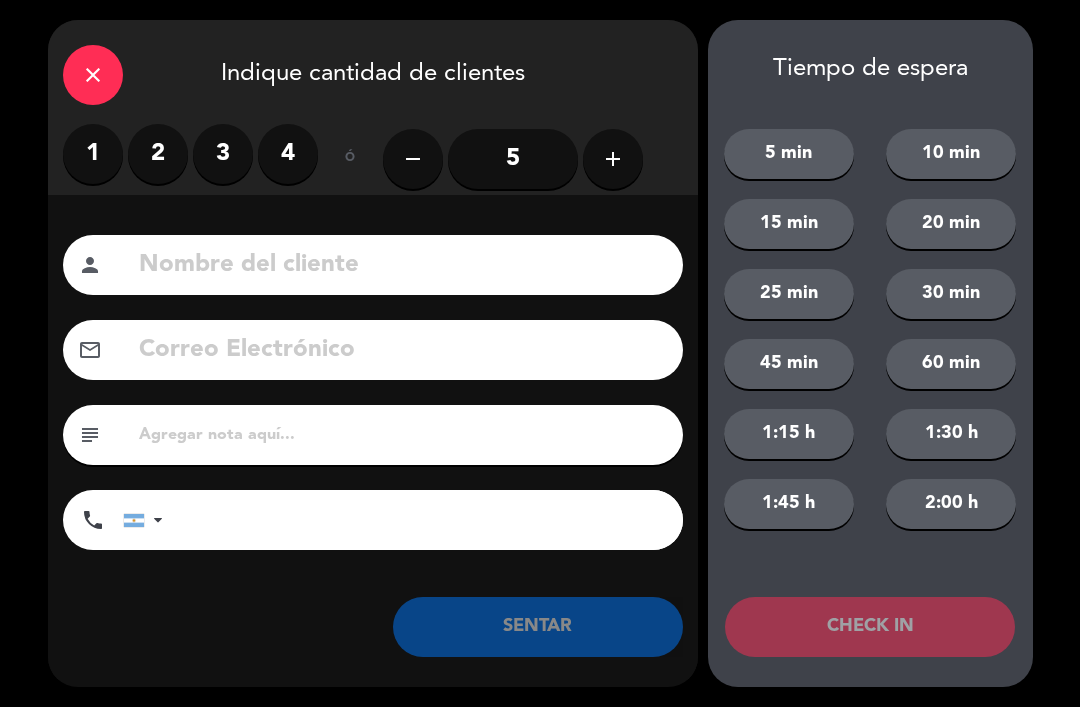 click on "2" at bounding box center (158, 154) 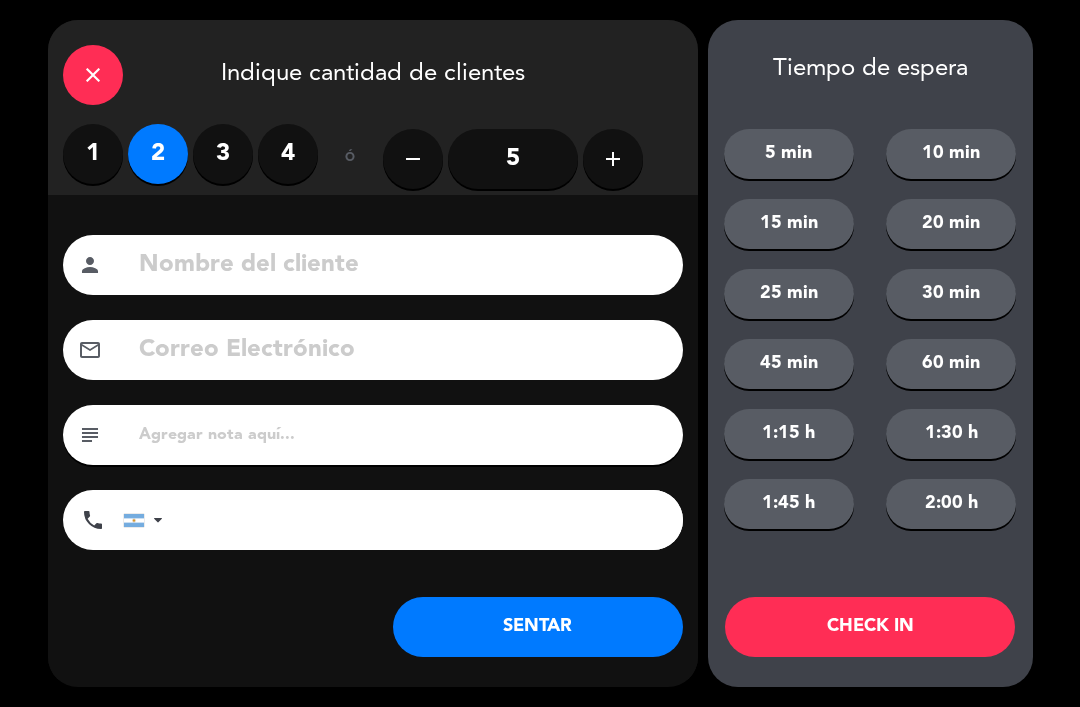 click 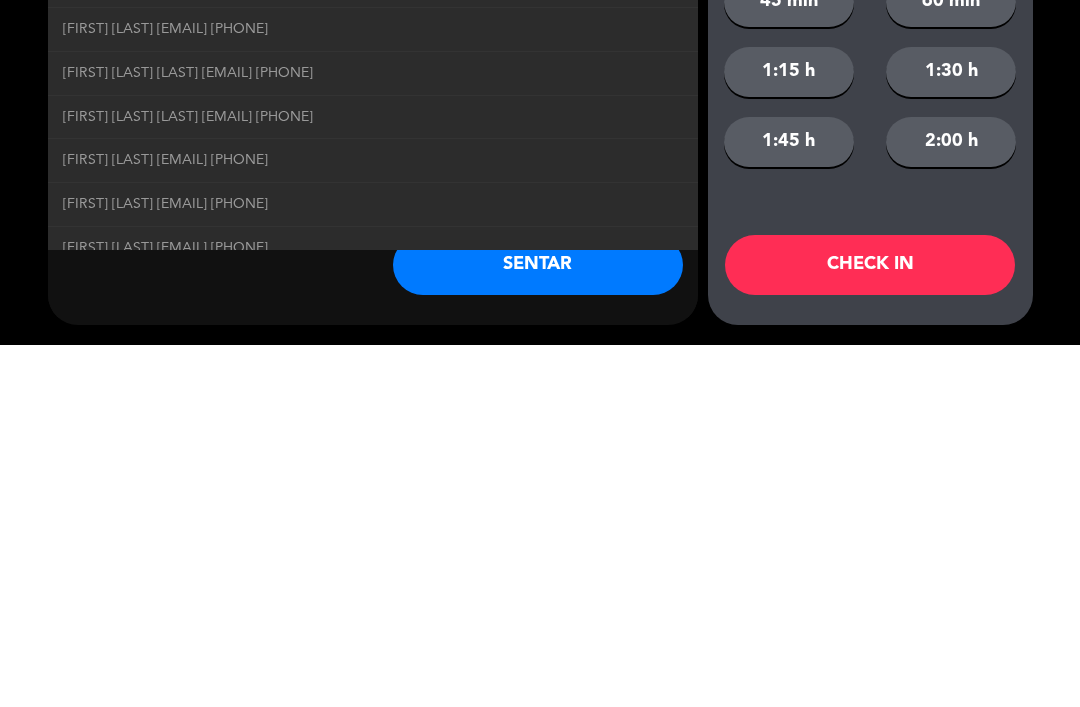 type on "Agustin" 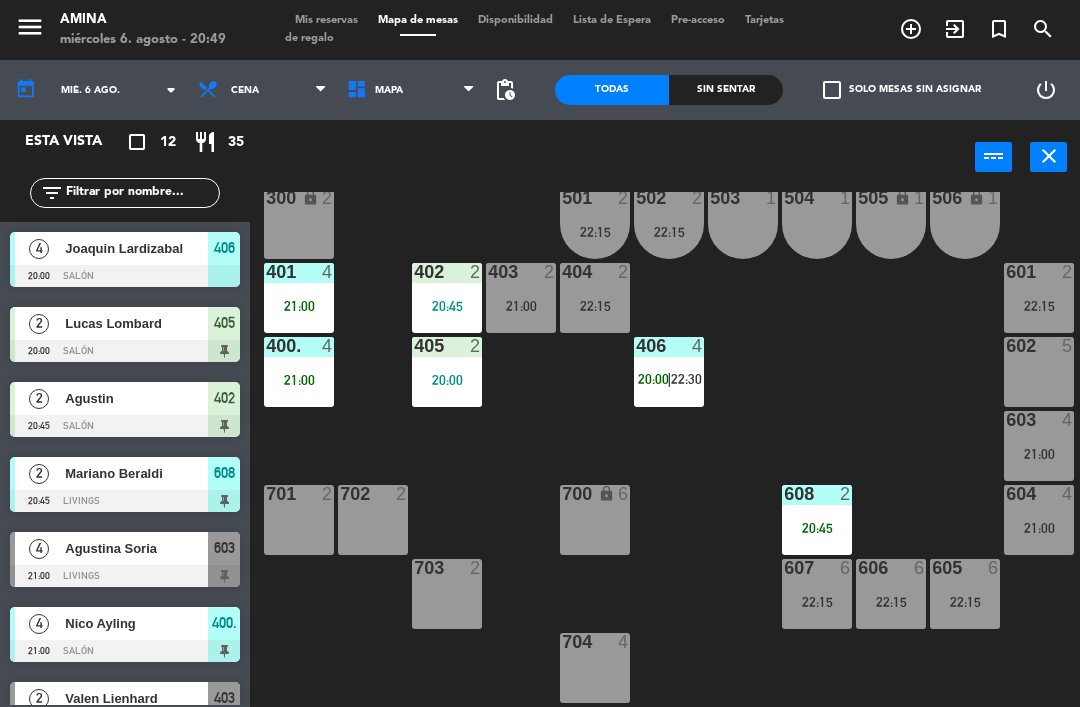 click on "402  2   20:45" at bounding box center [447, 298] 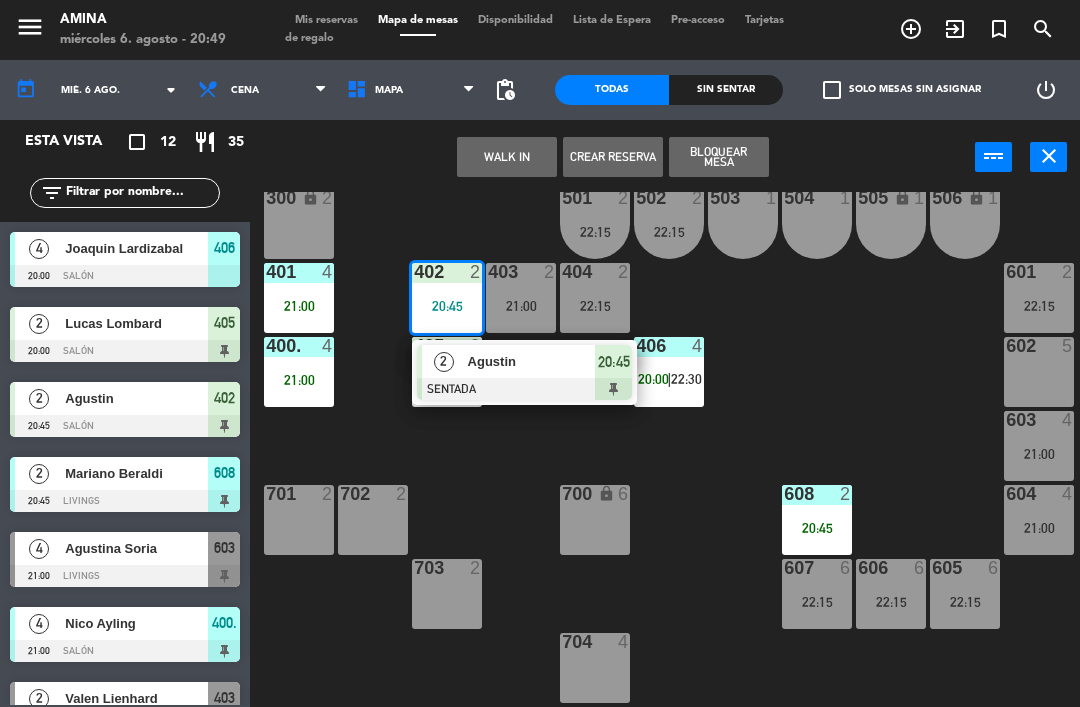 click on "704  4" at bounding box center [595, 668] 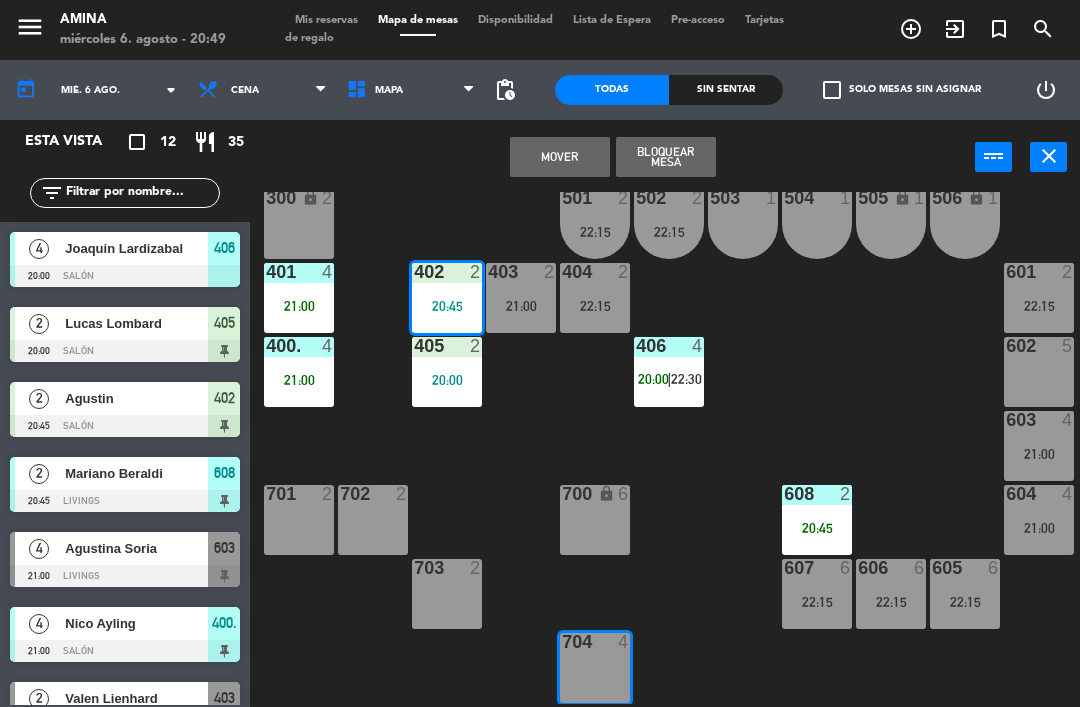 click on "Mover" at bounding box center (560, 157) 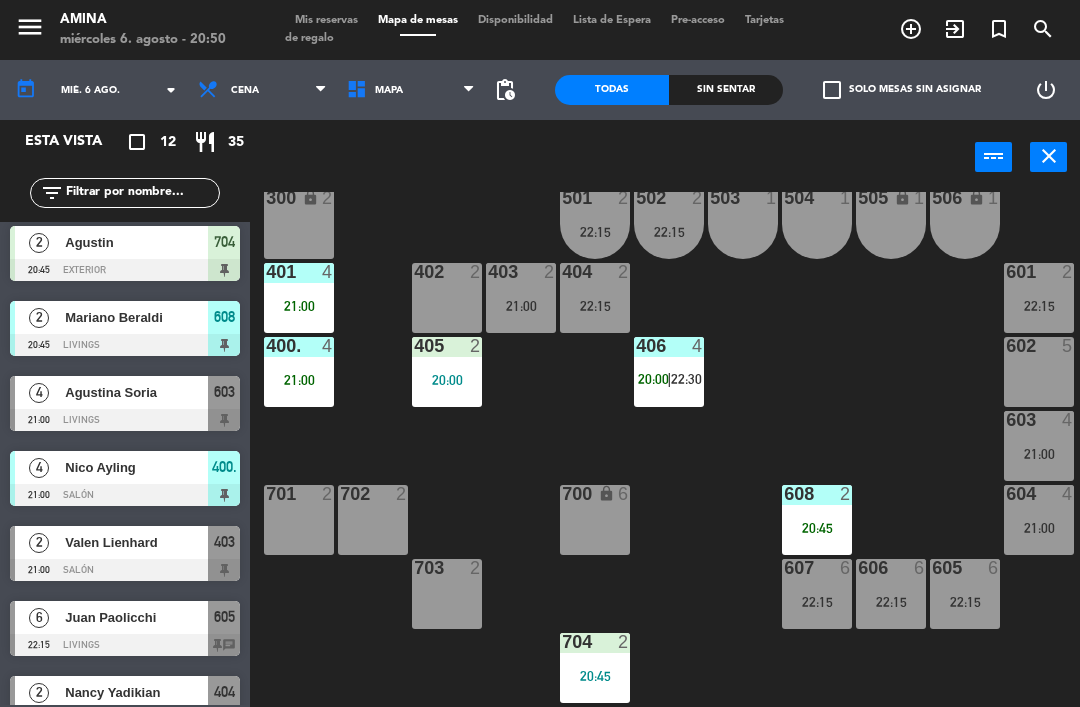 scroll, scrollTop: 159, scrollLeft: 0, axis: vertical 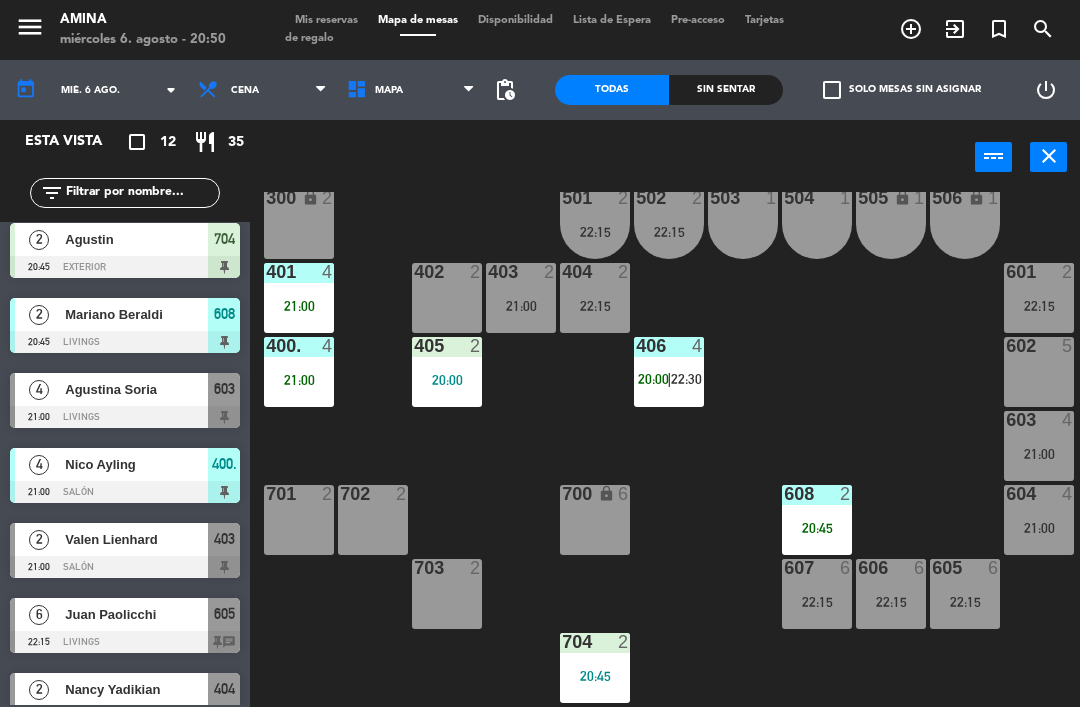 click at bounding box center [125, 417] 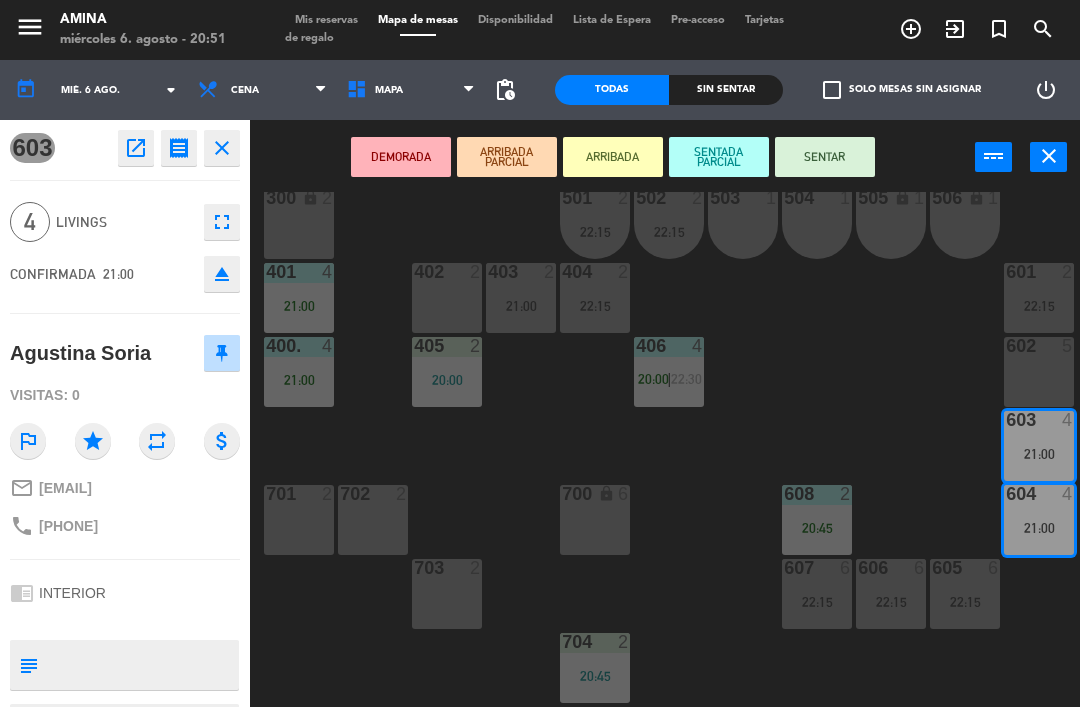 click on "SENTADA PARCIAL" at bounding box center [719, 157] 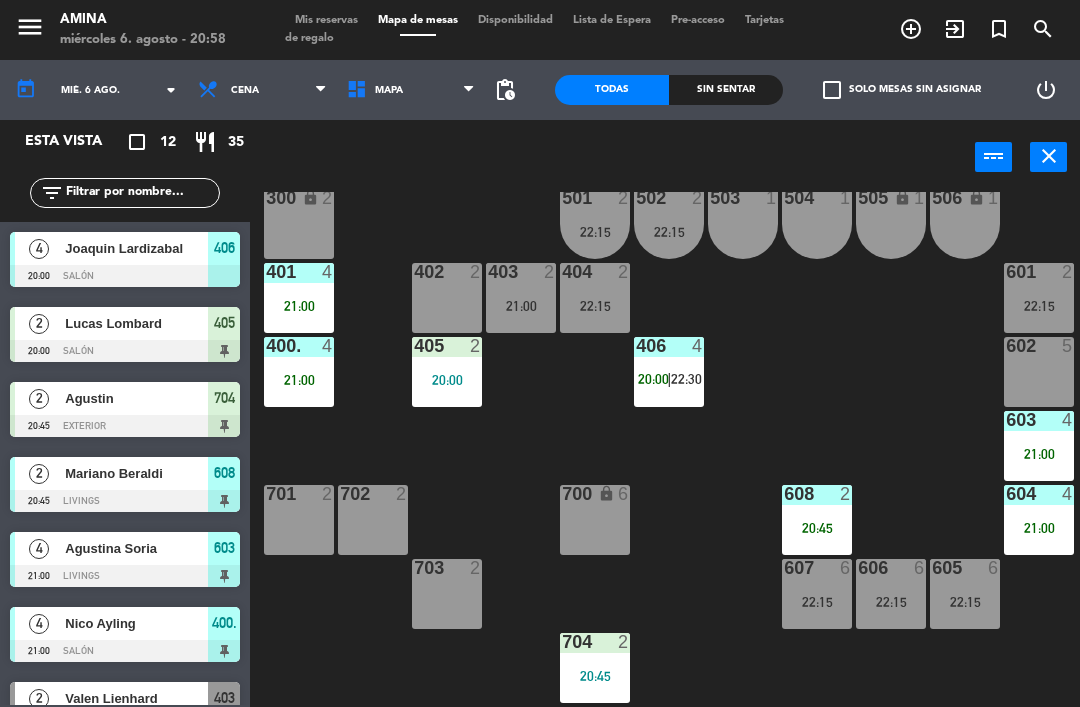 click at bounding box center (125, 576) 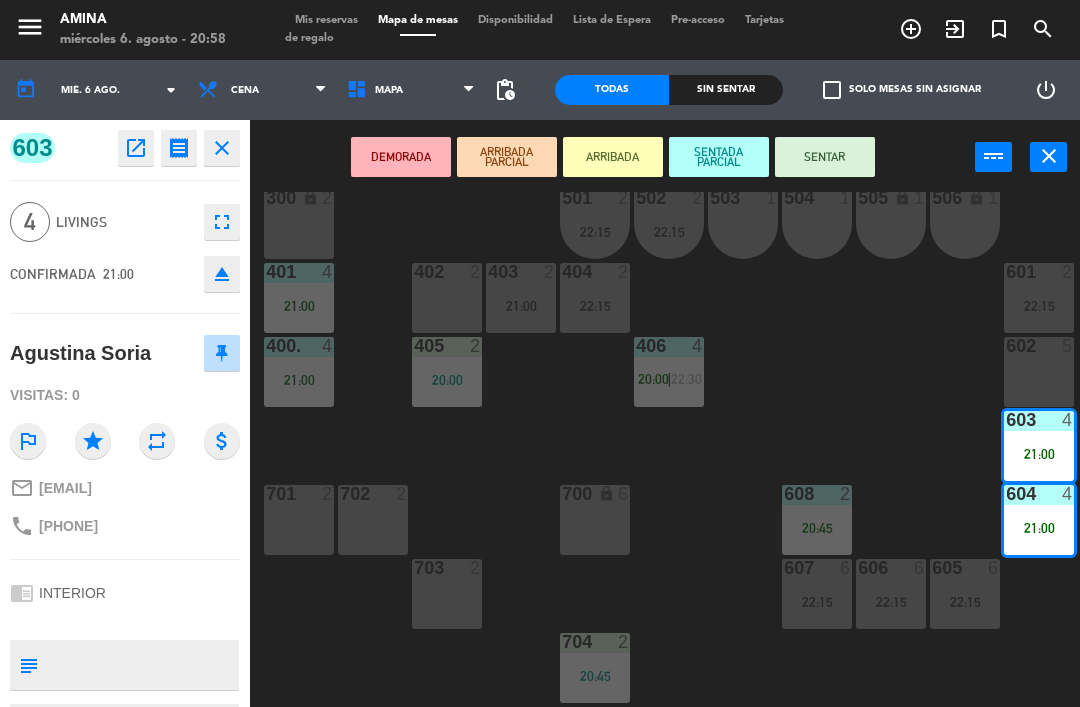 click on "SENTAR" at bounding box center (825, 157) 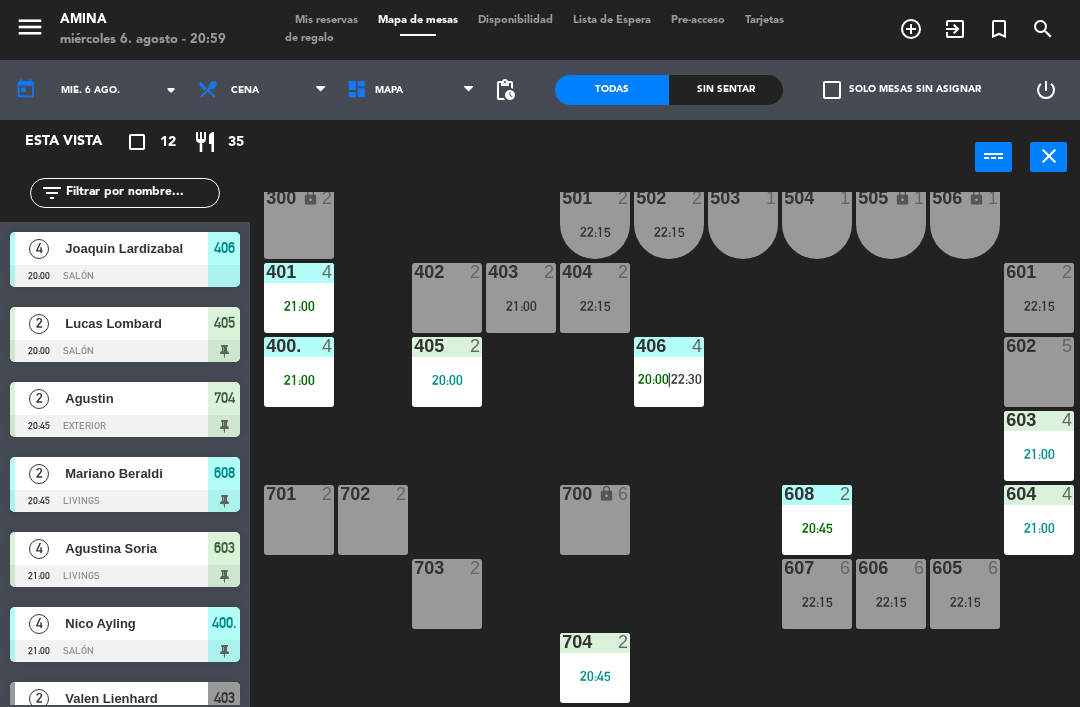 click on "400.  4   21:00" at bounding box center [299, 372] 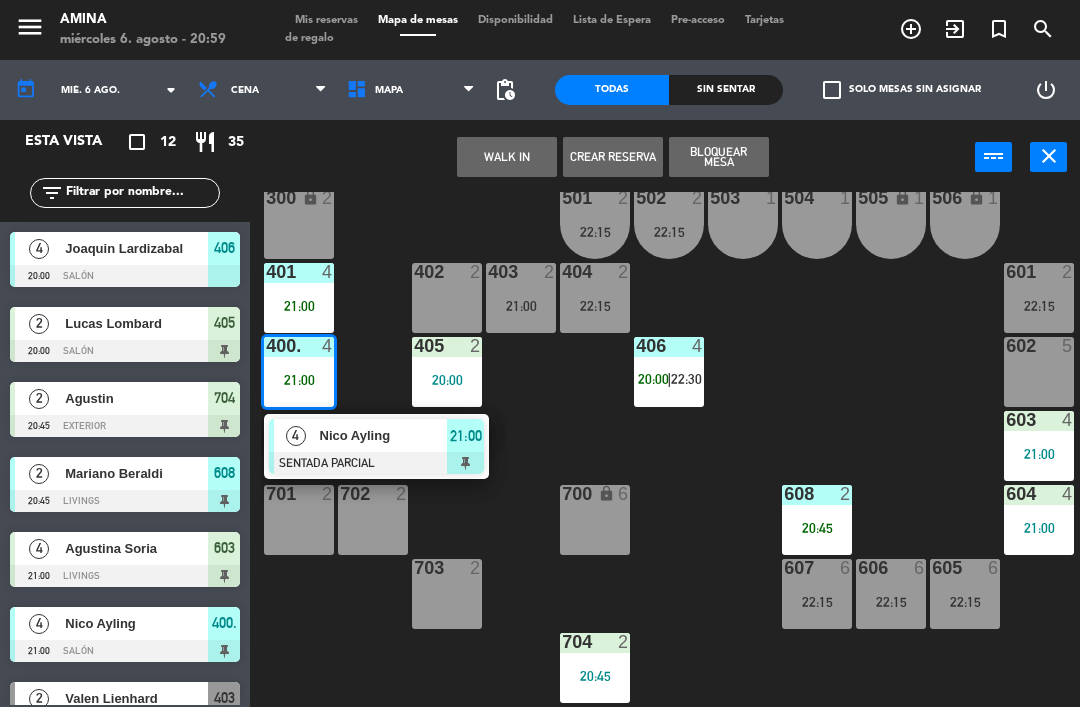 click on "Nico Ayling" at bounding box center (384, 435) 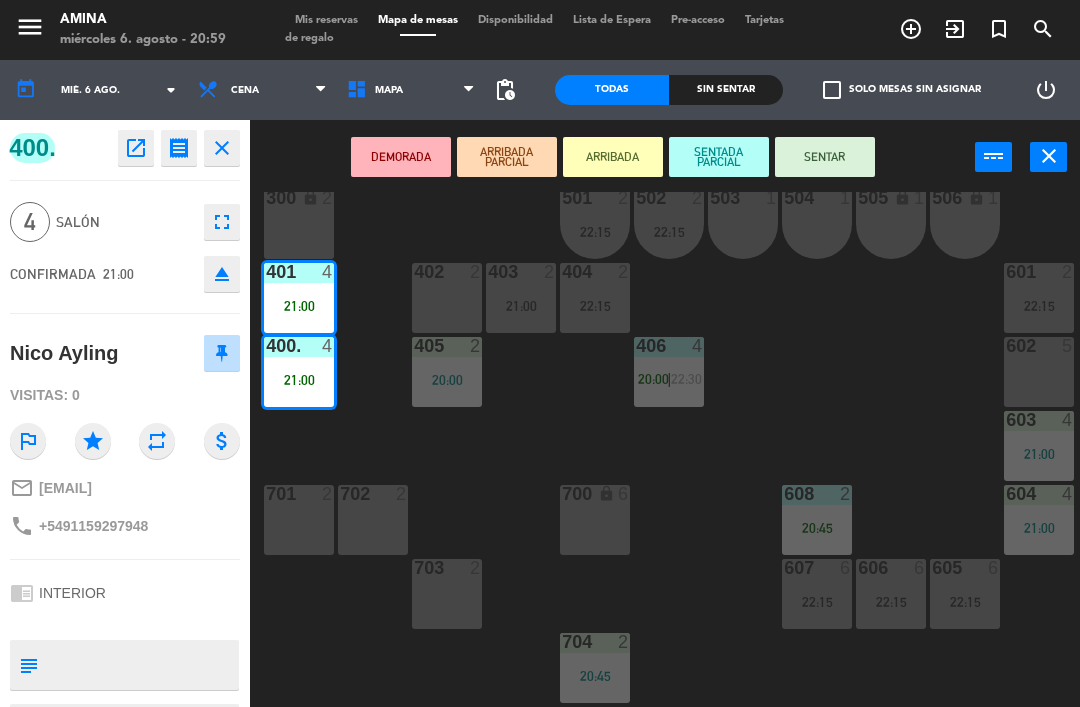 click on "SENTAR" at bounding box center [825, 157] 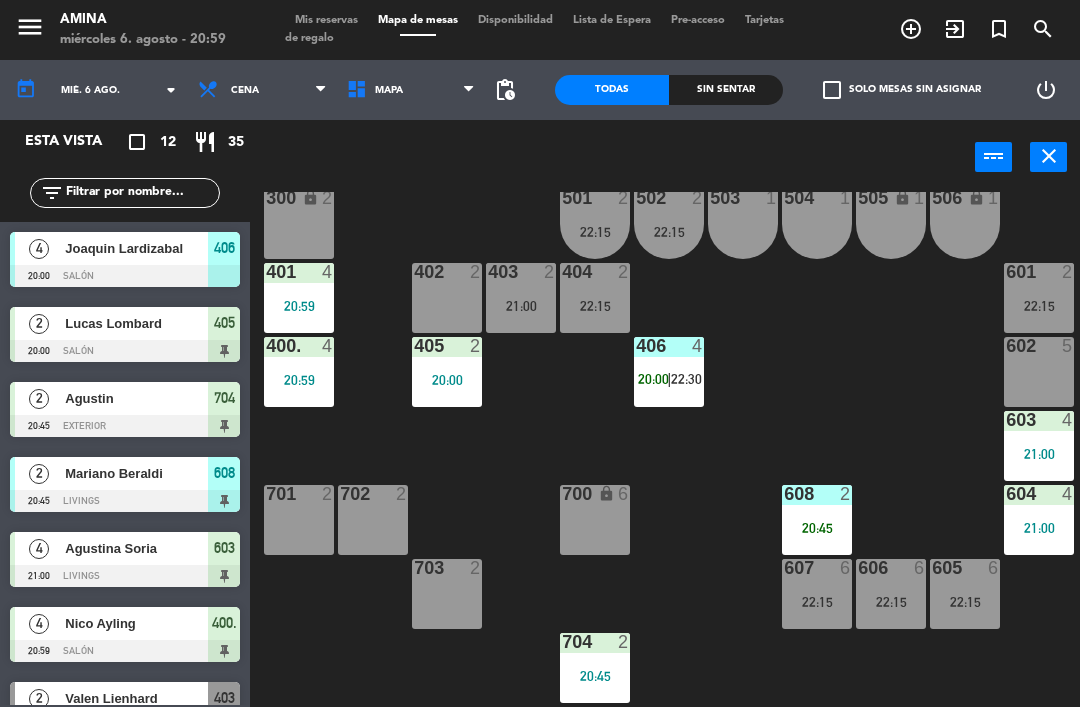 click on "406  4   20:00    |    22:30" at bounding box center (669, 372) 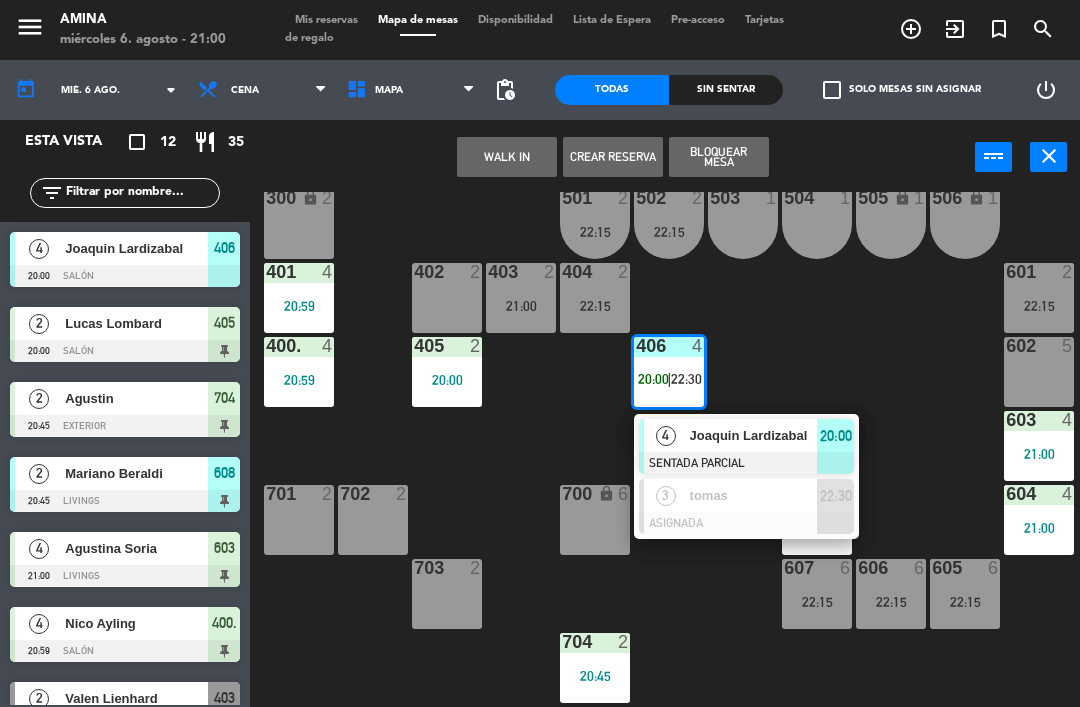 click on "Joaquin Lardizabal" at bounding box center [753, 435] 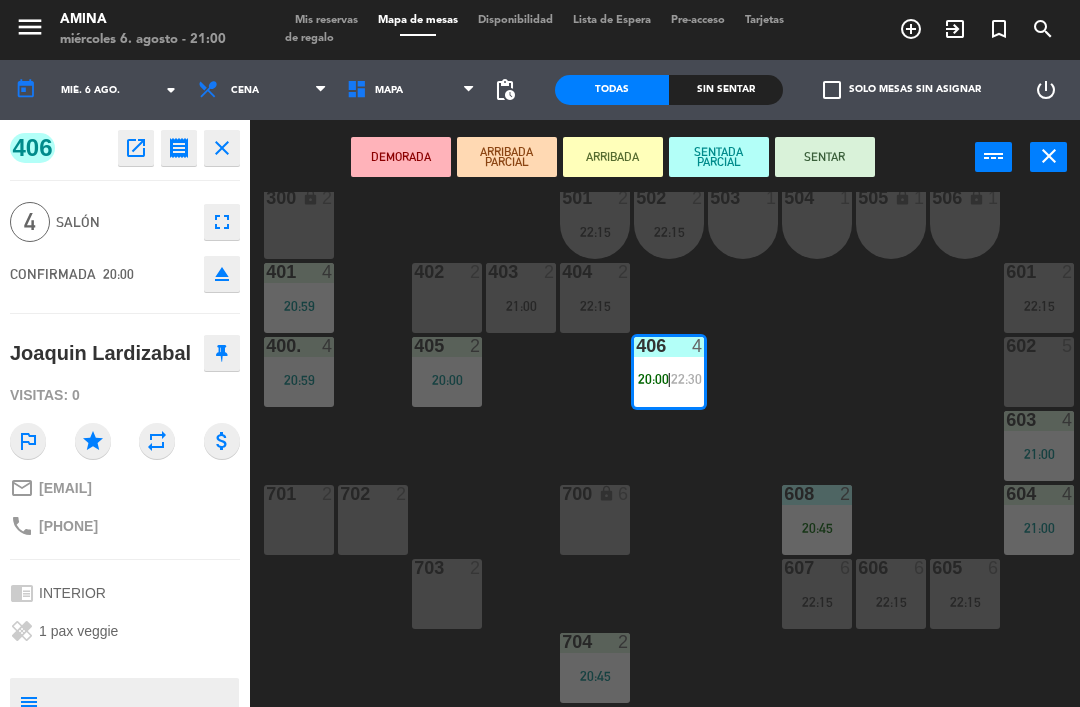 click on "fullscreen" 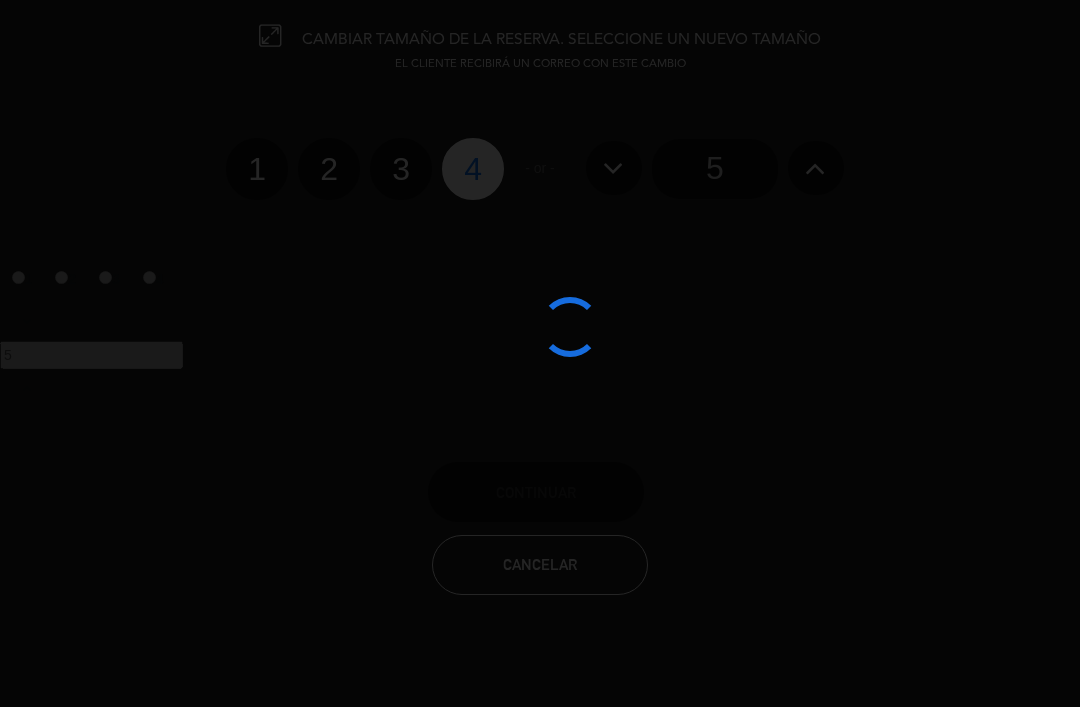 click 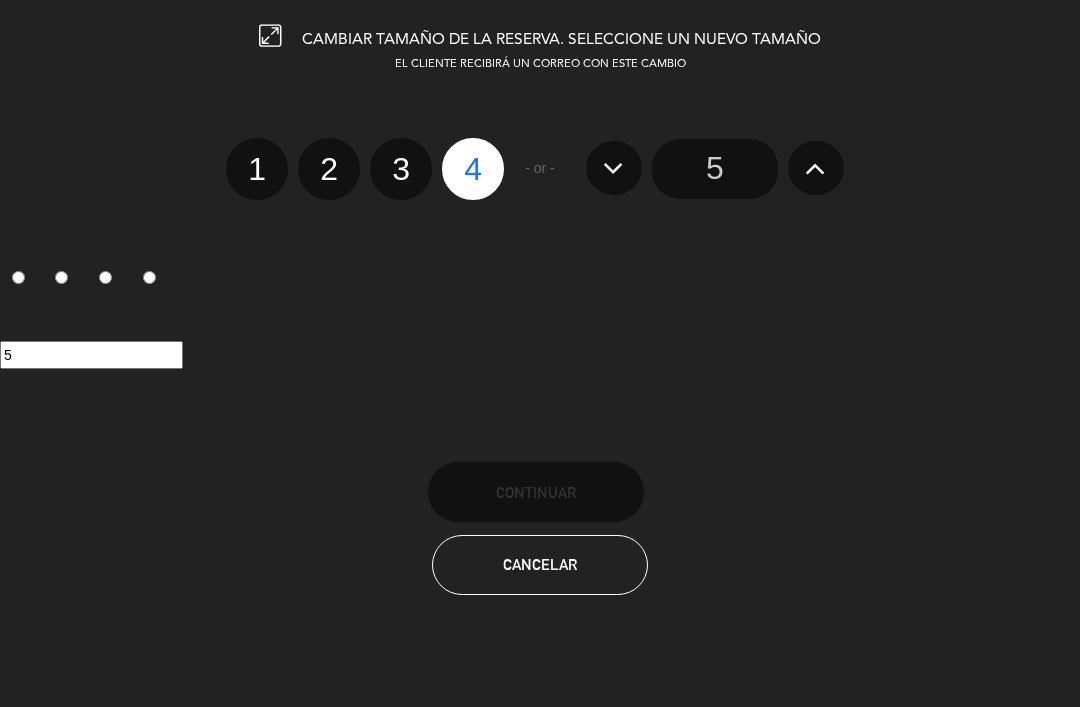 click on "3" 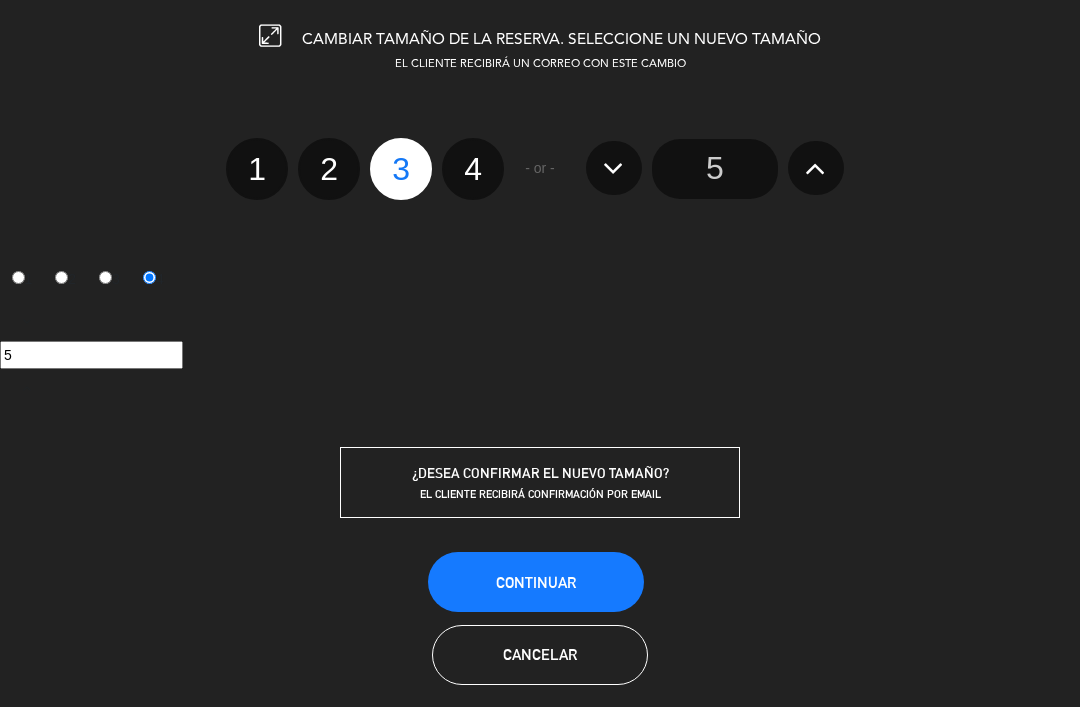 click on "Continuar" at bounding box center [536, 582] 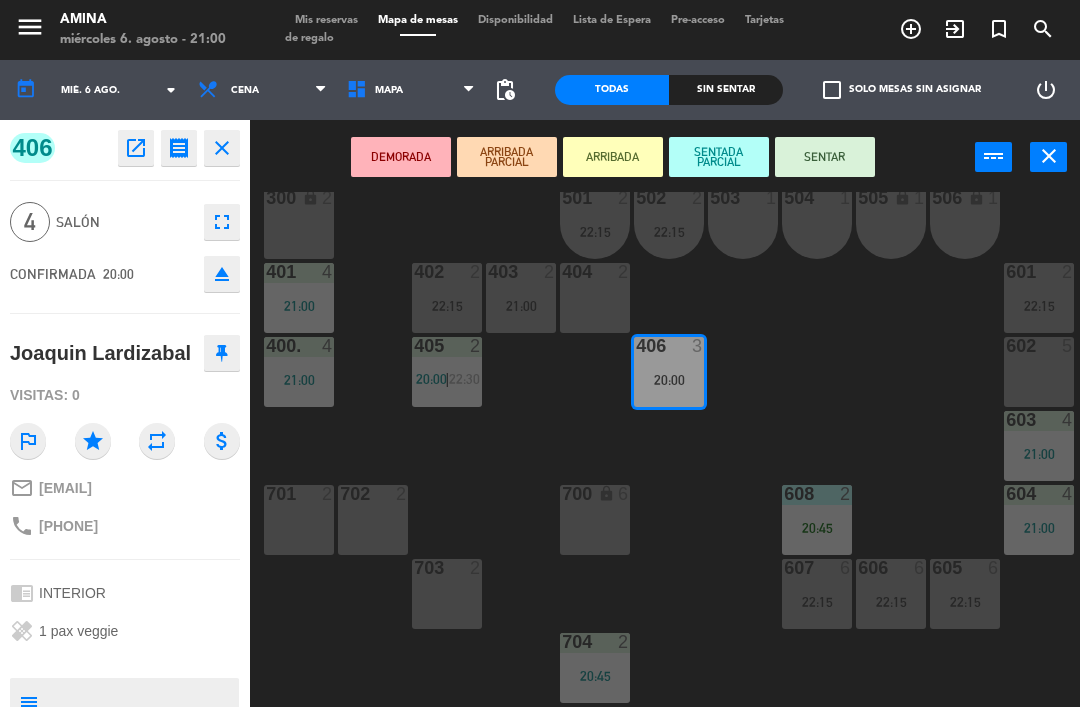 click on "SENTAR" at bounding box center [825, 157] 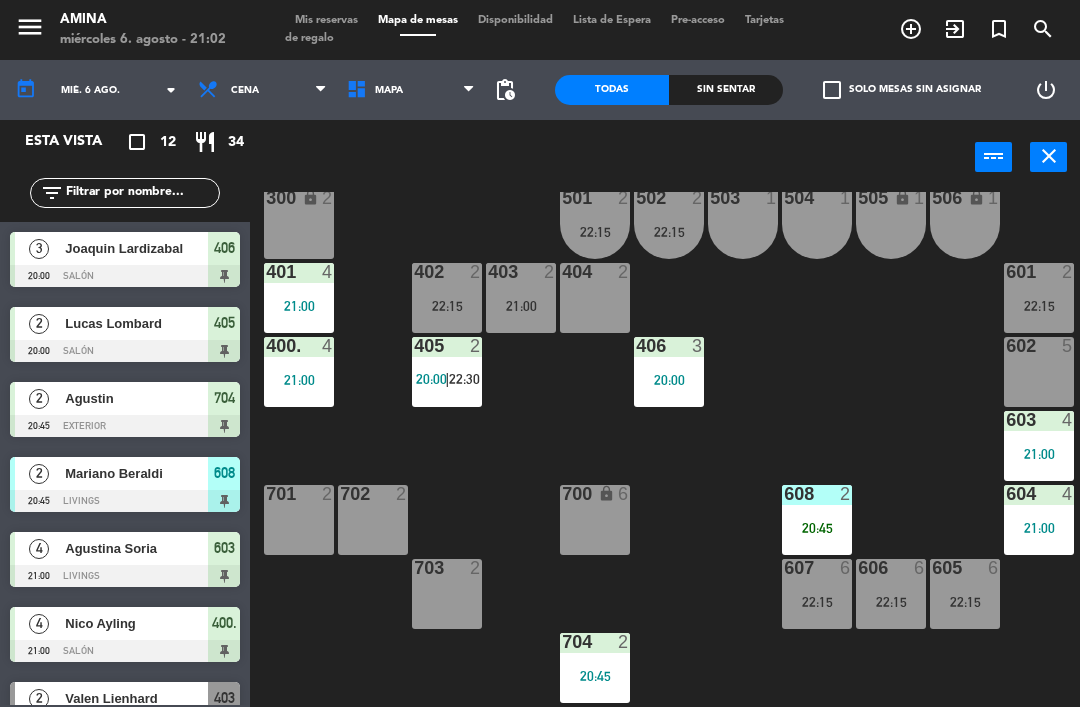 click on "608  2   20:45" at bounding box center (817, 520) 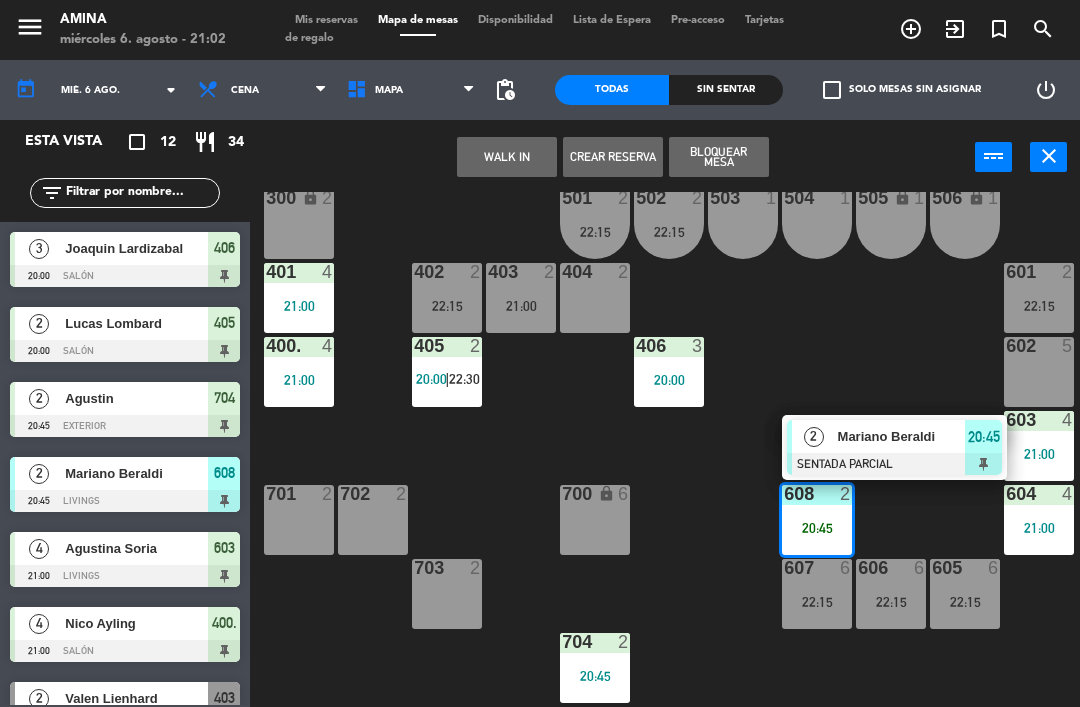 click on "Mariano Beraldi" at bounding box center (902, 436) 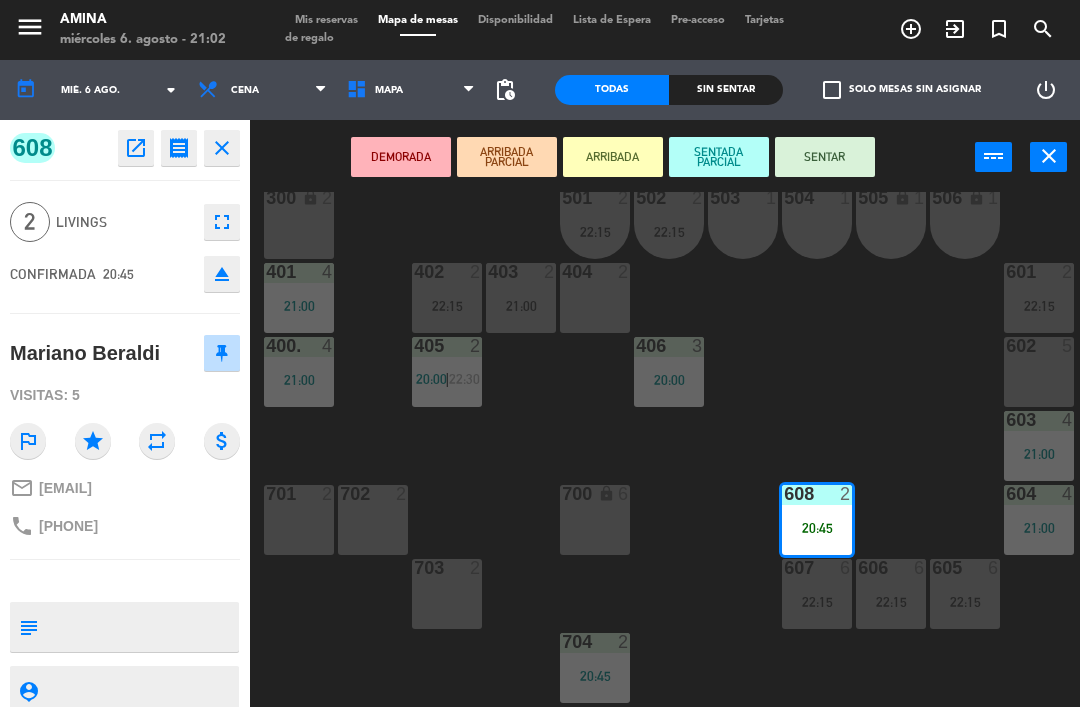 click on "SENTAR" at bounding box center (825, 157) 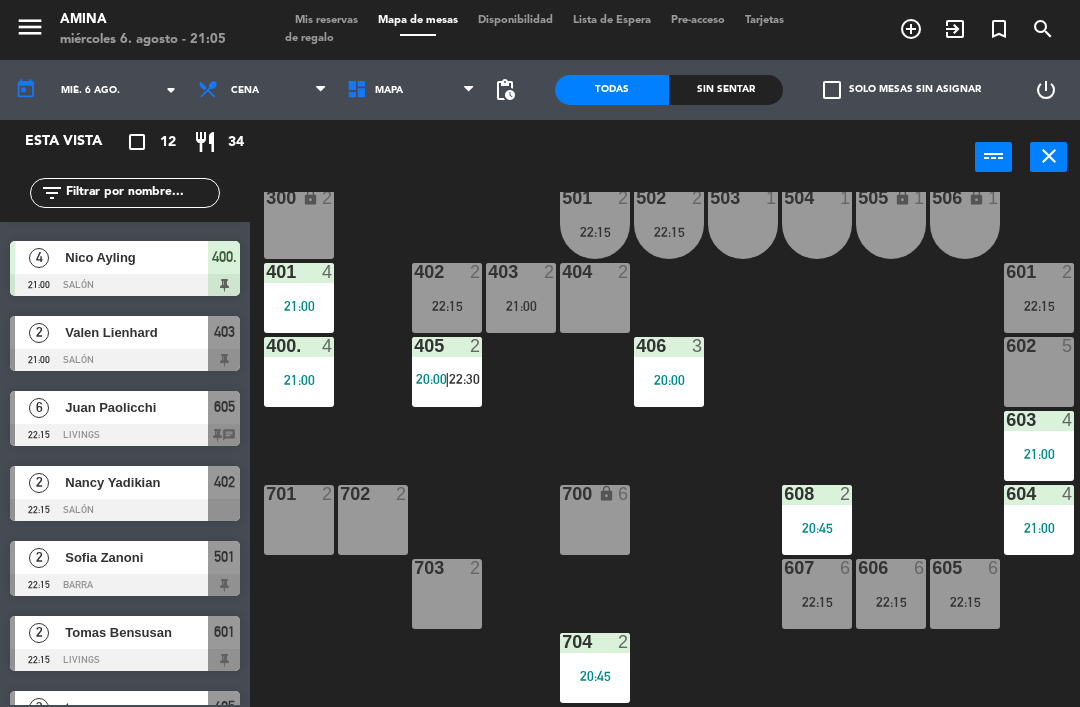 scroll, scrollTop: 378, scrollLeft: 0, axis: vertical 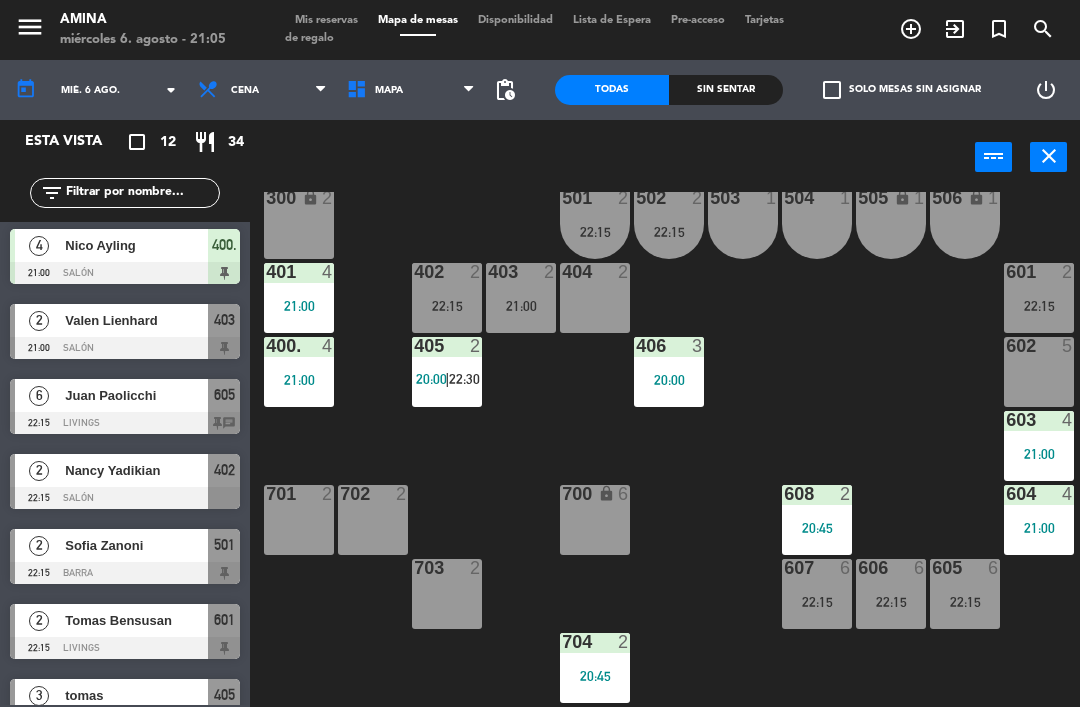 click on "Juan Paolicchi" at bounding box center [136, 395] 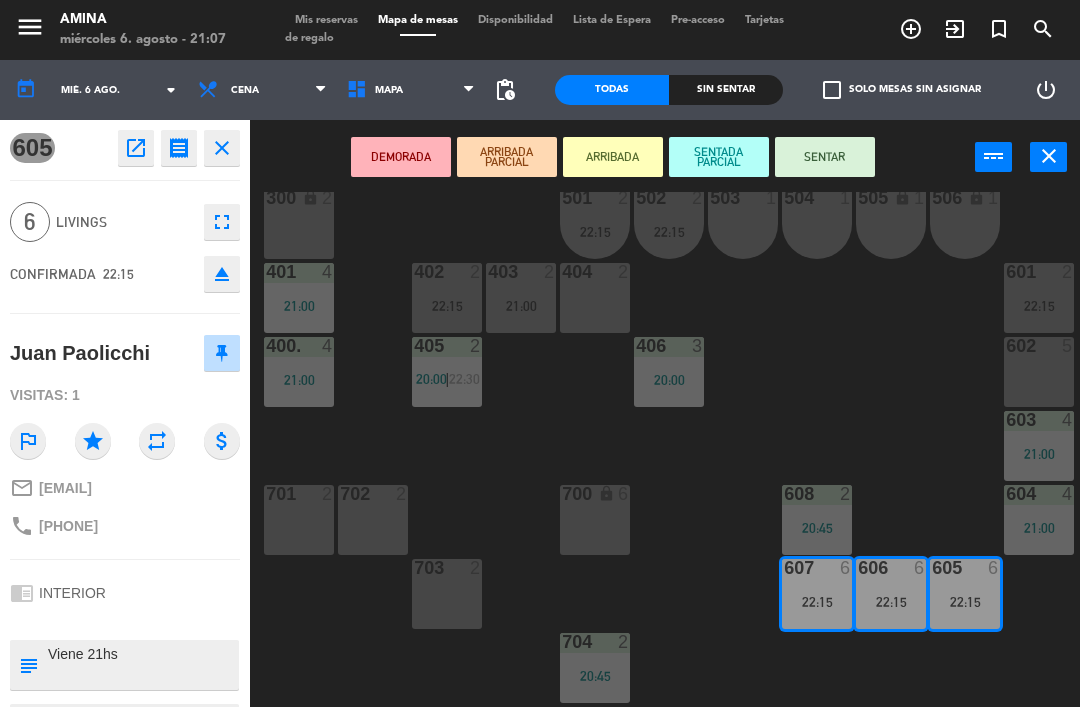 click on "SENTADA PARCIAL" at bounding box center (719, 157) 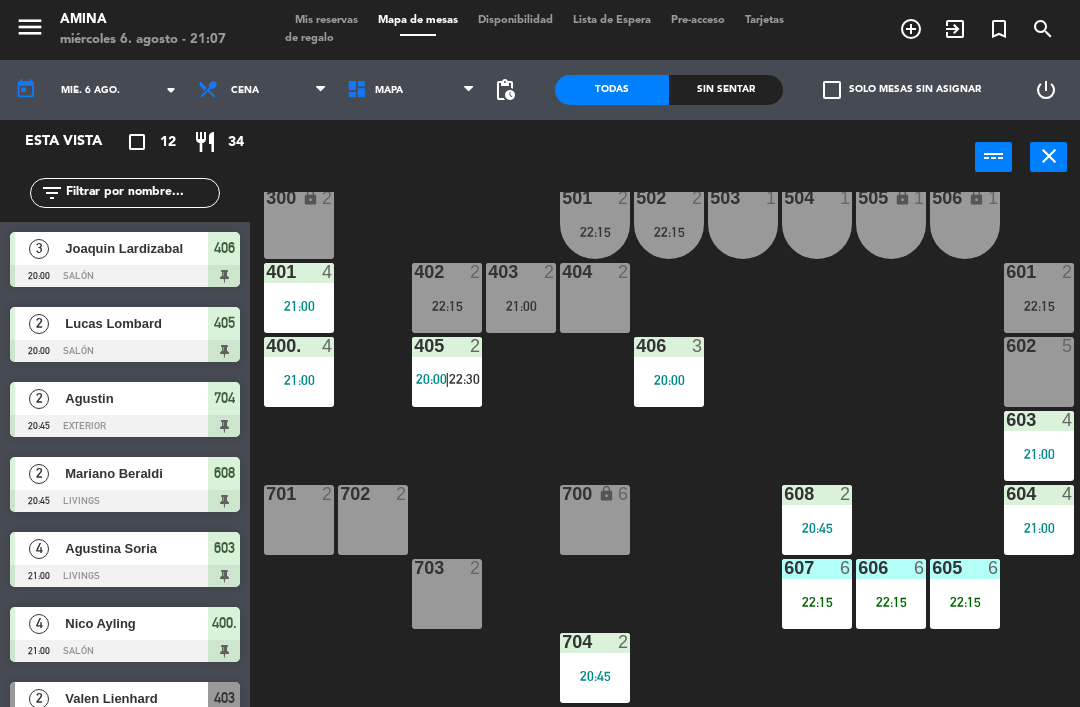 scroll, scrollTop: 0, scrollLeft: 0, axis: both 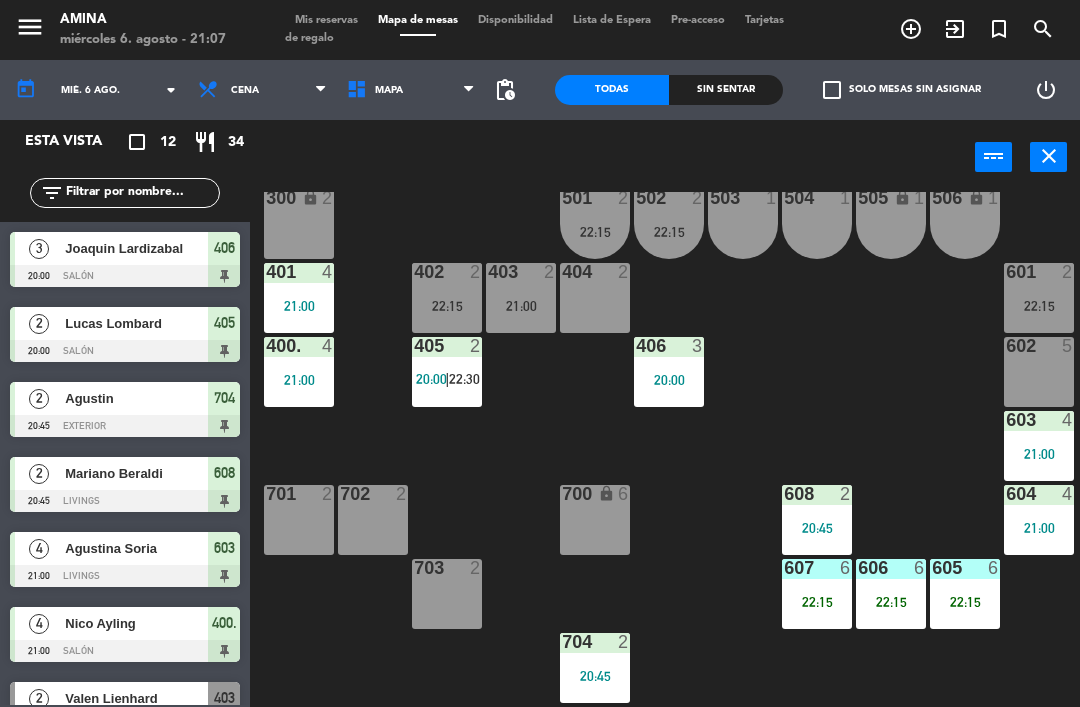 click on "501  2   22:15" at bounding box center (595, 224) 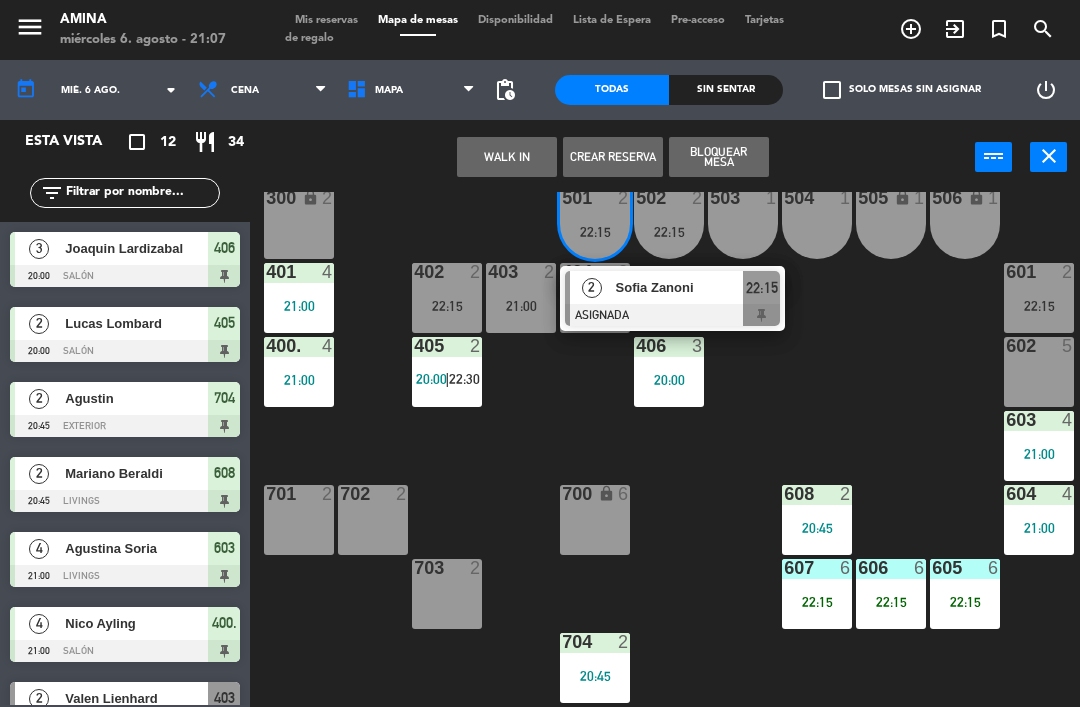 click on "Sofia Zanoni" at bounding box center (680, 287) 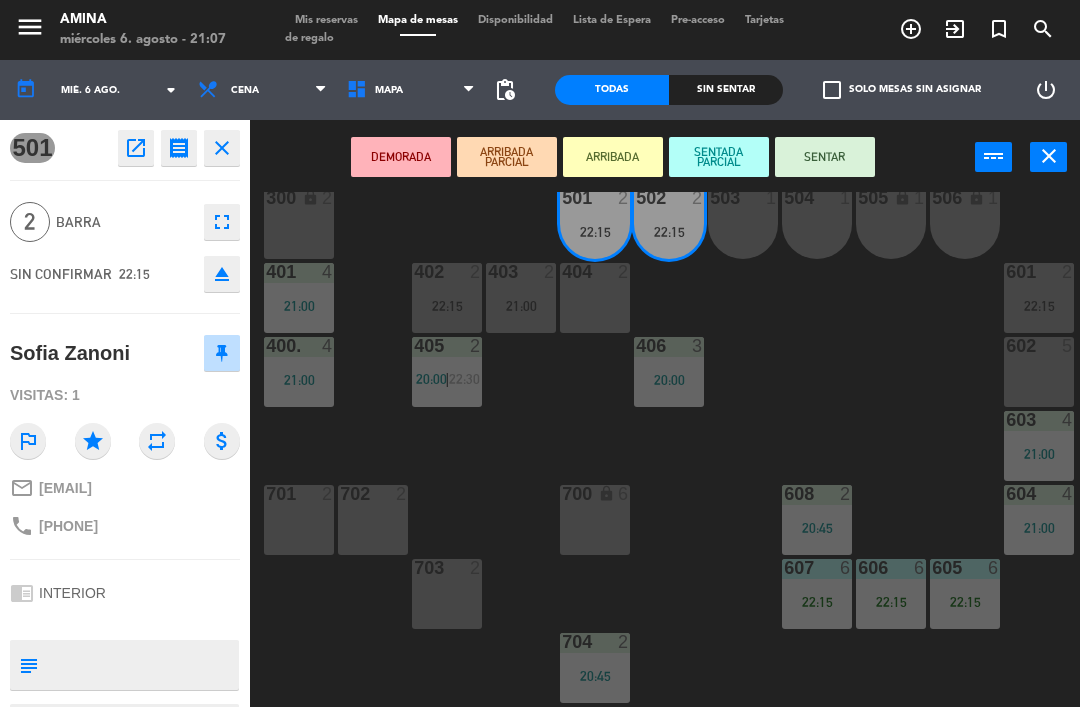 click on "404  2" at bounding box center (595, 298) 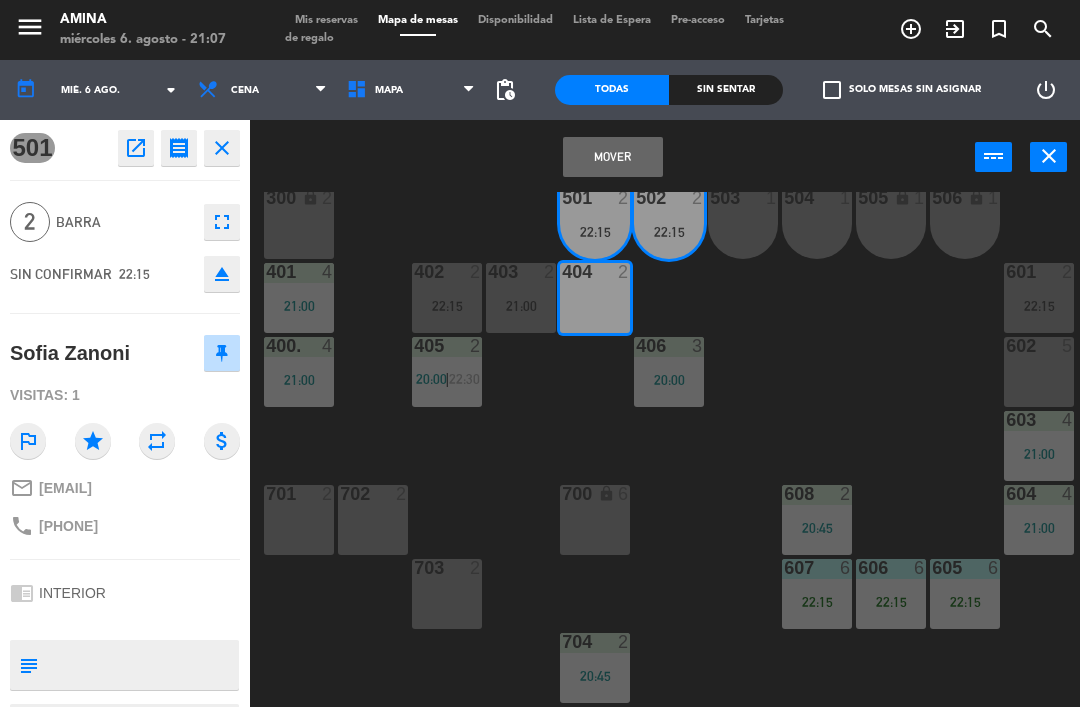click on "Mover" at bounding box center (613, 157) 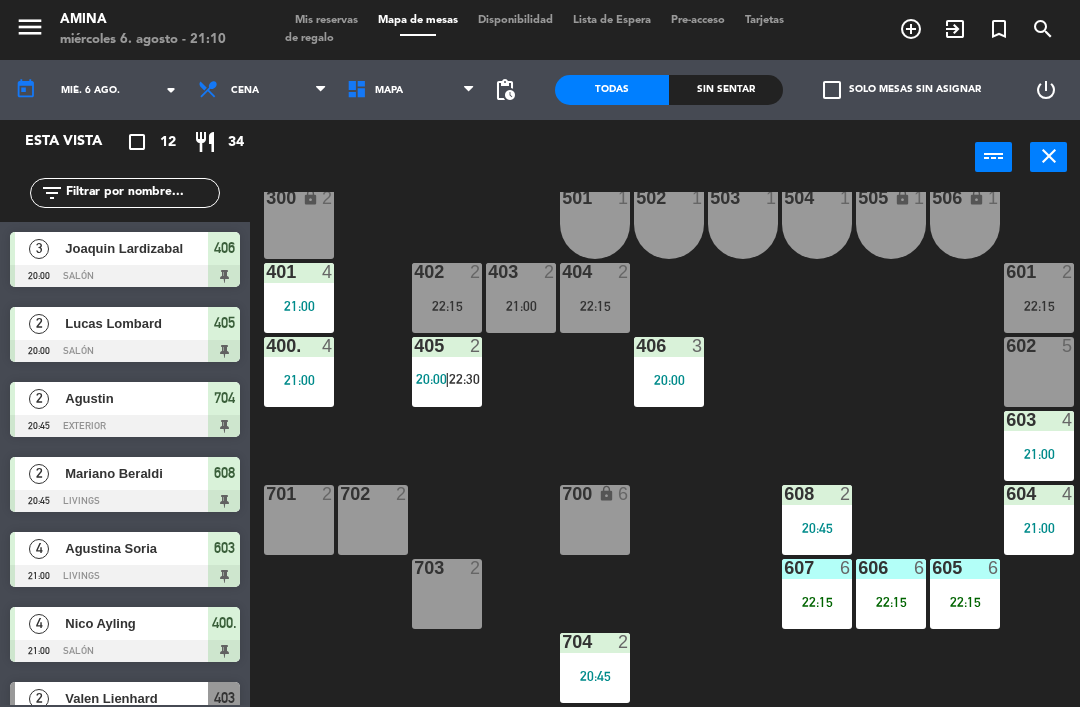 scroll, scrollTop: 0, scrollLeft: 0, axis: both 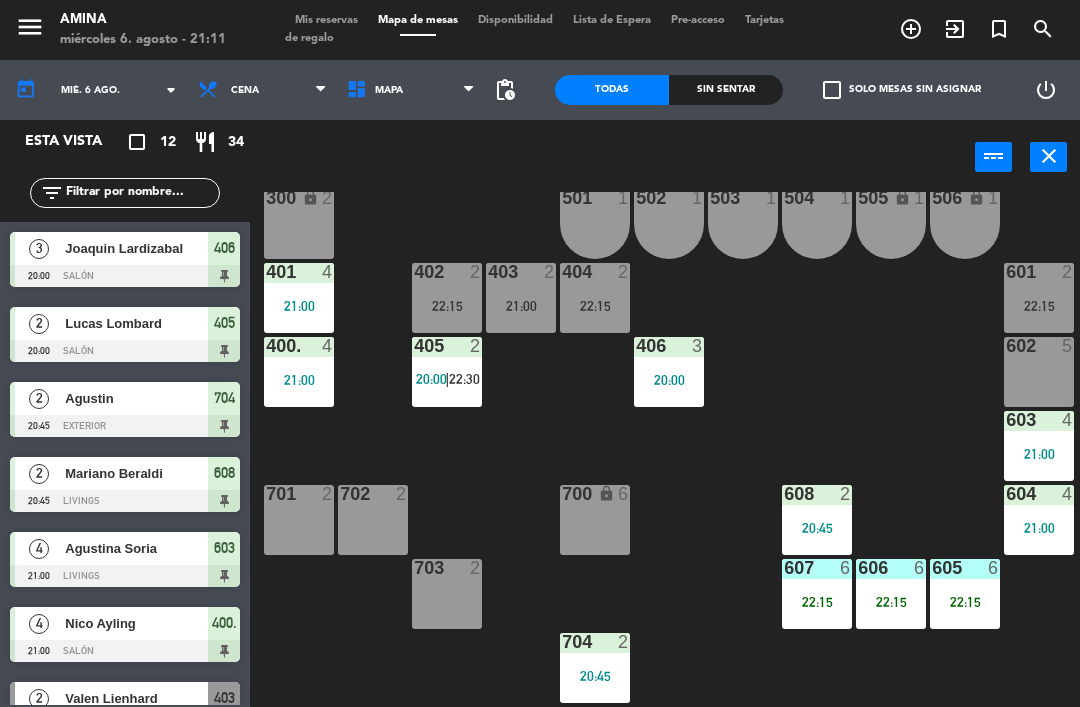 click on "101 lock  6  102 lock  6  103 lock  6  301 lock  6  307 lock  2  302 lock  6  308 lock  2  201 lock  6  303 lock  6  309 lock  6  202 lock  6  304 lock  6  310 lock  6  203 lock  6  305 lock  6  204 lock  6  306 lock  6  801 lock  10  300 lock  2  501  1  502  1  503  1  504  1  505 lock  1  506 lock  1  401  4   21:00  402  2   22:15  403  2   21:00  404  2   22:15  601  2   22:15  405  2   20:00    |    22:30     406  3   20:00  400.  4   21:00  602  5  603  4   21:00  701  2  702  2  700 lock  6  604  4   21:00  608  2   20:45  703  2  605  6   22:15  606  6   22:15  607  6   22:15  704  2   20:45" 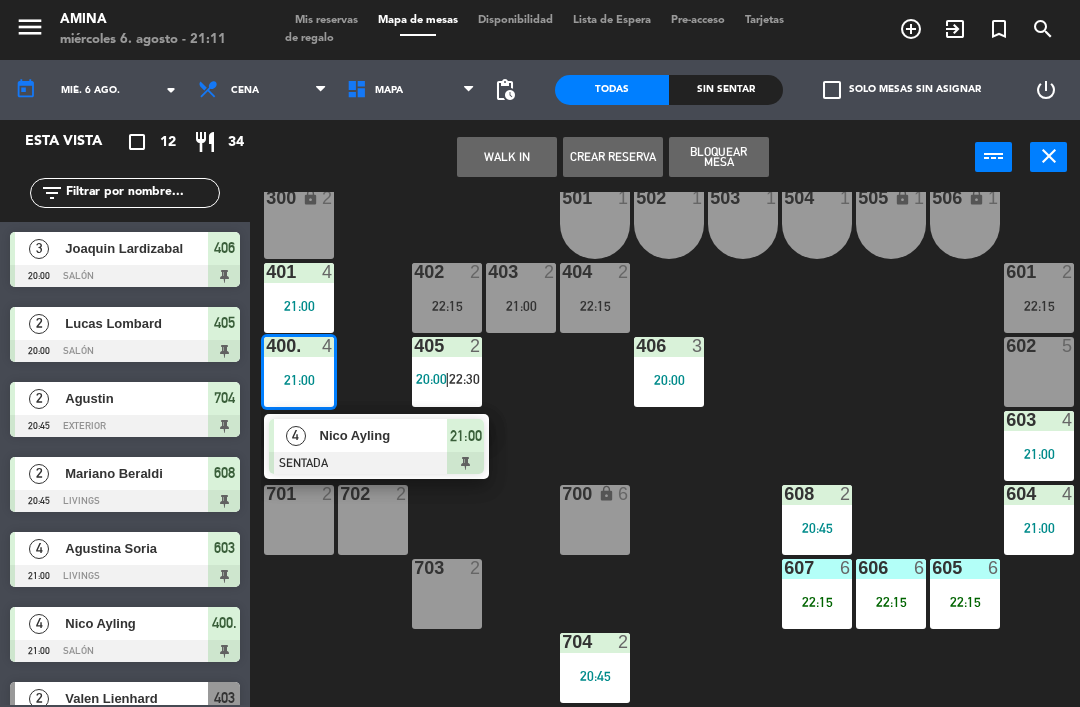 click on "Nico Ayling" at bounding box center [383, 435] 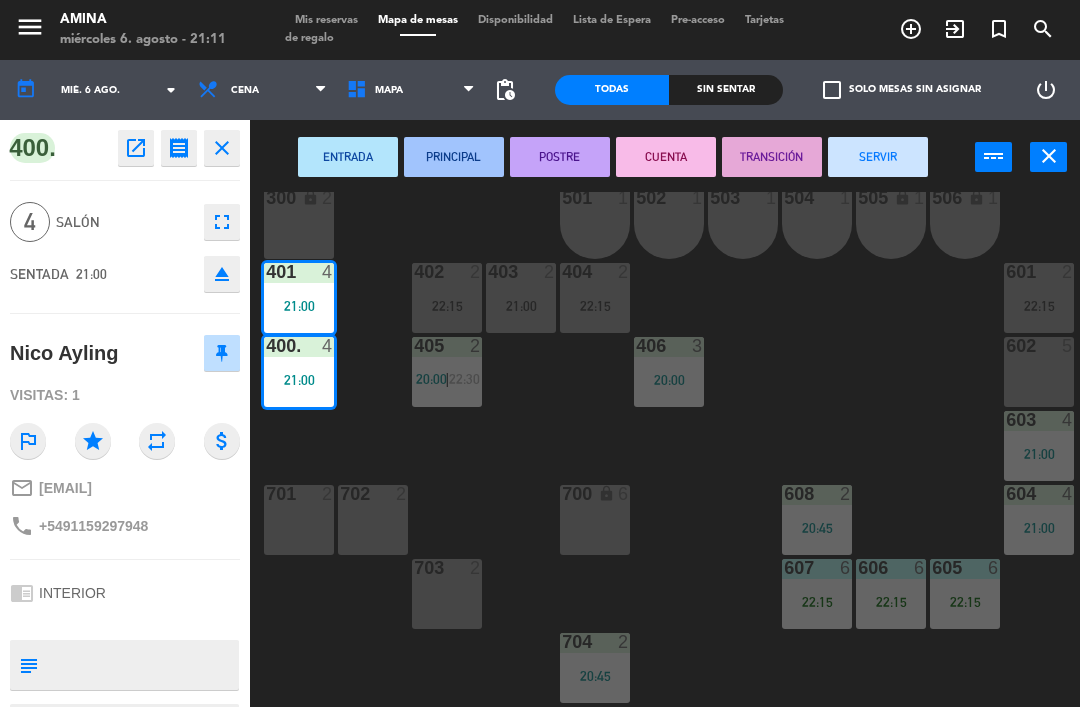 click on "fullscreen" 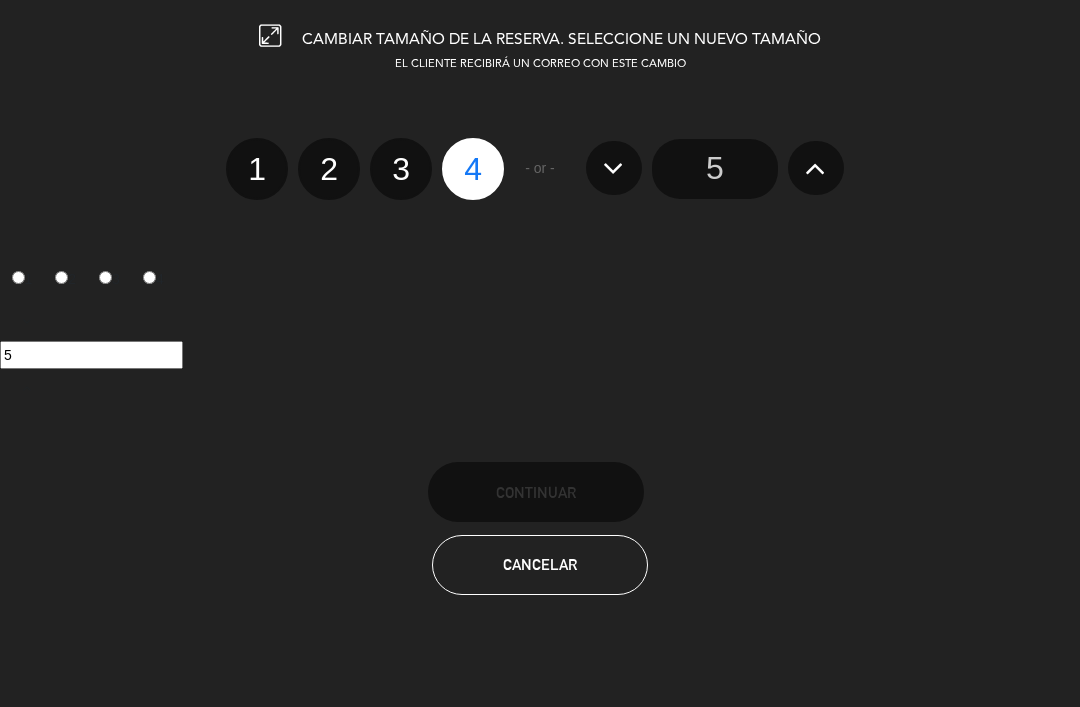 click on "5" 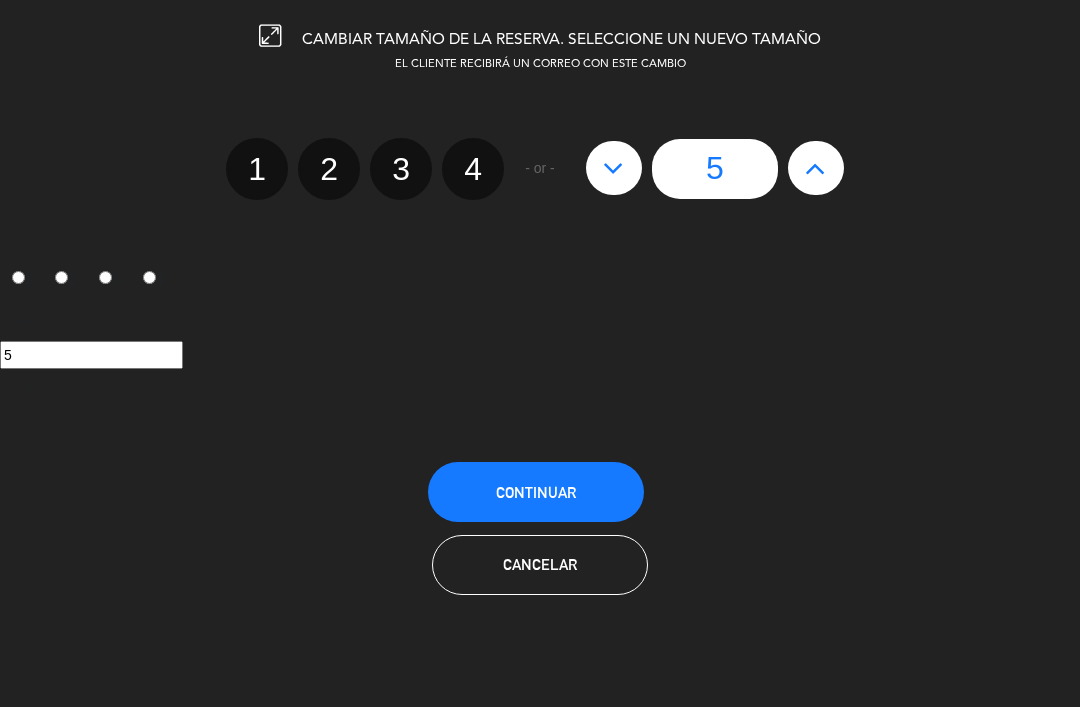 click on "Continuar" at bounding box center [536, 492] 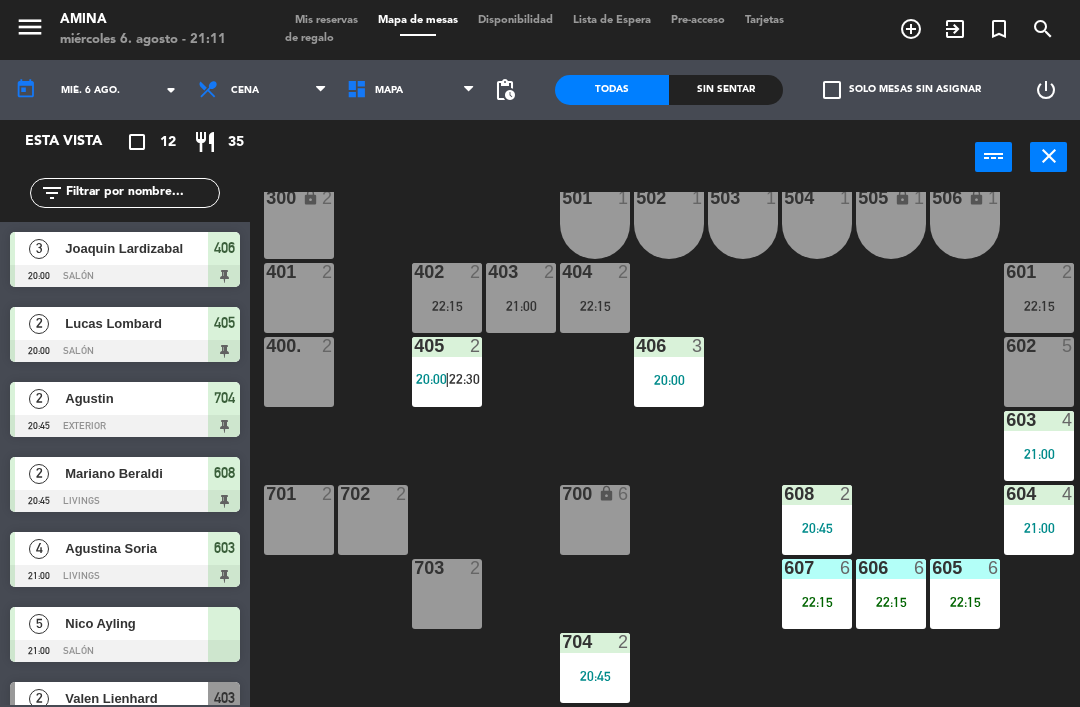 click on "400.  2" at bounding box center (299, 372) 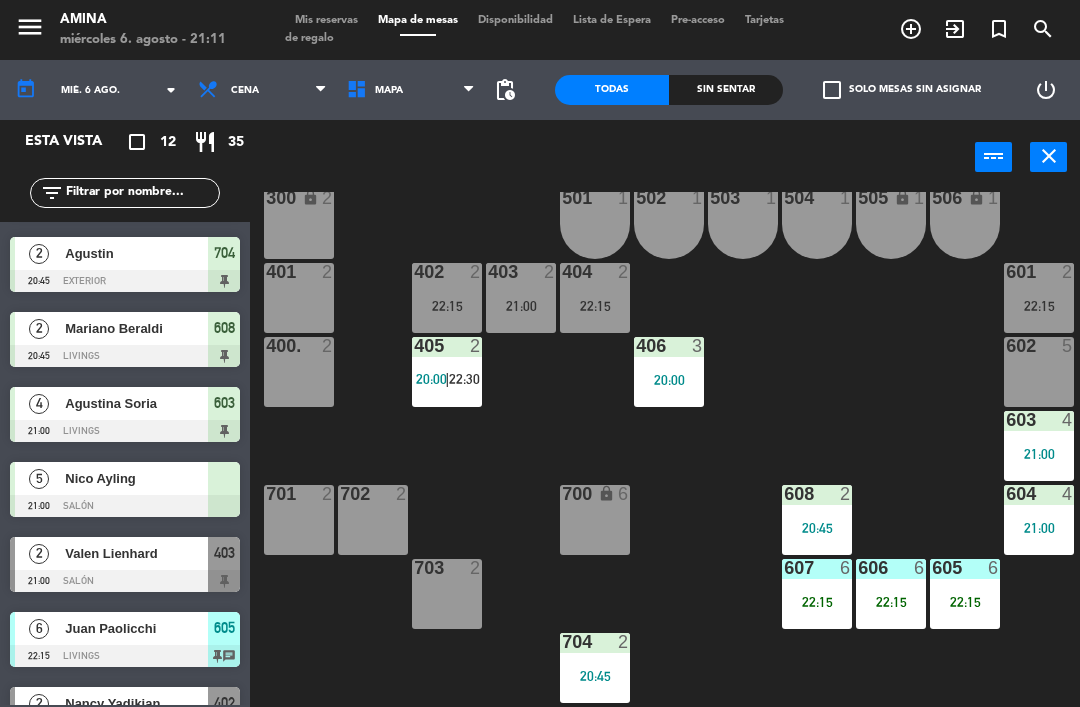 scroll, scrollTop: 144, scrollLeft: 0, axis: vertical 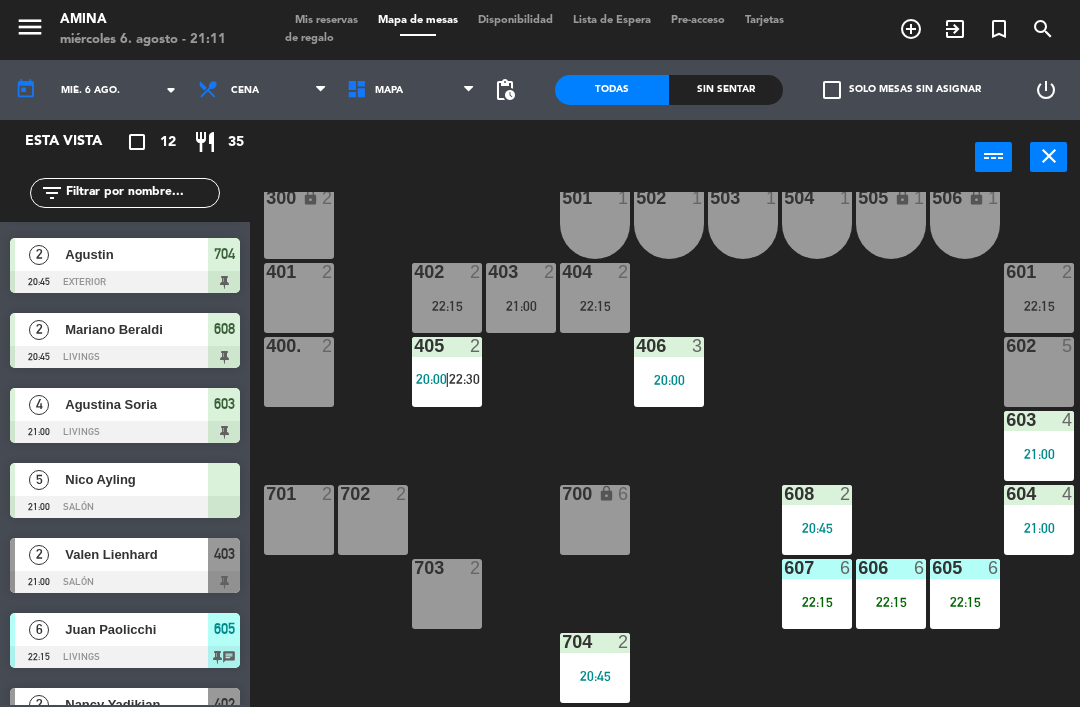click on "Nico Ayling" at bounding box center (135, 479) 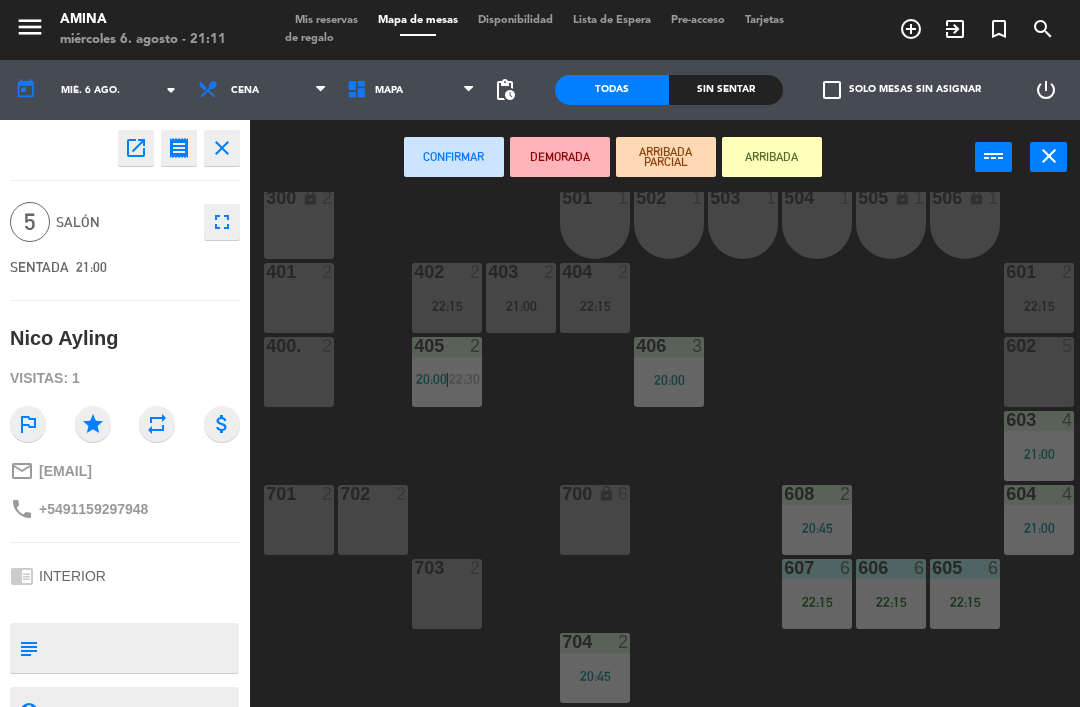 click on "400.  2" at bounding box center (299, 372) 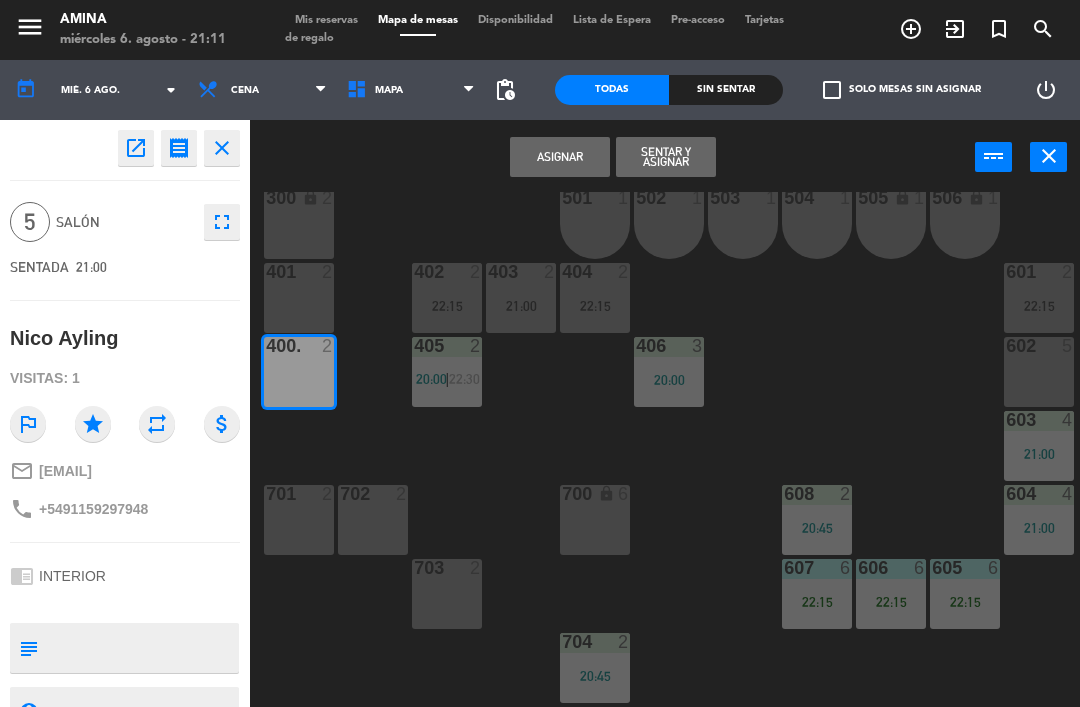 click on "300 lock  2" at bounding box center [299, 224] 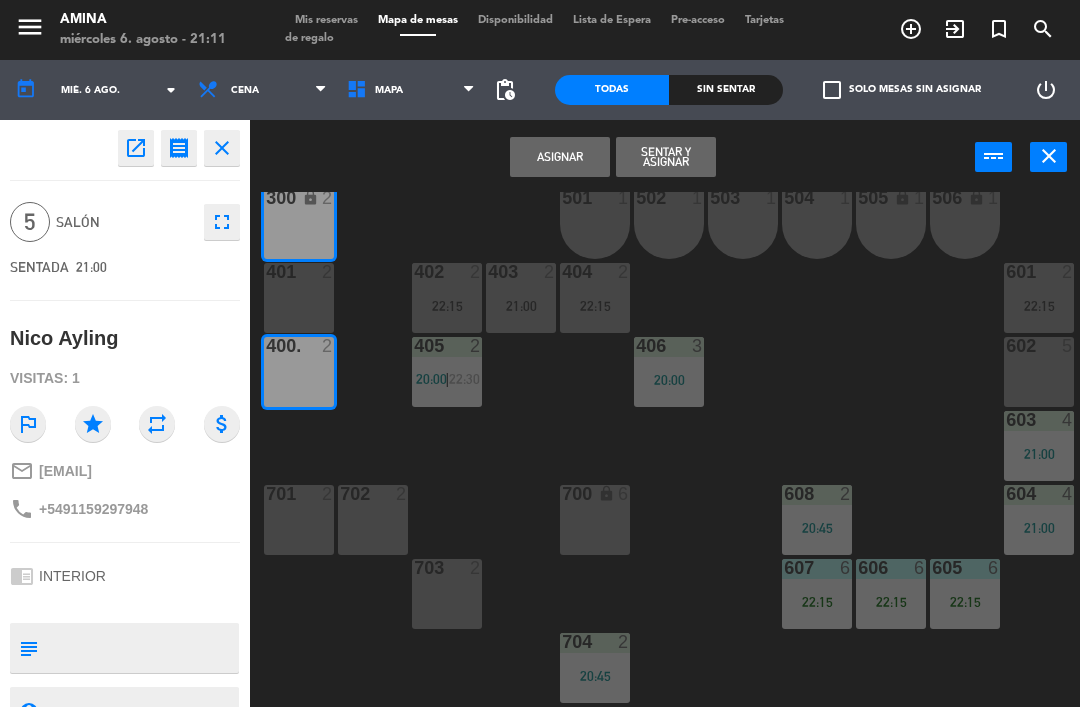 click on "401  2" at bounding box center (299, 298) 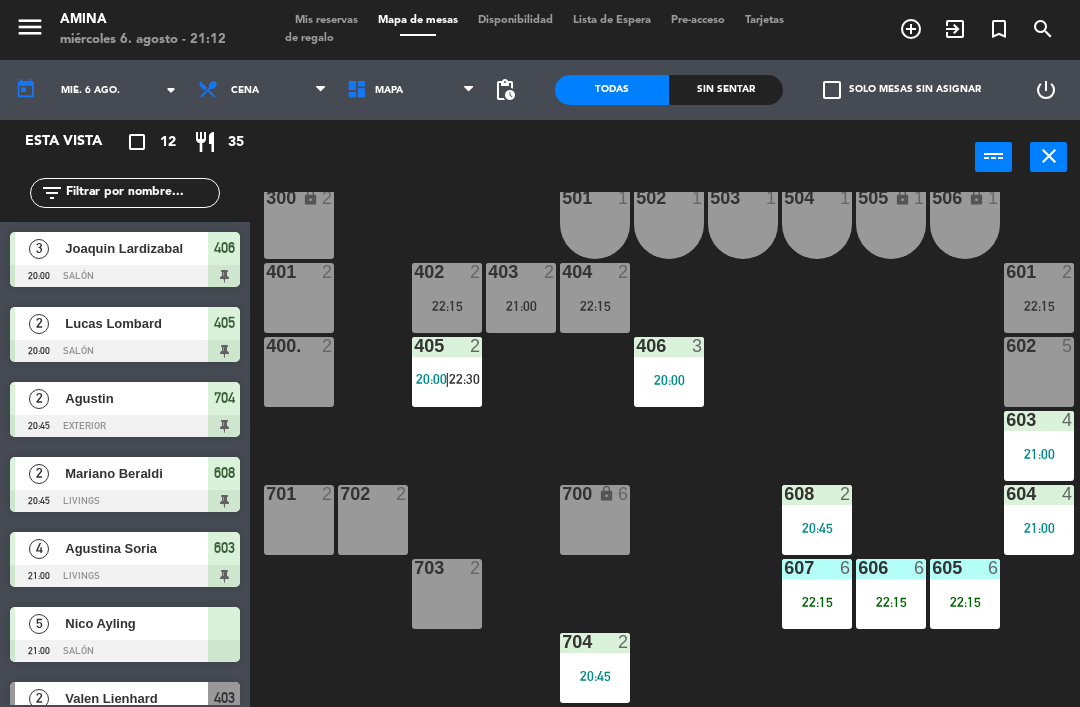 click on "Nico Ayling" at bounding box center [135, 623] 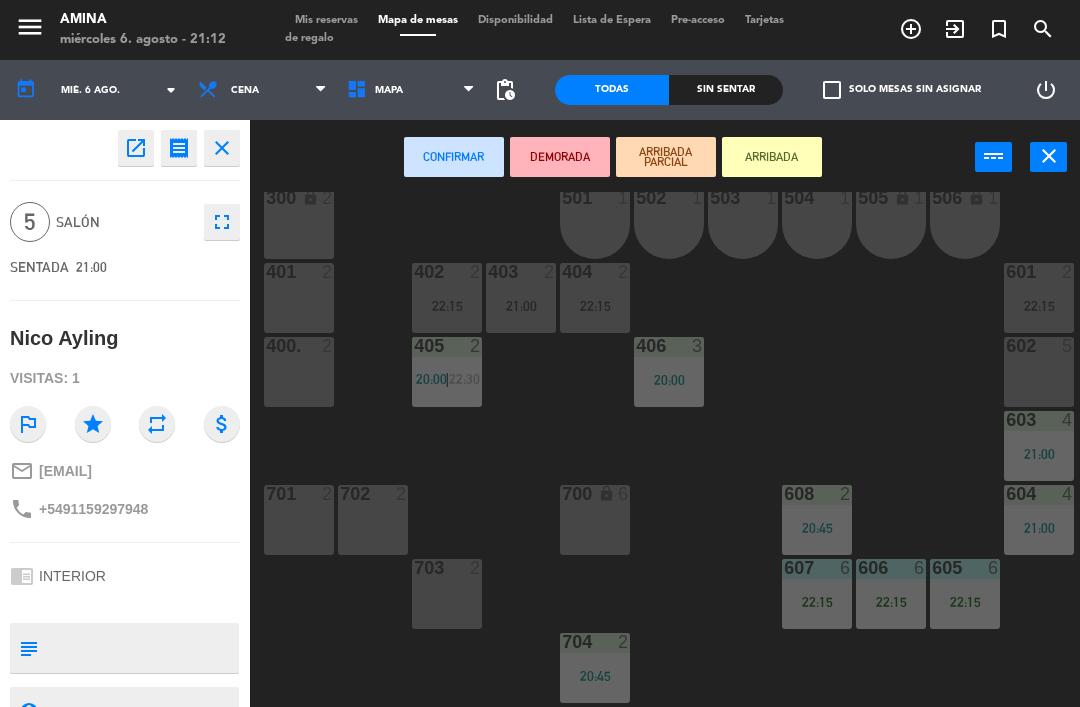 click on "401  2" at bounding box center [299, 298] 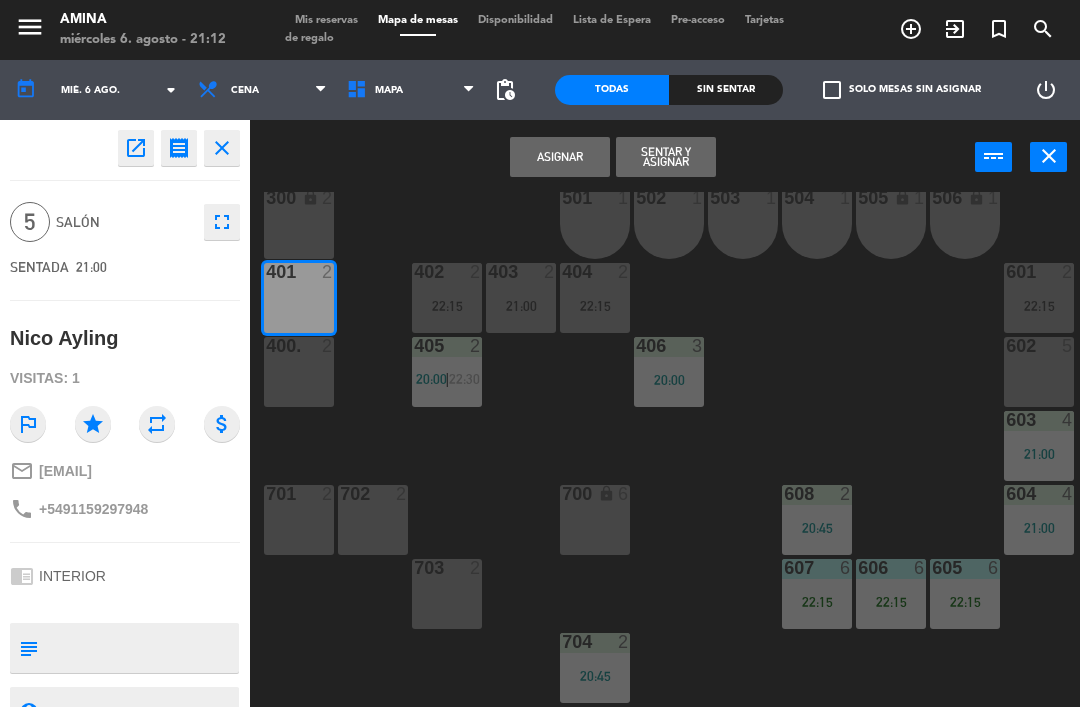 click on "400.  2" at bounding box center (299, 372) 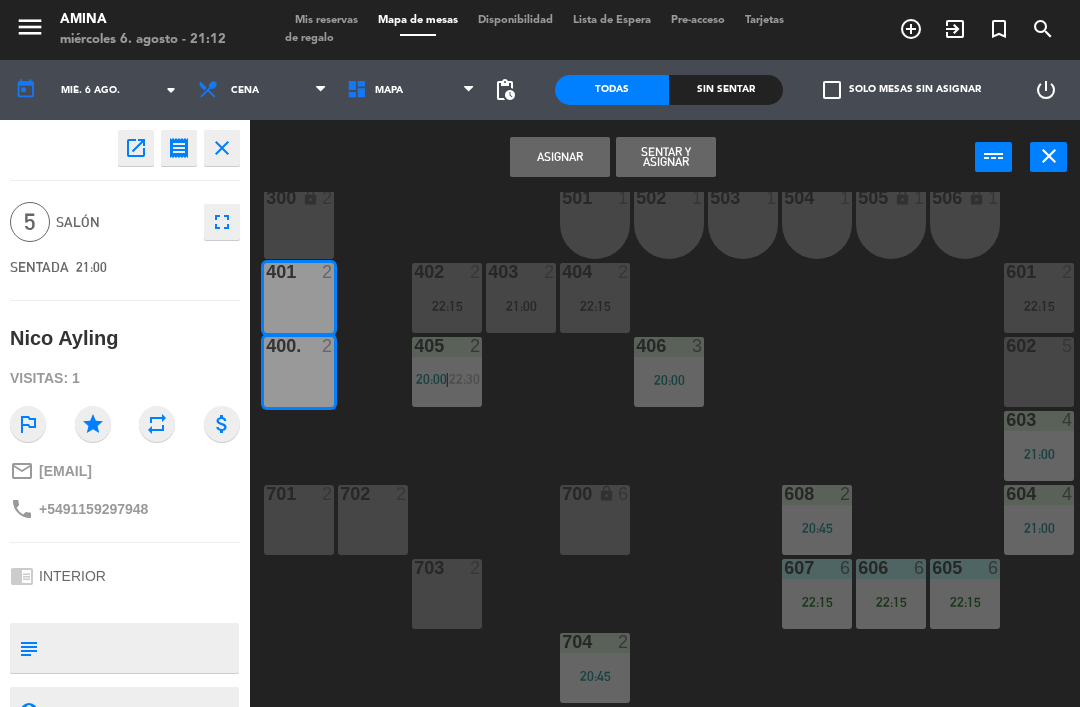 click on "Asignar" at bounding box center (560, 157) 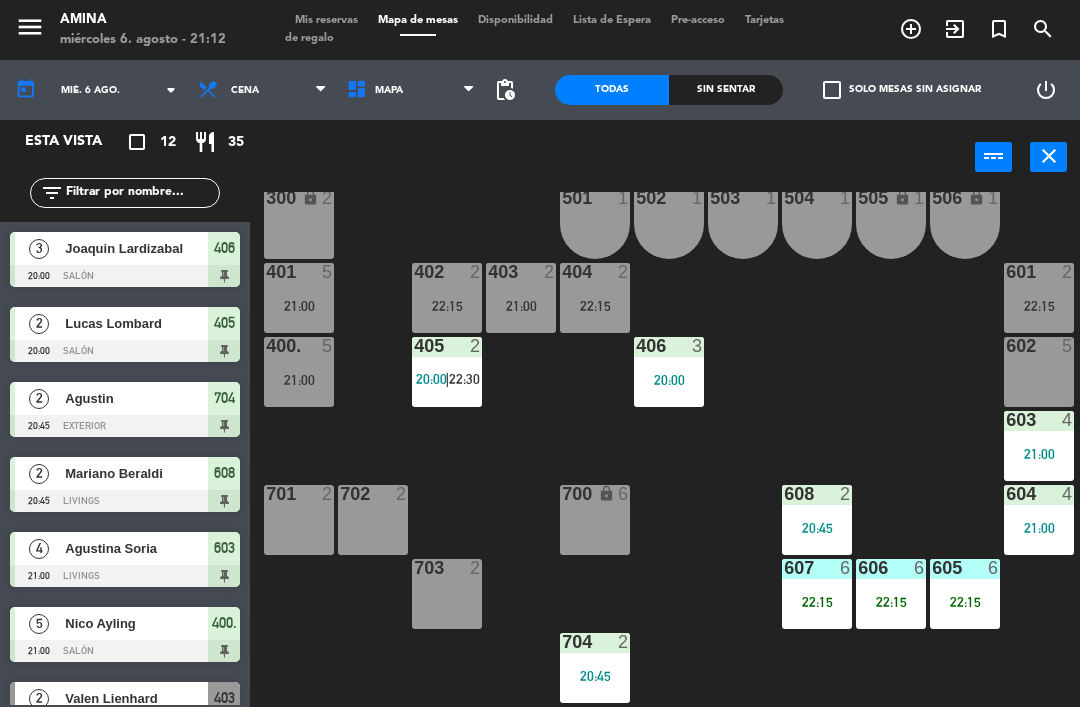 click on "21:00" at bounding box center (299, 380) 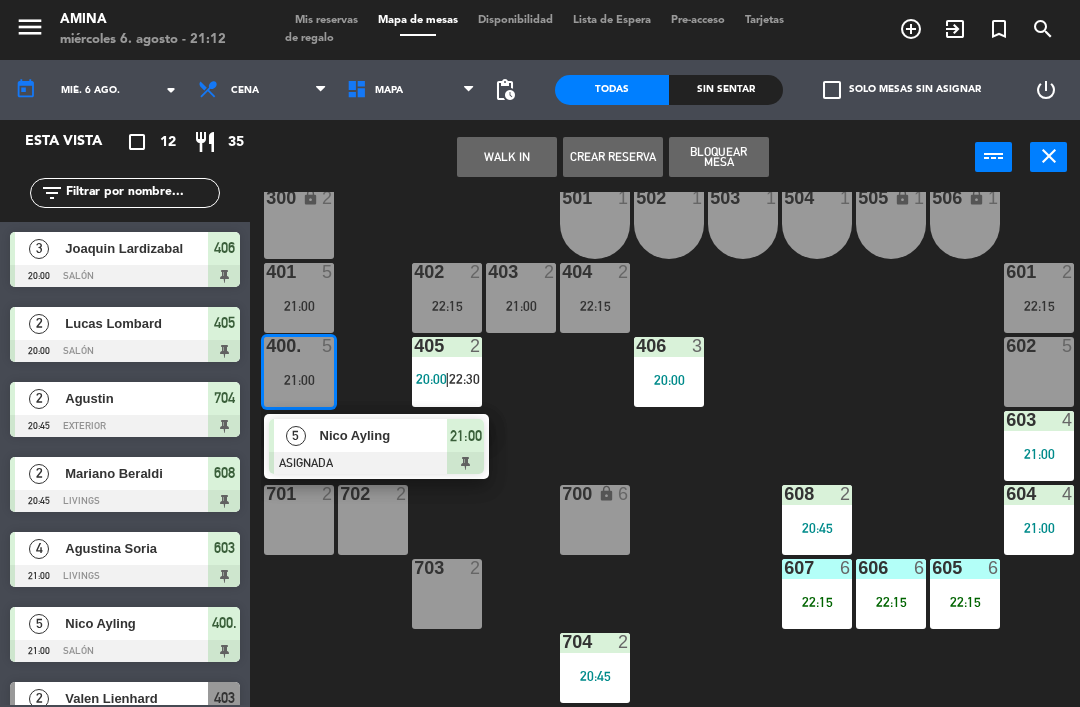 click at bounding box center (376, 463) 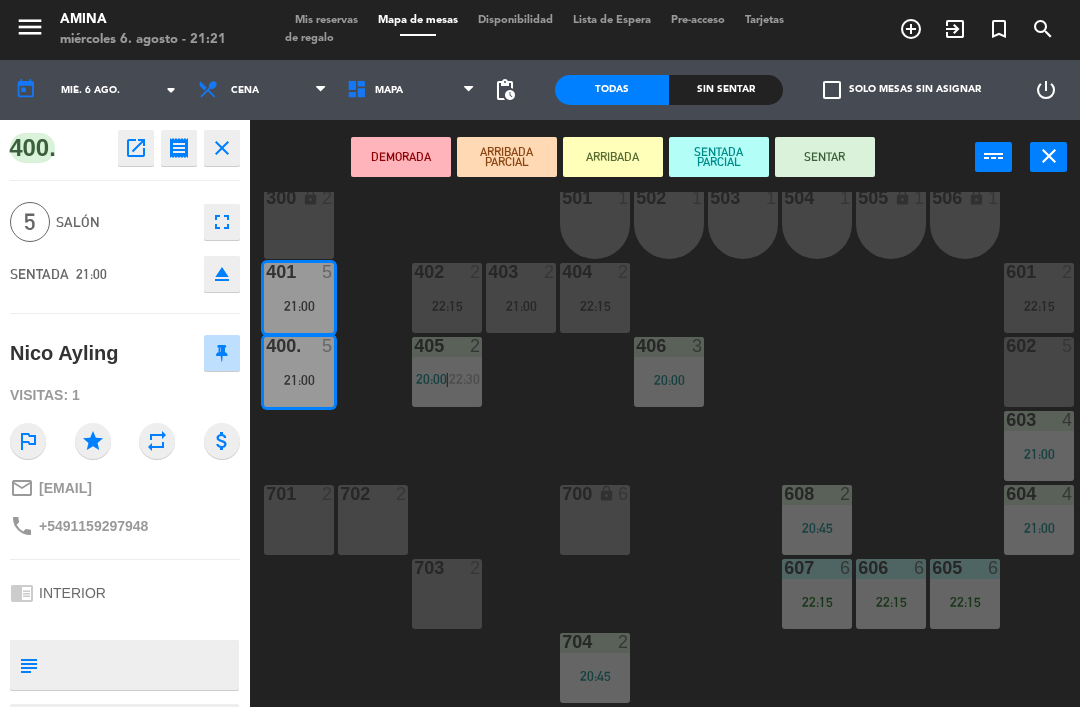 click on "602  5" at bounding box center (1039, 372) 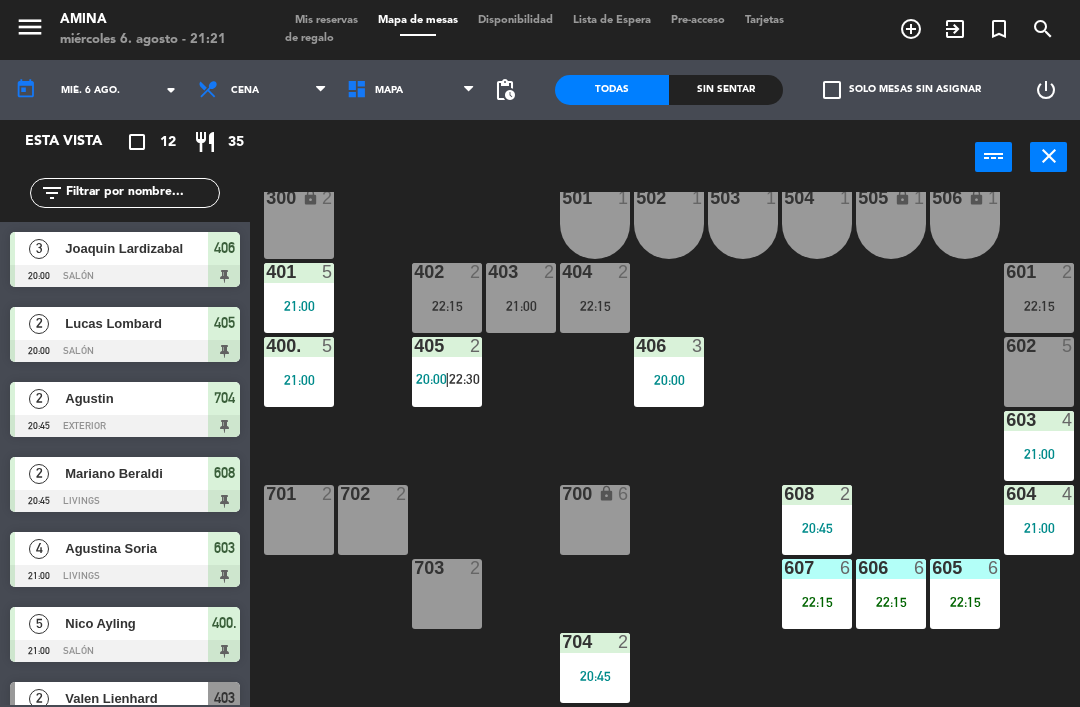 click on "602  5" at bounding box center [1039, 372] 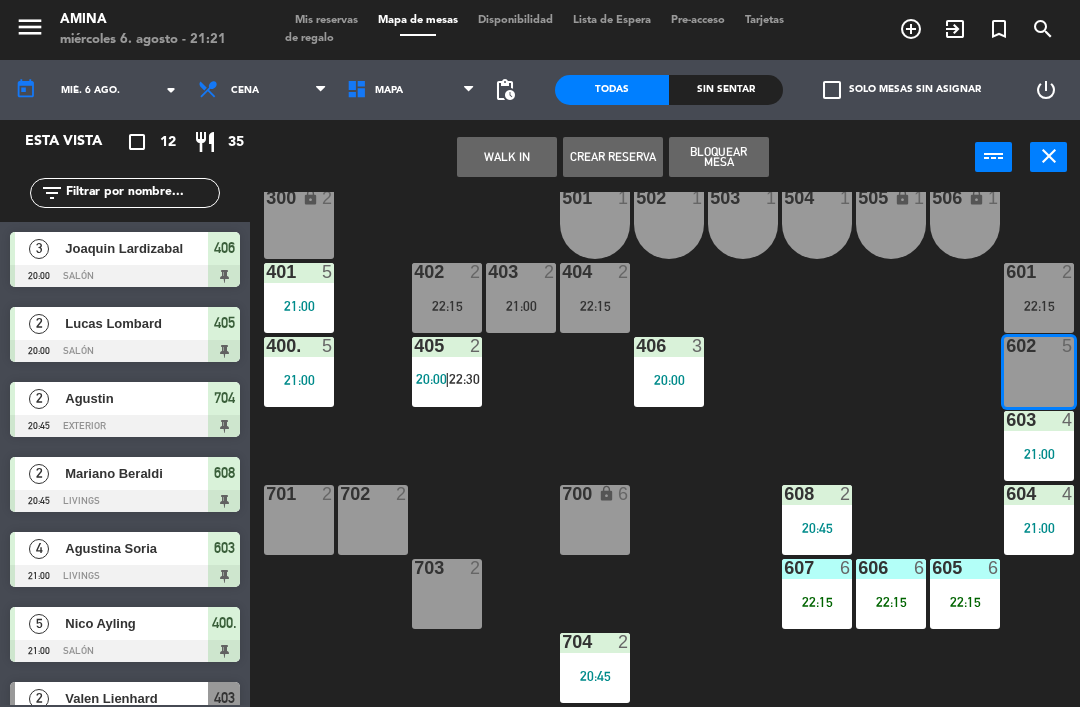 click on "WALK IN" at bounding box center [507, 157] 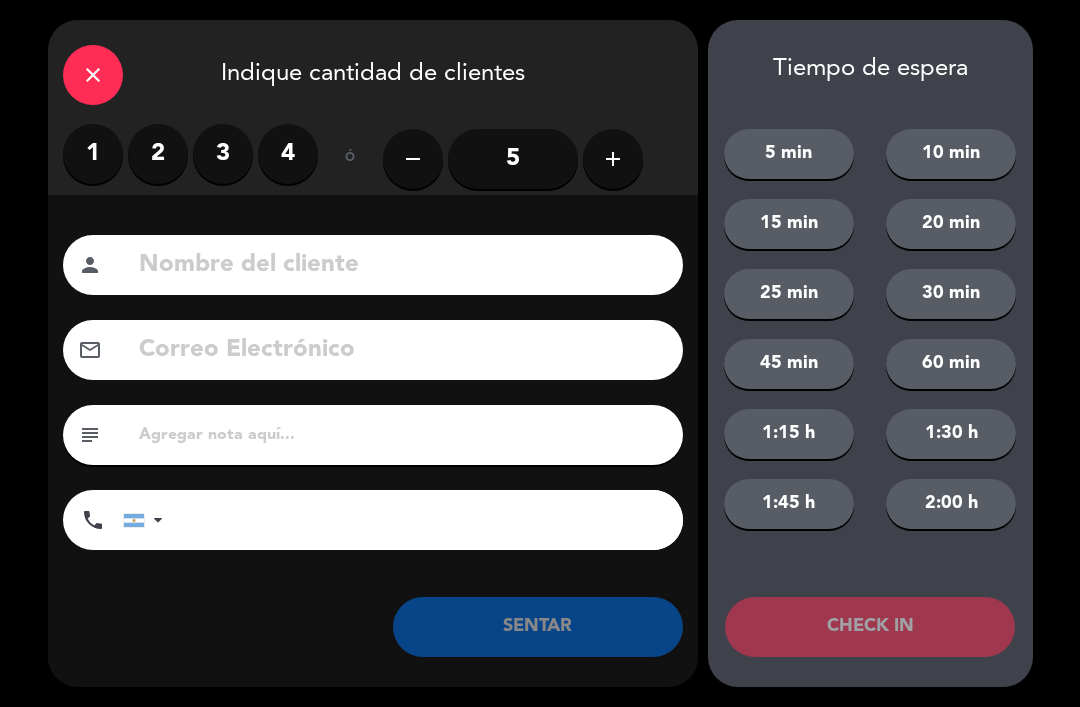 click on "4" at bounding box center (288, 154) 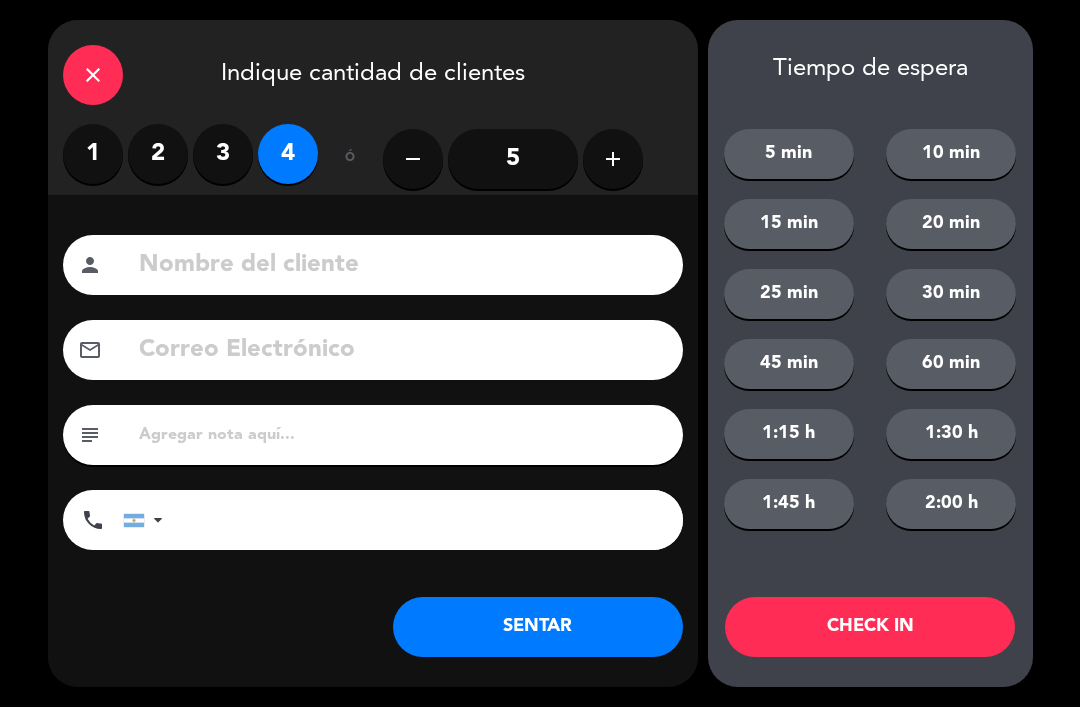 click 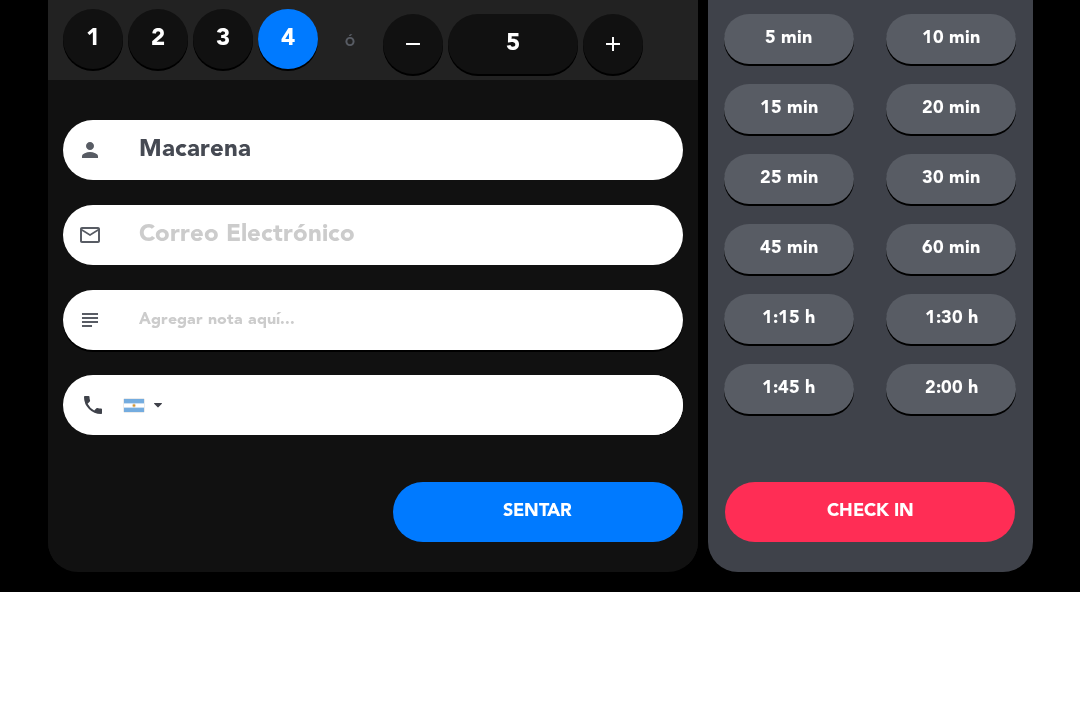 type on "Macarena" 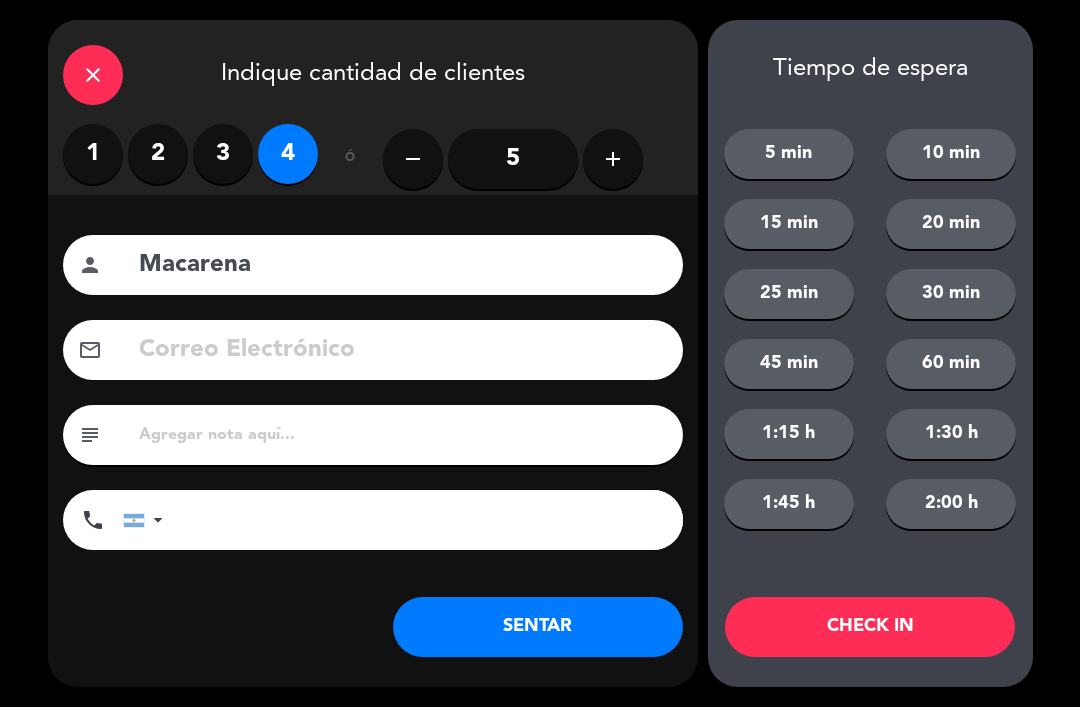 click on "SENTAR" 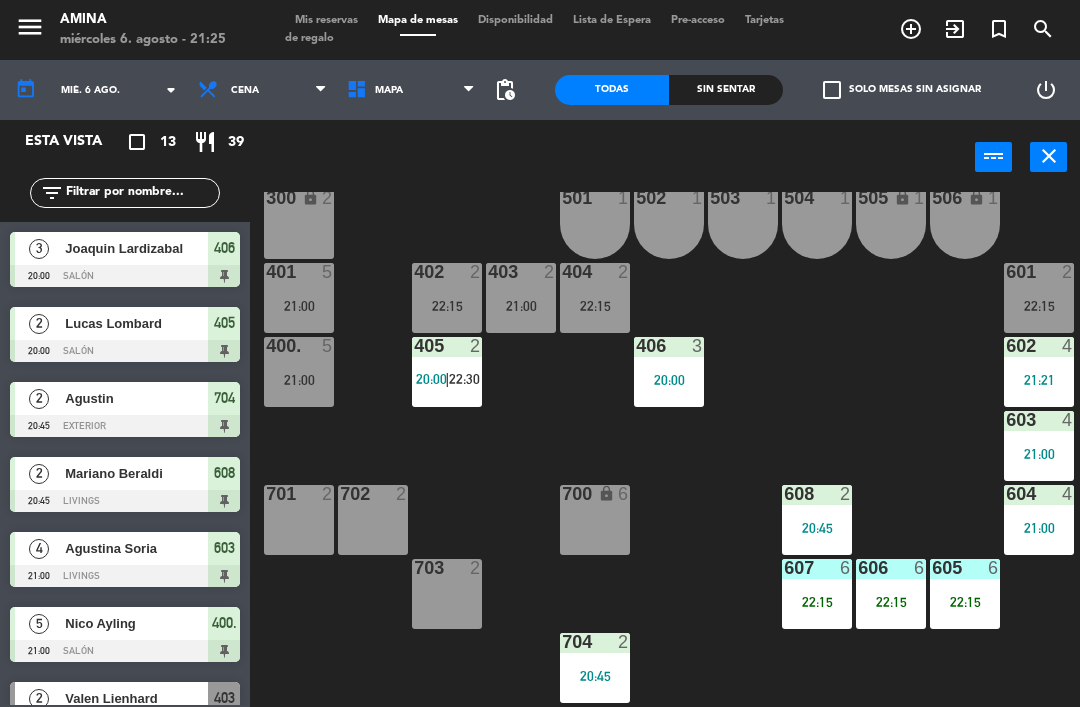 click on "403  2   21:00" at bounding box center (521, 298) 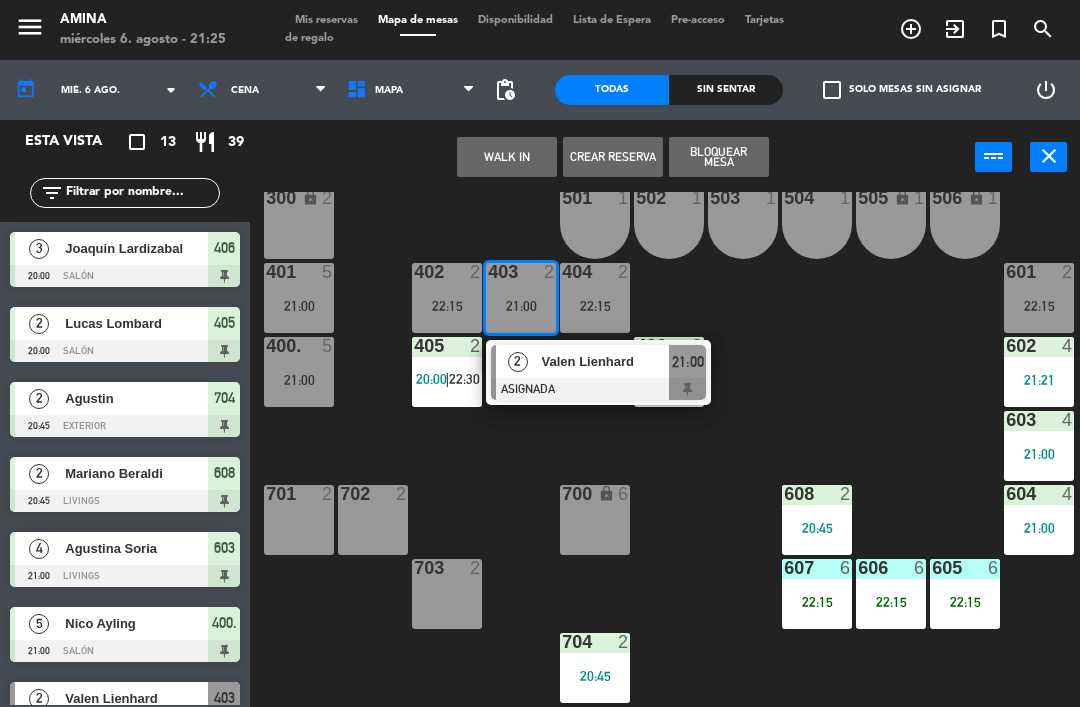 click at bounding box center (598, 389) 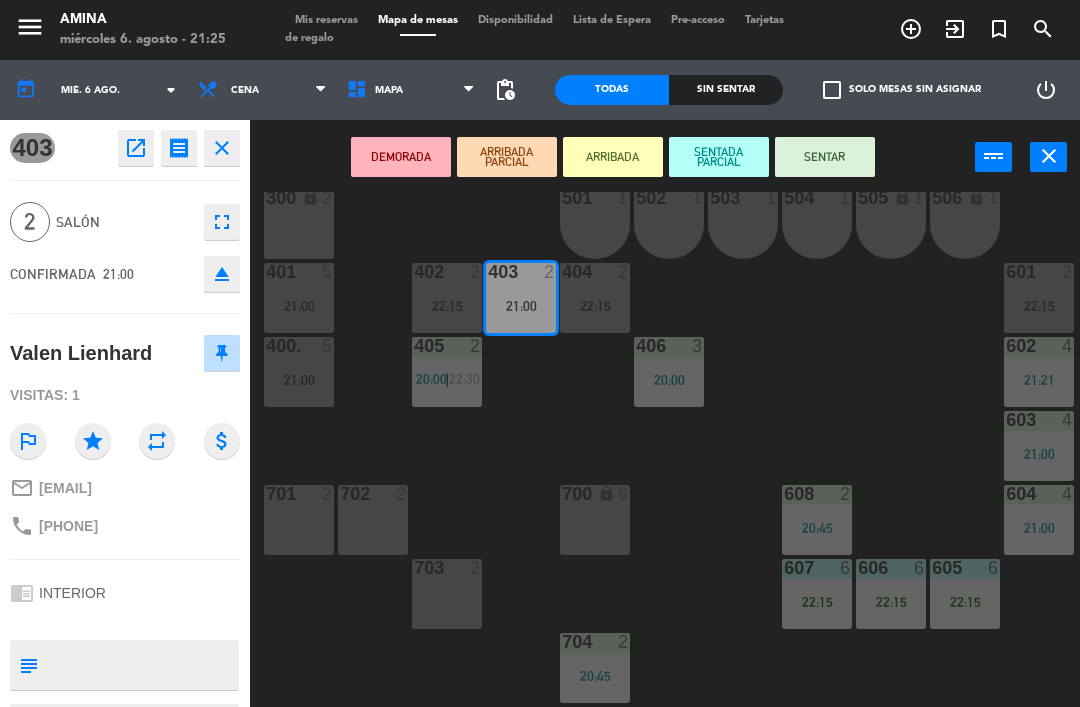 click on "SENTAR" at bounding box center [825, 157] 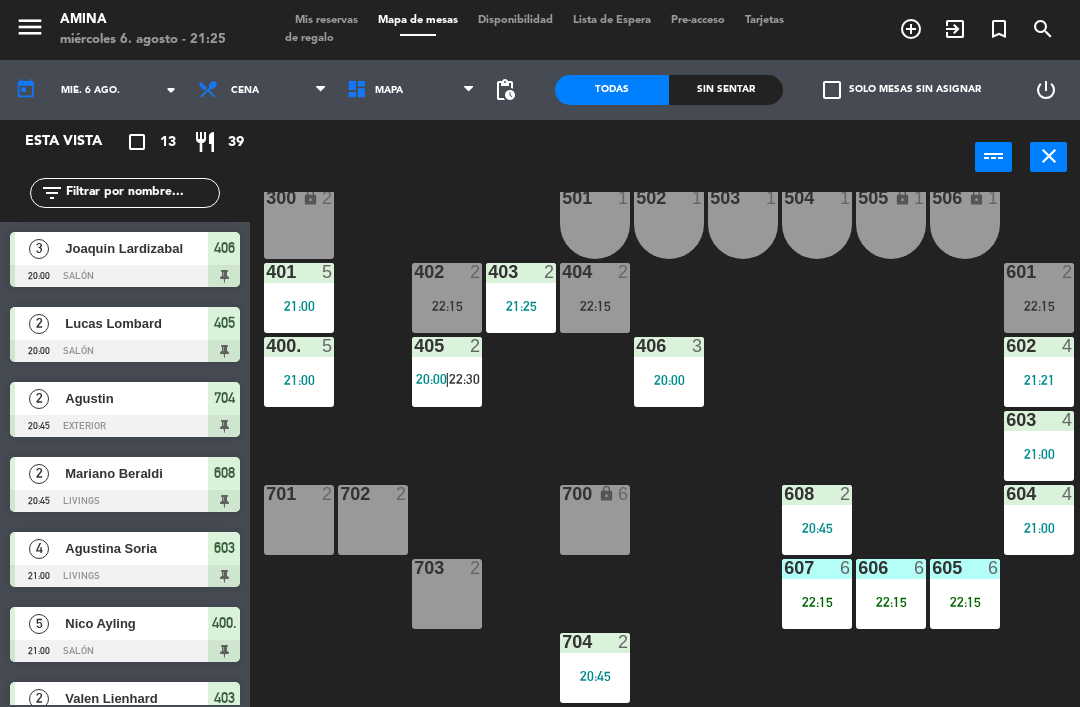 click on "21:21" at bounding box center [1039, 380] 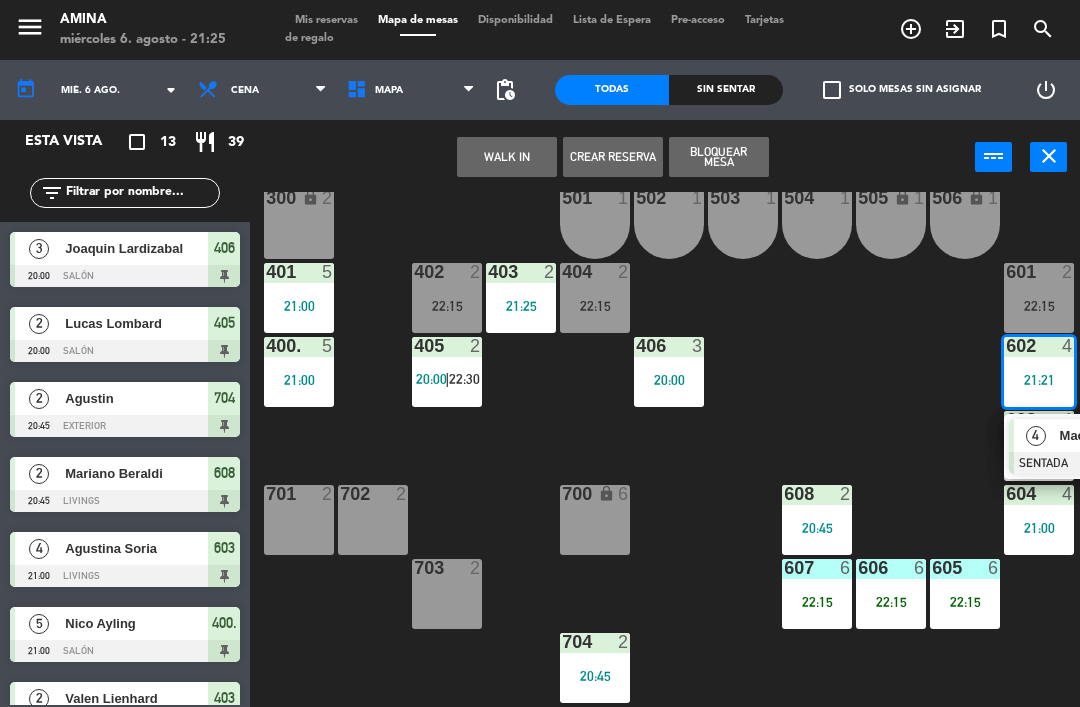 click on "4" at bounding box center [1035, 435] 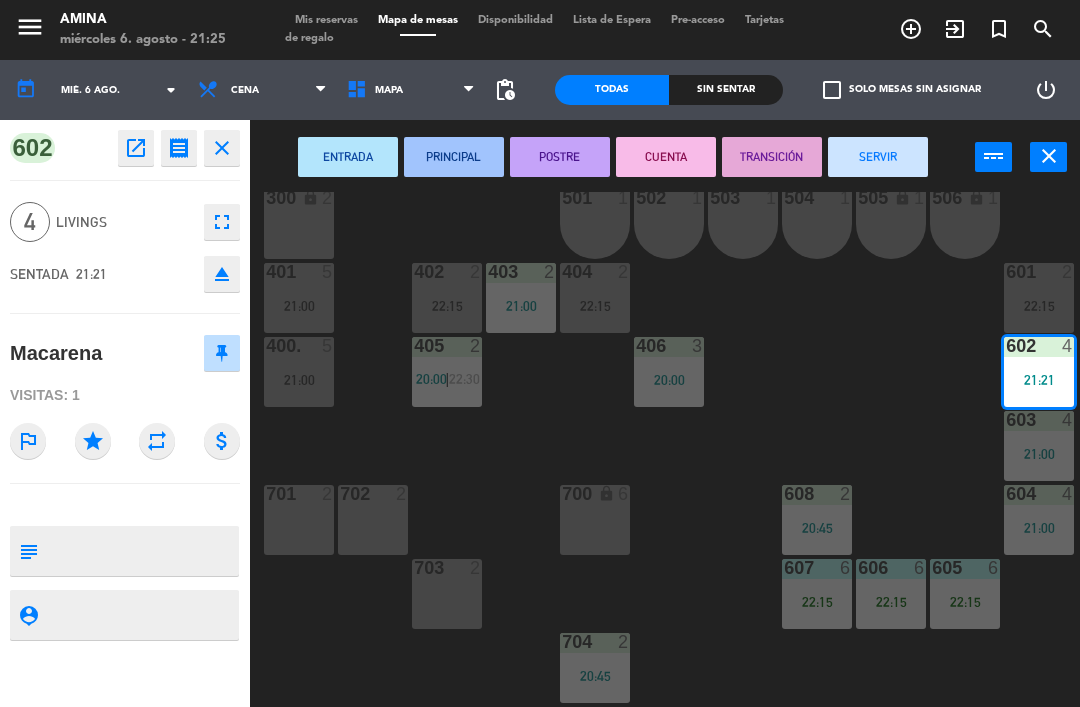 scroll, scrollTop: 0, scrollLeft: 0, axis: both 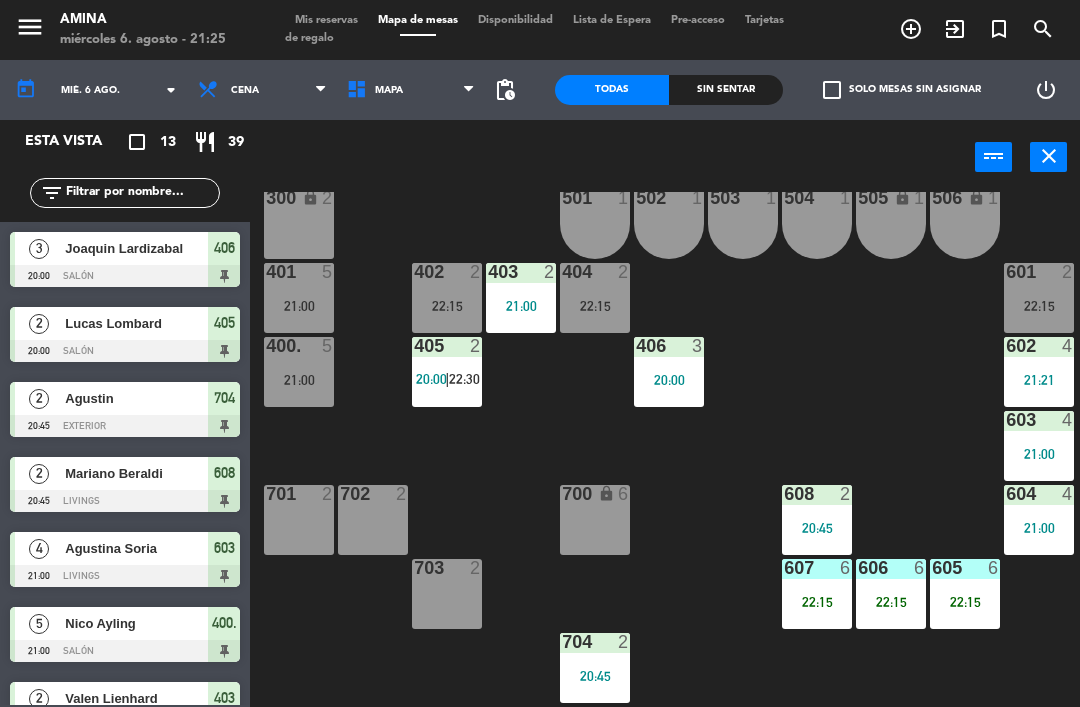 click on "22:15" at bounding box center (965, 602) 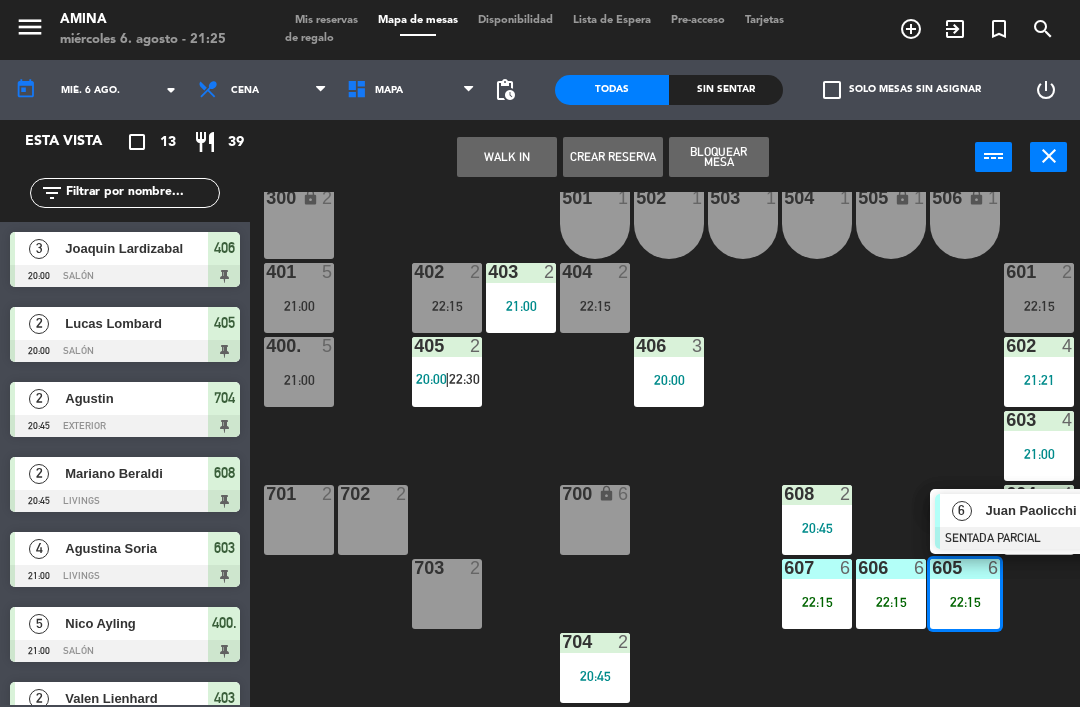click on "6" at bounding box center (962, 511) 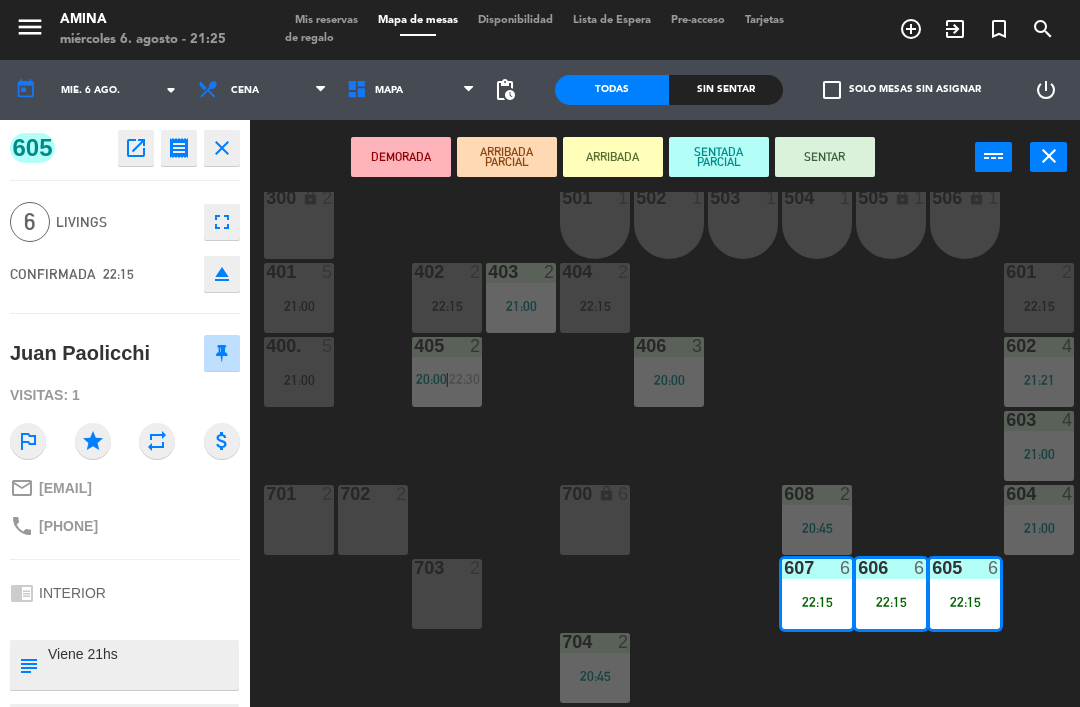 click on "SENTAR" at bounding box center (825, 157) 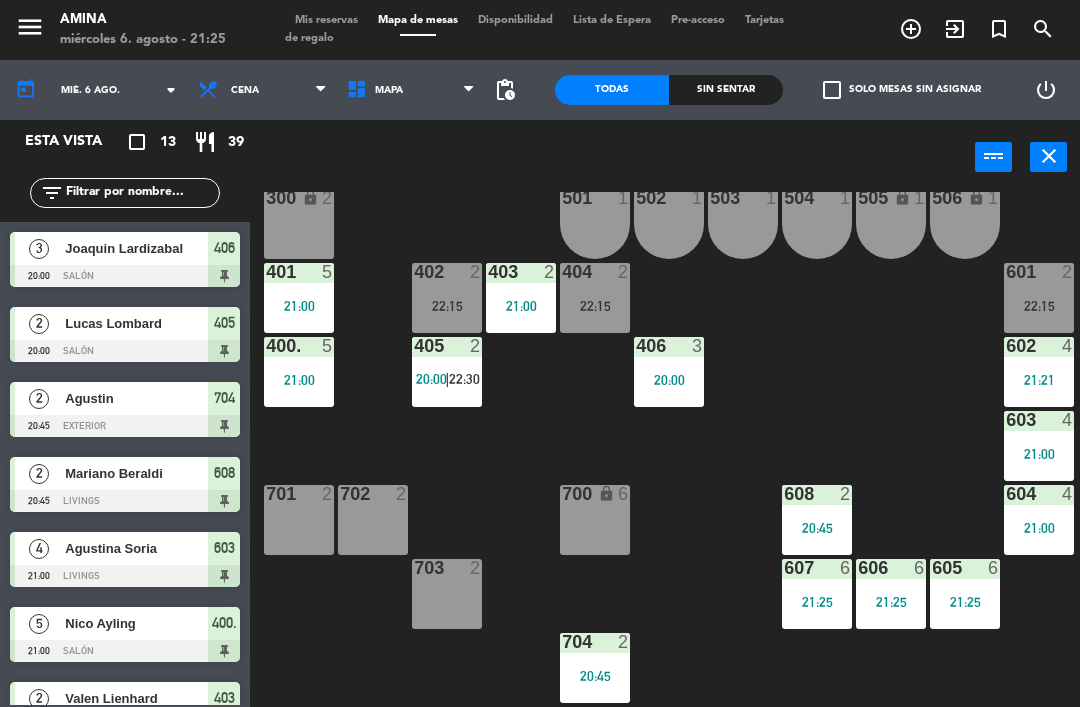 scroll, scrollTop: 0, scrollLeft: 0, axis: both 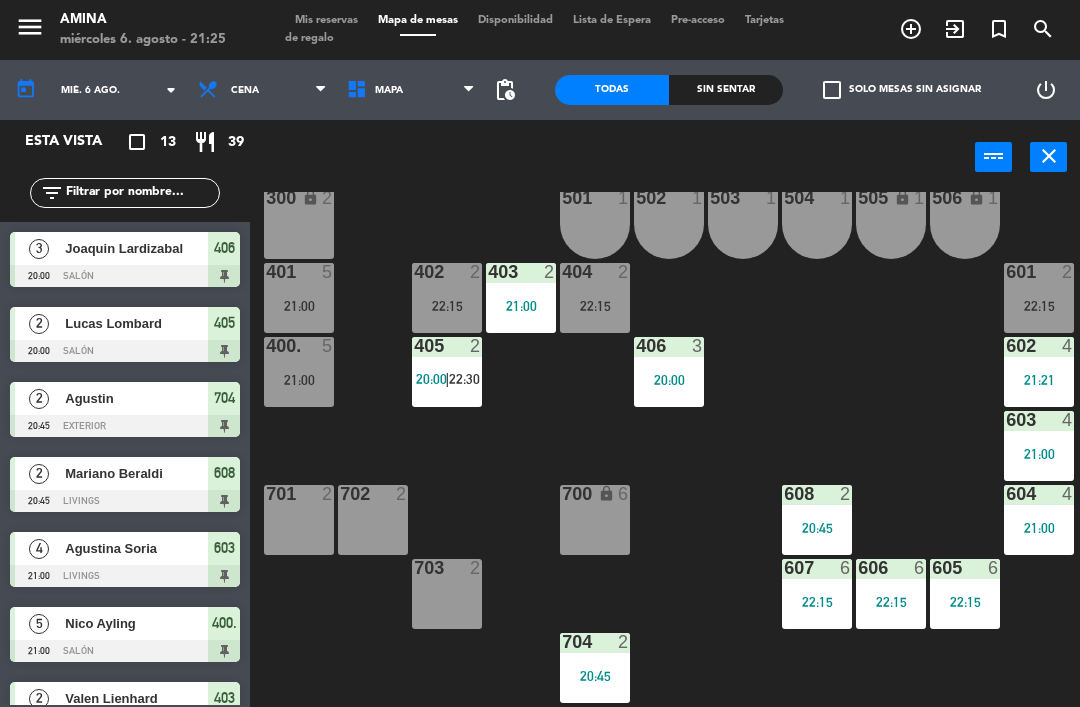 click on "21:00" at bounding box center [299, 380] 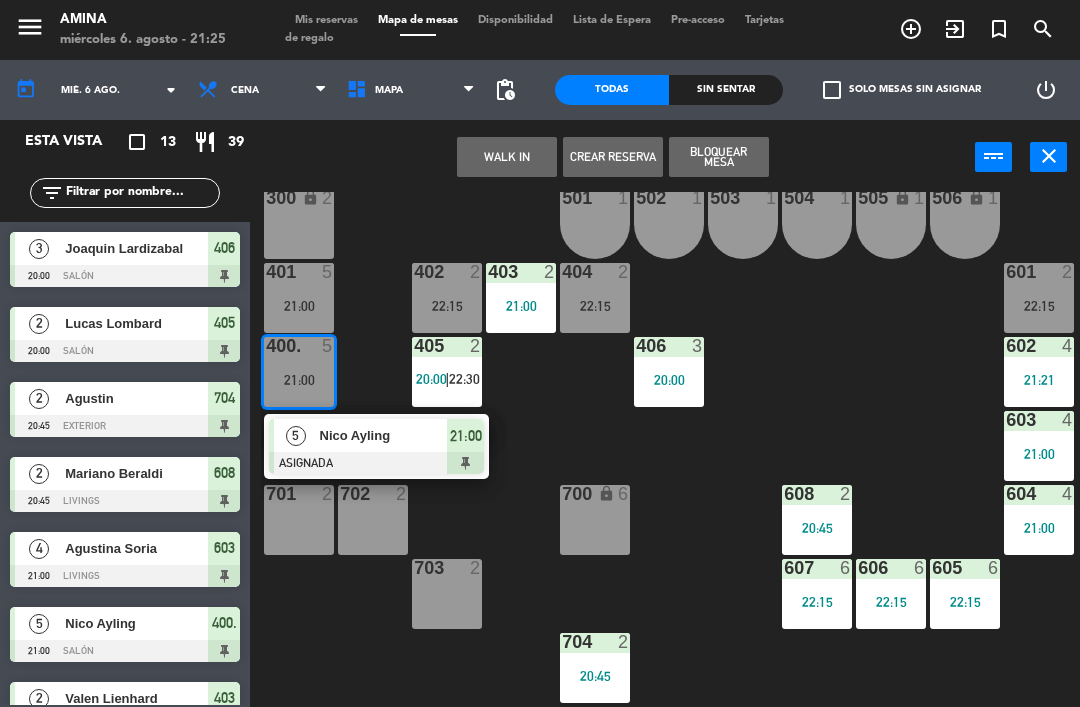 click on "Nico Ayling" at bounding box center (383, 435) 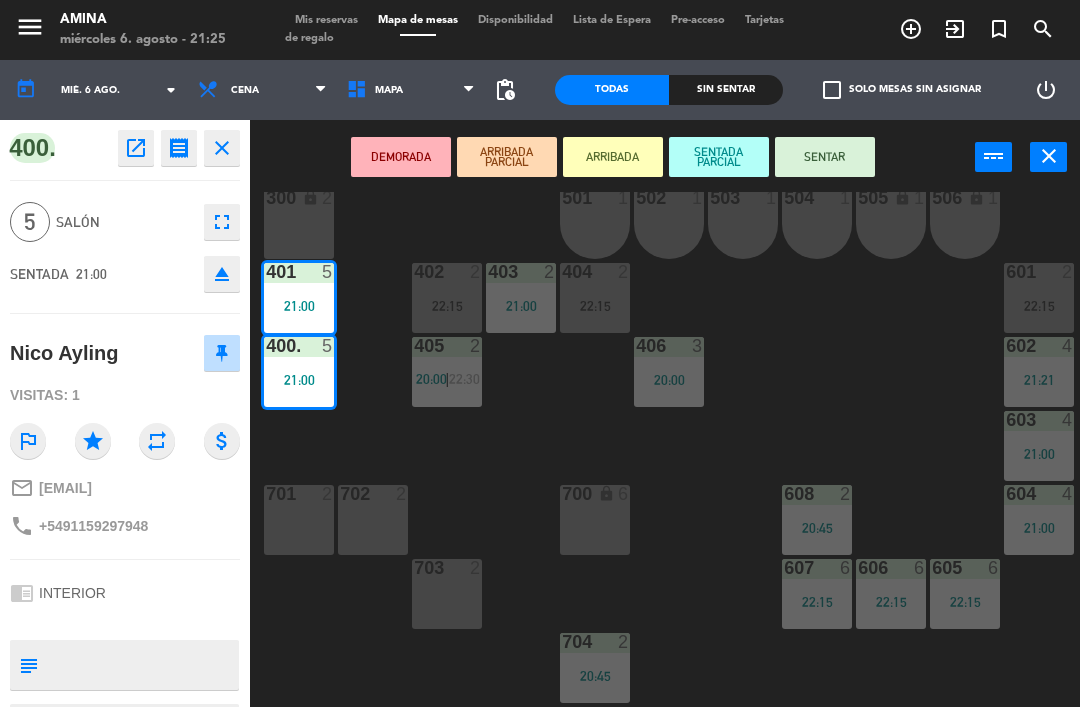 click on "SENTAR" at bounding box center [825, 157] 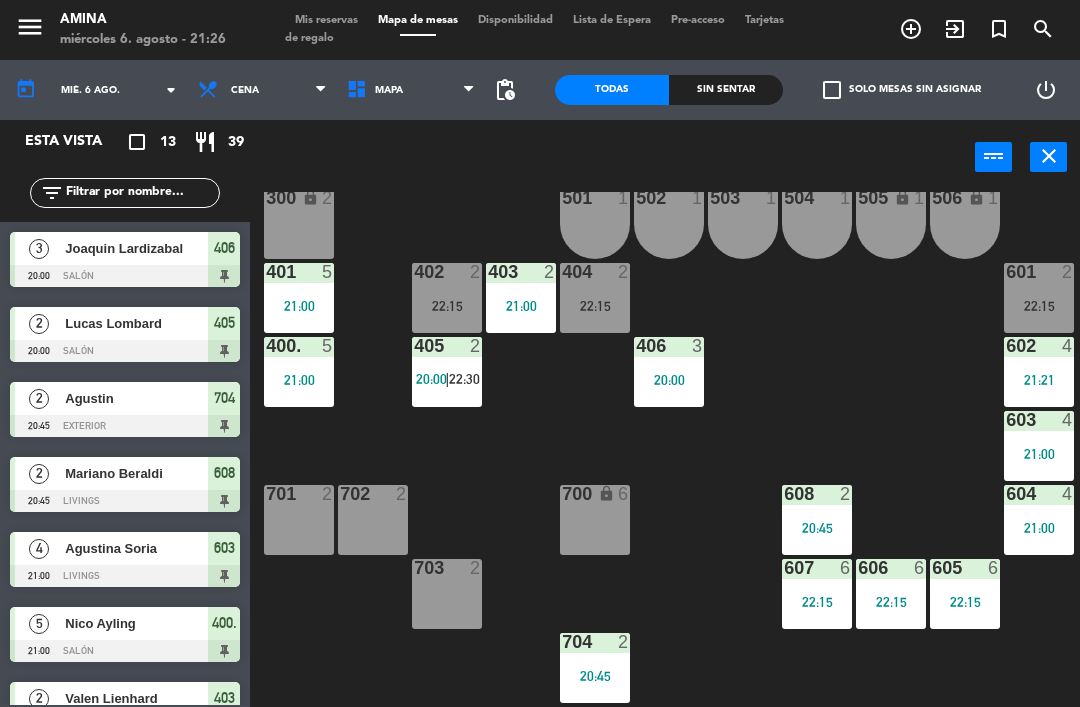 click on "101 lock  6  102 lock  6  103 lock  6  301 lock  6  307 lock  2  302 lock  6  308 lock  2  201 lock  6  303 lock  6  309 lock  6  202 lock  6  304 lock  6  310 lock  6  203 lock  6  305 lock  6  204 lock  6  306 lock  6  801 lock  10  300 lock  2  501  1  502  1  503  1  504  1  505 lock  1  506 lock  1  401  5   21:00  402  2   22:15  403  2   21:00  404  2   22:15  601  2   22:15  405  2   20:00    |    22:30     406  3   20:00  400.  5   21:00  602  4   21:21  603  4   21:00  701  2  702  2  700 lock  6  604  4   21:00  608  2   20:45  703  2  605  6   22:15  606  6   22:15  607  6   22:15  704  2   20:45" 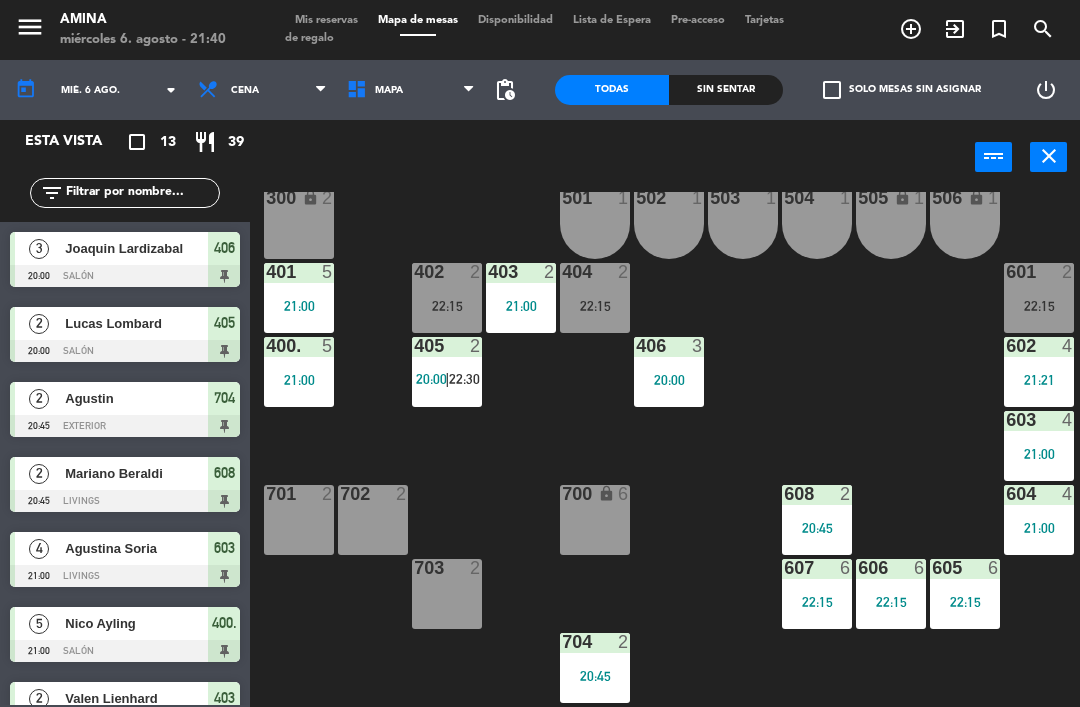 click on "101 lock  6  102 lock  6  103 lock  6  301 lock  6  307 lock  2  302 lock  6  308 lock  2  201 lock  6  303 lock  6  309 lock  6  202 lock  6  304 lock  6  310 lock  6  203 lock  6  305 lock  6  204 lock  6  306 lock  6  801 lock  10  300 lock  2  501  1  502  1  503  1  504  1  505 lock  1  506 lock  1  401  5   21:00  402  2   22:15  403  2   21:00  404  2   22:15  601  2   22:15  405  2   20:00    |    22:30     406  3   20:00  400.  5   21:00  602  4   21:21  603  4   21:00  701  2  702  2  700 lock  6  604  4   21:00  608  2   20:45  703  2  605  6   22:15  606  6   22:15  607  6   22:15  704  2   20:45" 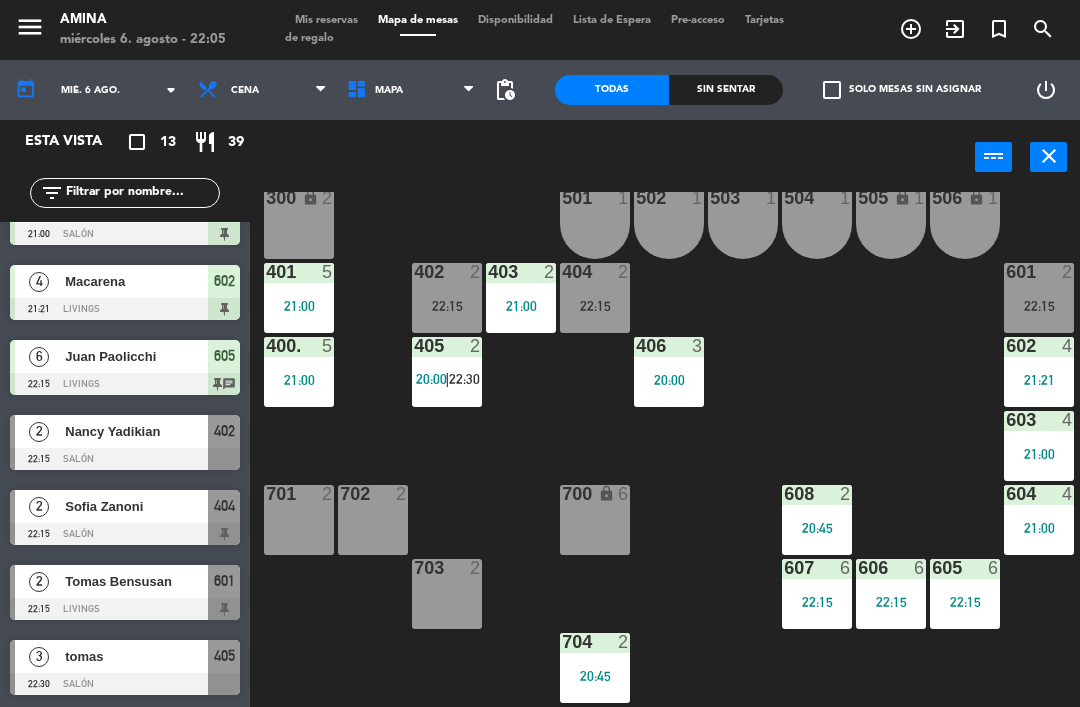 scroll, scrollTop: 492, scrollLeft: 0, axis: vertical 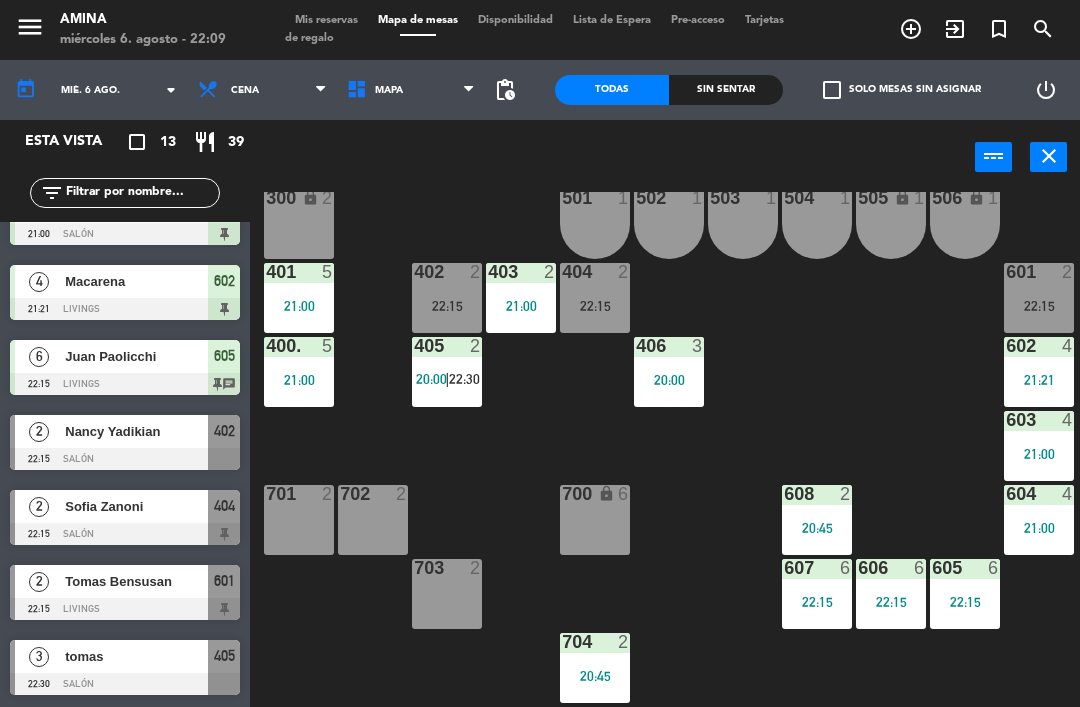 click on "406  3   20:00" at bounding box center [669, 372] 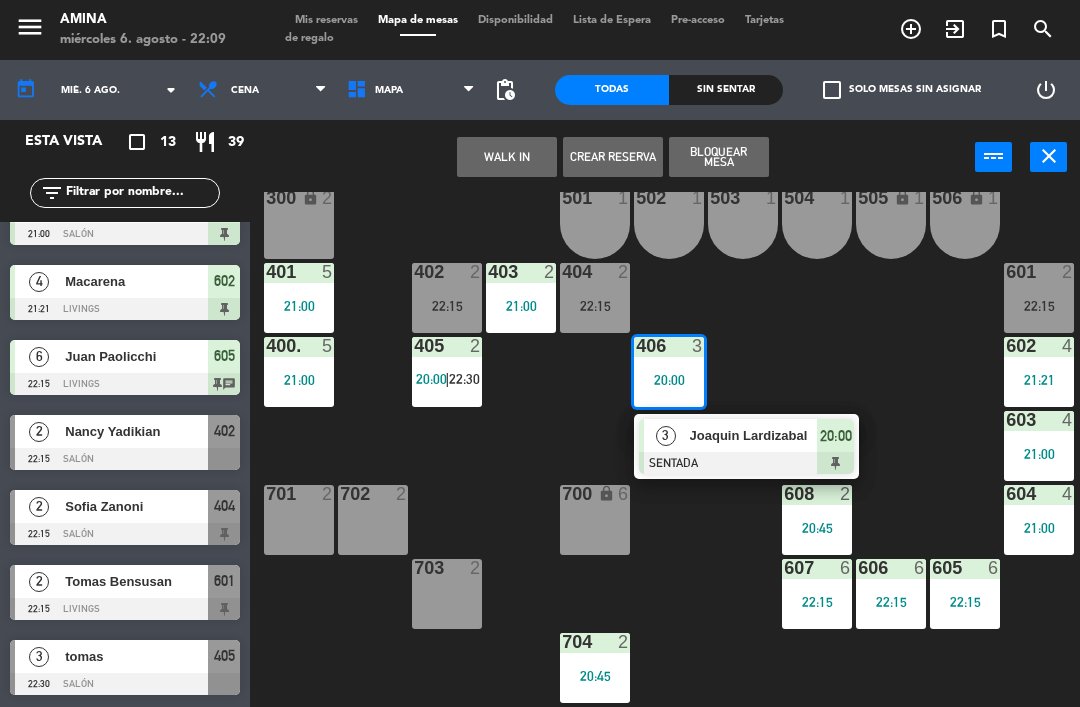 click on "Joaquin Lardizabal" at bounding box center [754, 435] 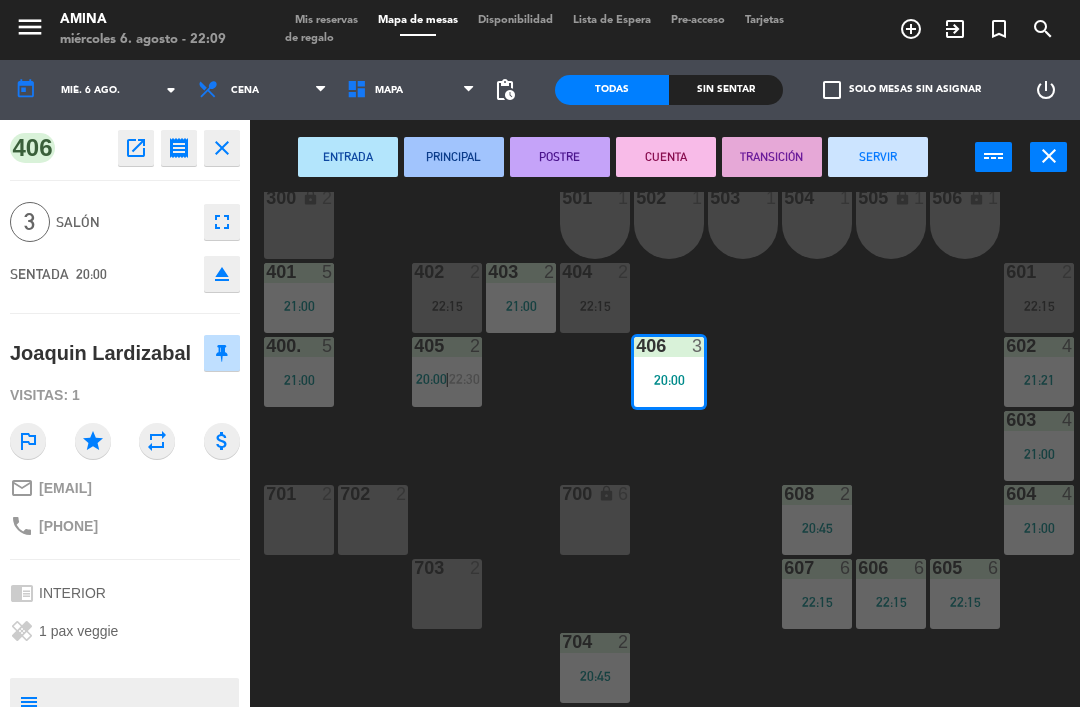 click on "SERVIR" at bounding box center (878, 157) 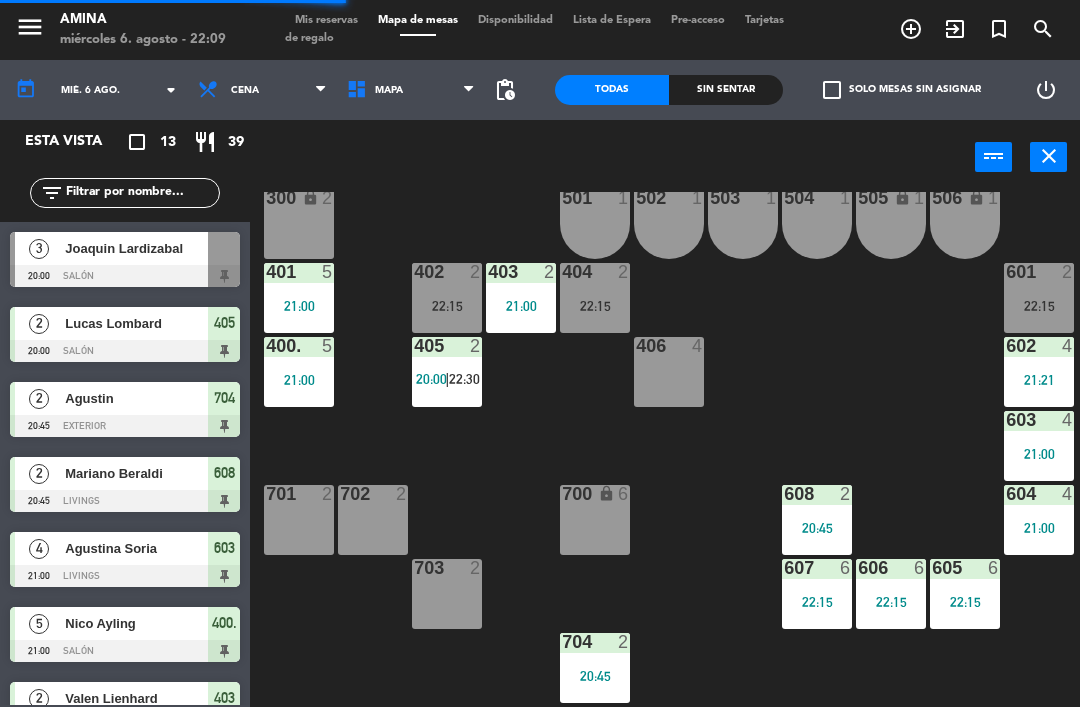 click on "405  2   20:00    |    22:30" at bounding box center [447, 372] 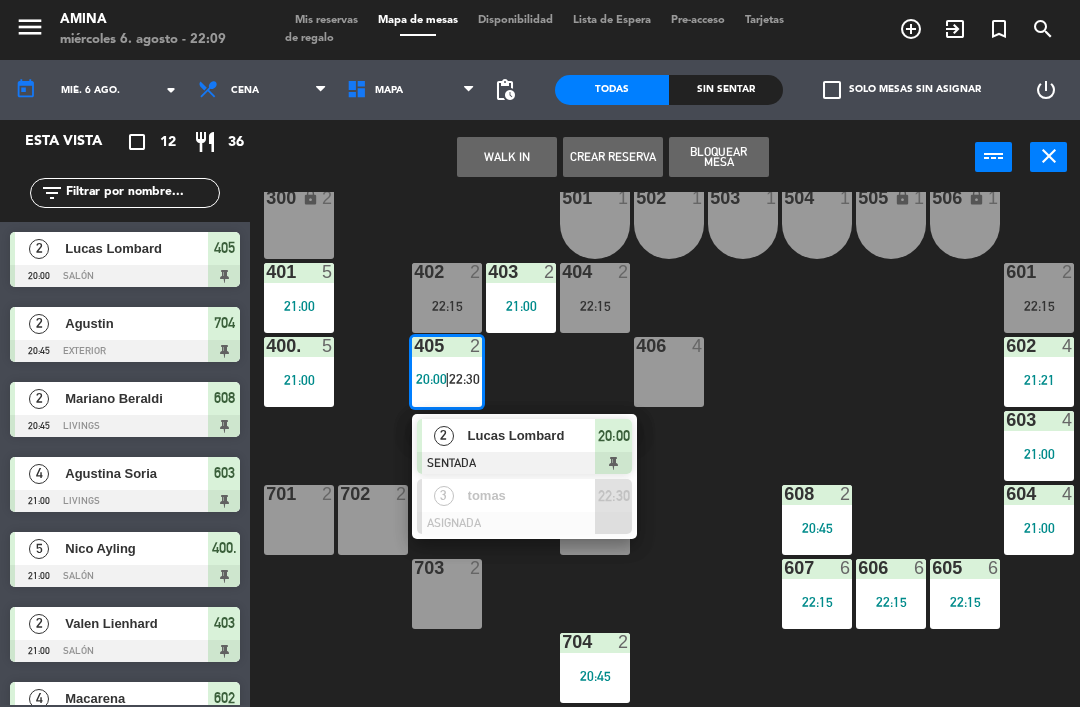 click on "tomas" at bounding box center (532, 495) 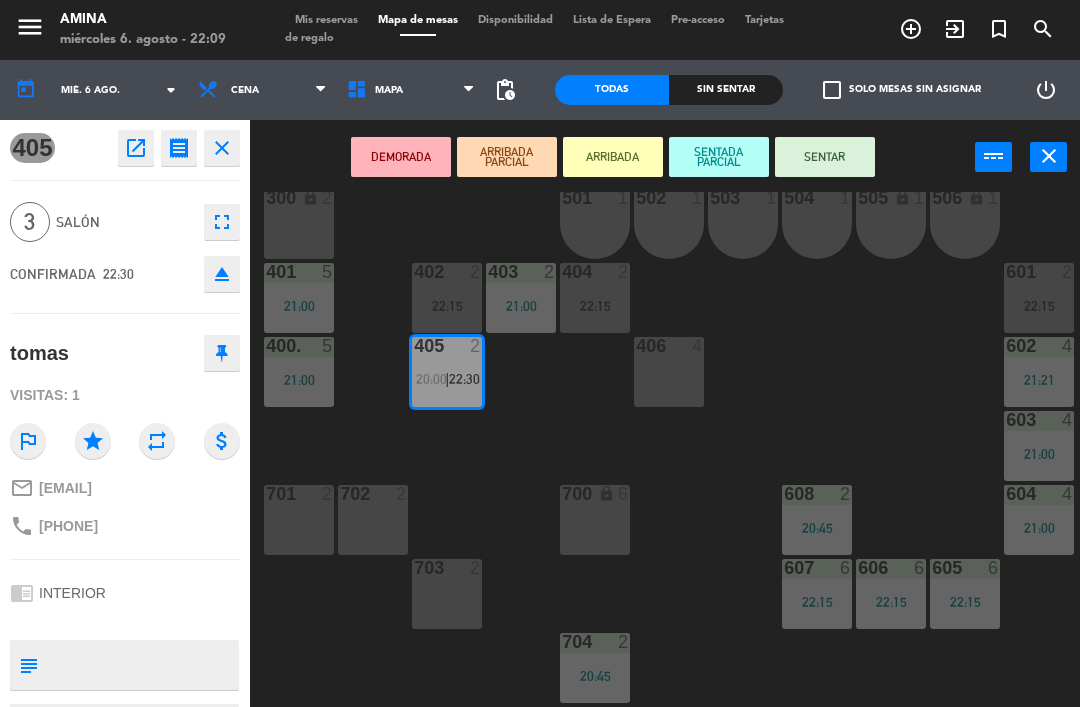 click on "406  4" at bounding box center [669, 372] 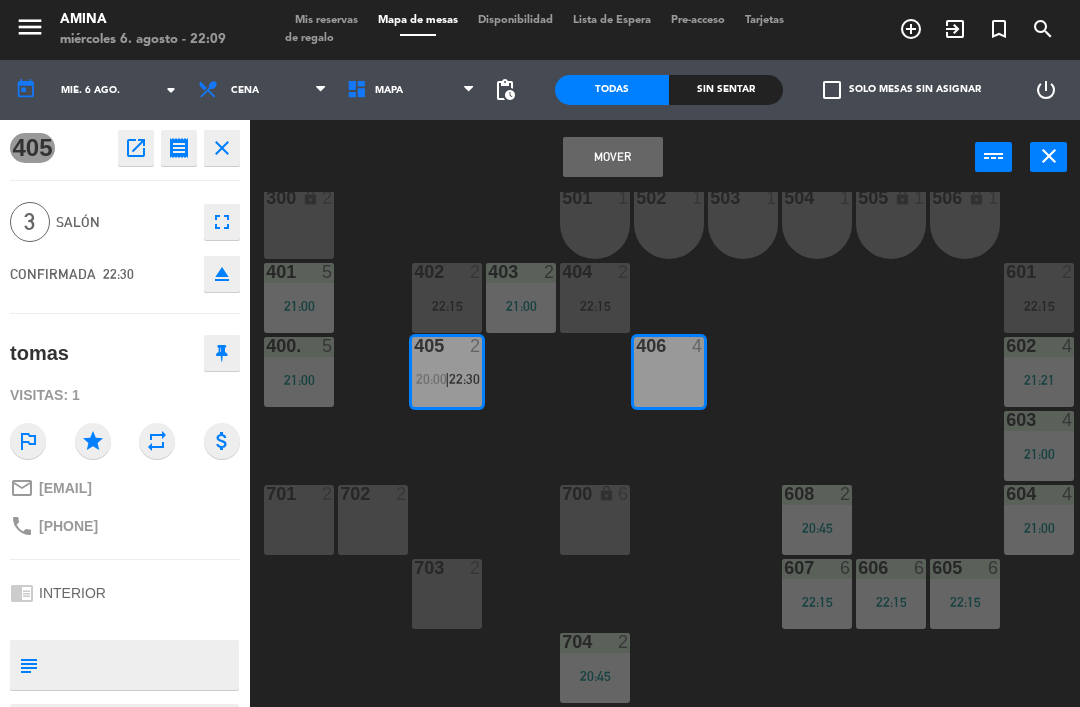 click on "Mover" at bounding box center [613, 157] 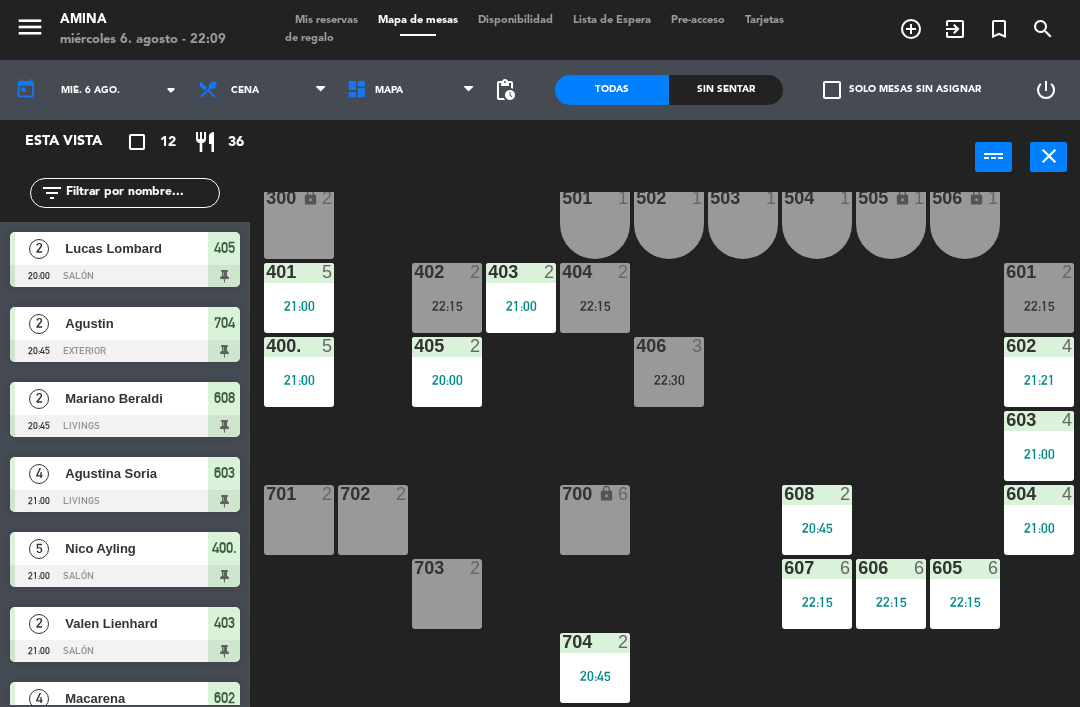 scroll, scrollTop: 0, scrollLeft: 0, axis: both 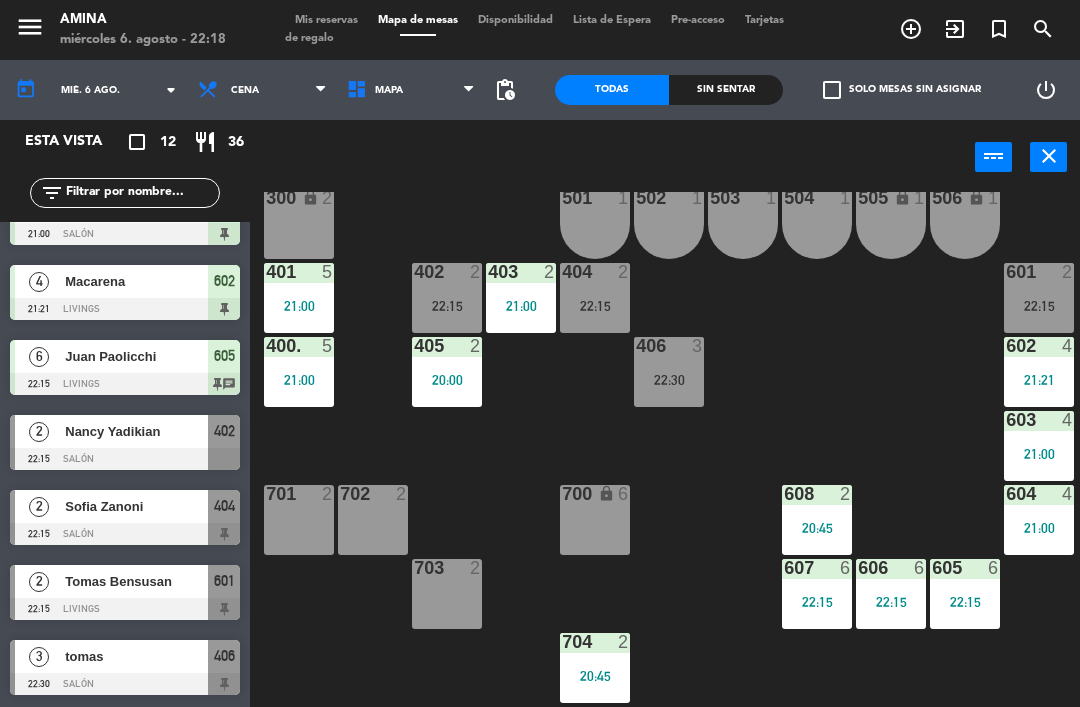 click on "20:00" at bounding box center (447, 380) 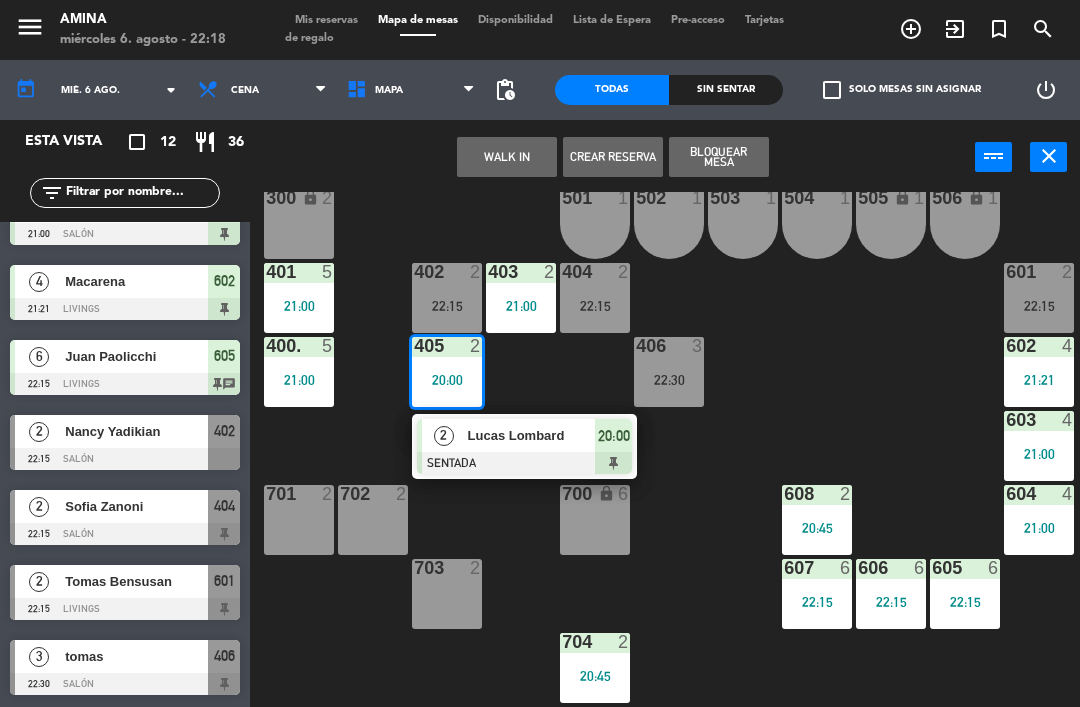 click on "Lucas Lombard" at bounding box center [532, 435] 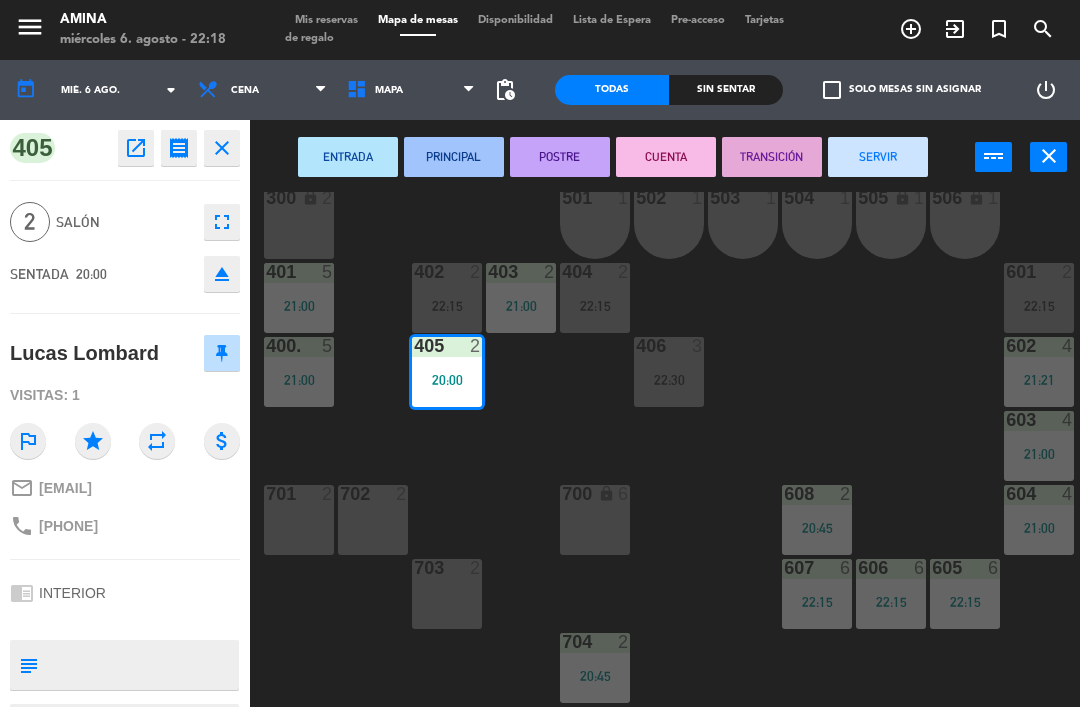 click on "SERVIR" at bounding box center [878, 157] 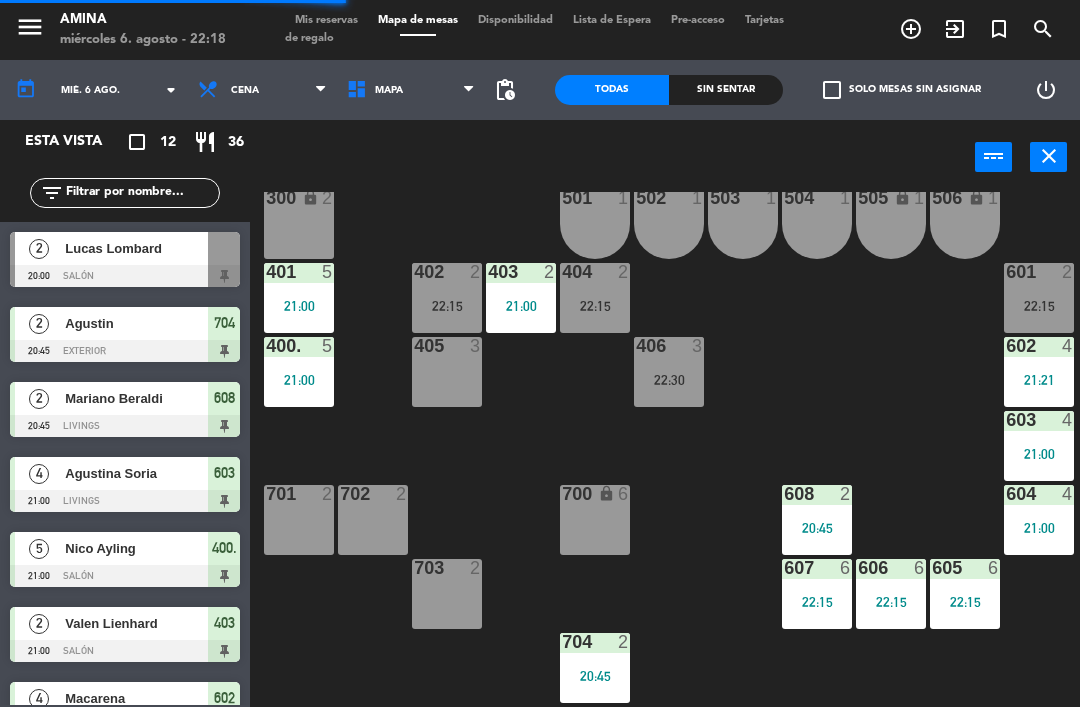 click on "404  2   22:15" at bounding box center [595, 298] 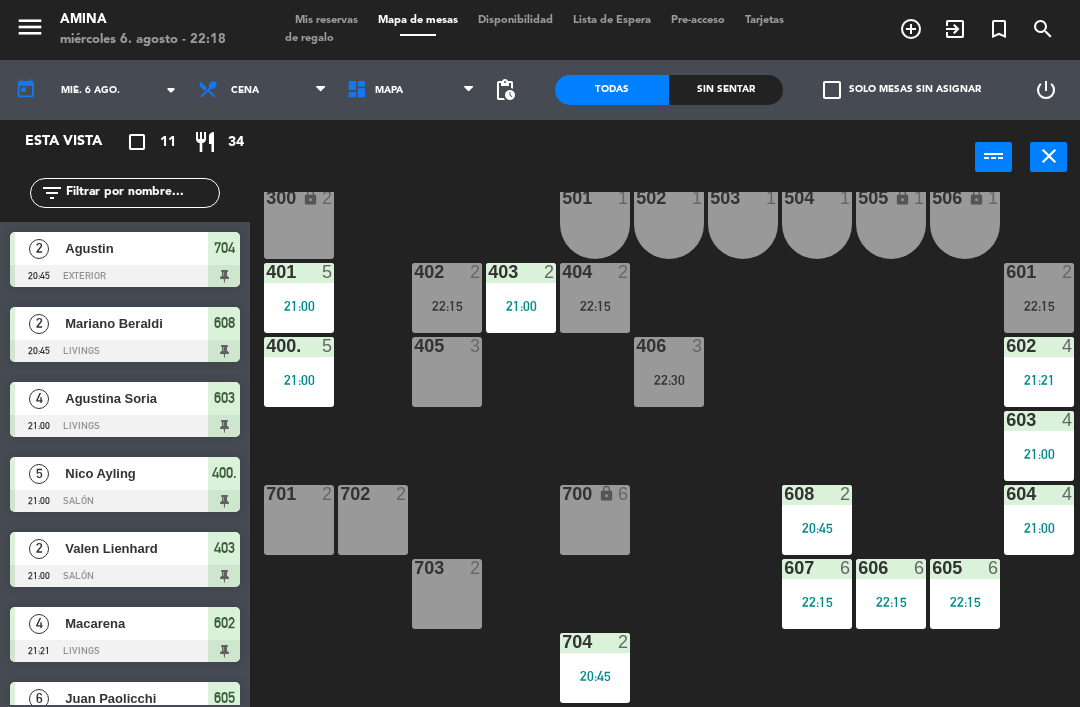 click on "101 lock  6  102 lock  6  103 lock  6  301 lock  6  307 lock  2  302 lock  6  308 lock  2  201 lock  6  303 lock  6  309 lock  6  202 lock  6  304 lock  6  310 lock  6  203 lock  6  305 lock  6  204 lock  6  306 lock  6  801 lock  10  300 lock  2  501  1  502  1  503  1  504  1  505 lock  1  506 lock  1  401  5   21:00  402  2   22:15  403  2   21:00  404  2   22:15  601  2   22:15  405  3  406  3   22:30  400.  5   21:00  602  4   21:21  603  4   21:00  701  2  702  2  700 lock  6  604  4   21:00  608  2   20:45  703  2  605  6   22:15  606  6   22:15  607  6   22:15  704  2   20:45" 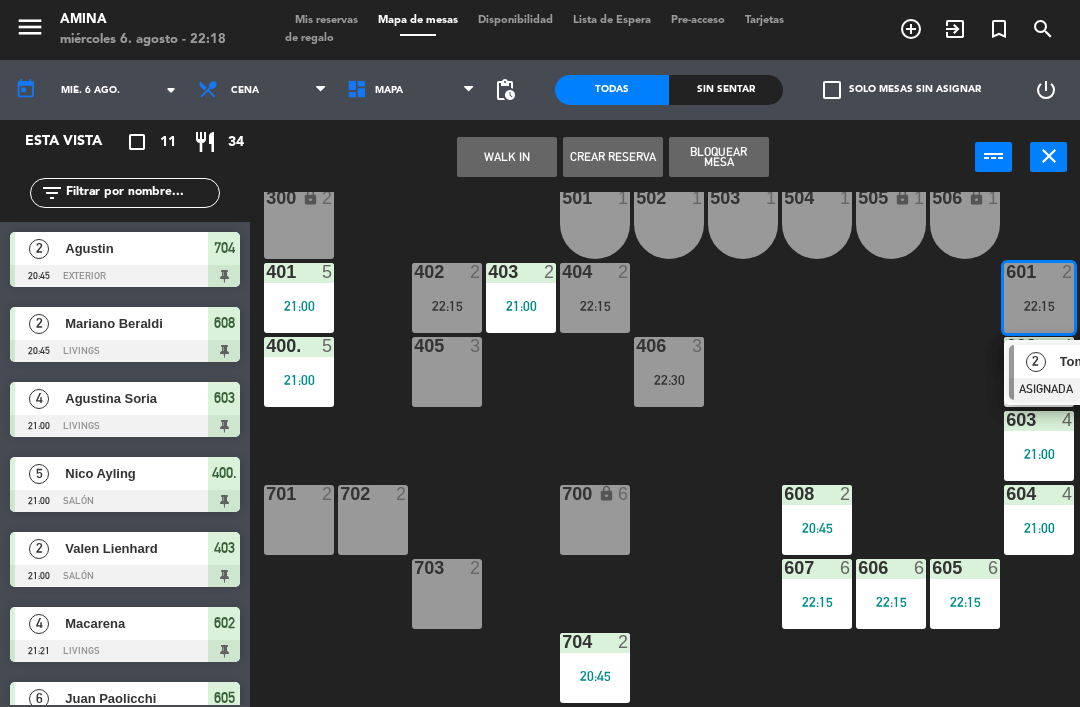 click at bounding box center (1116, 389) 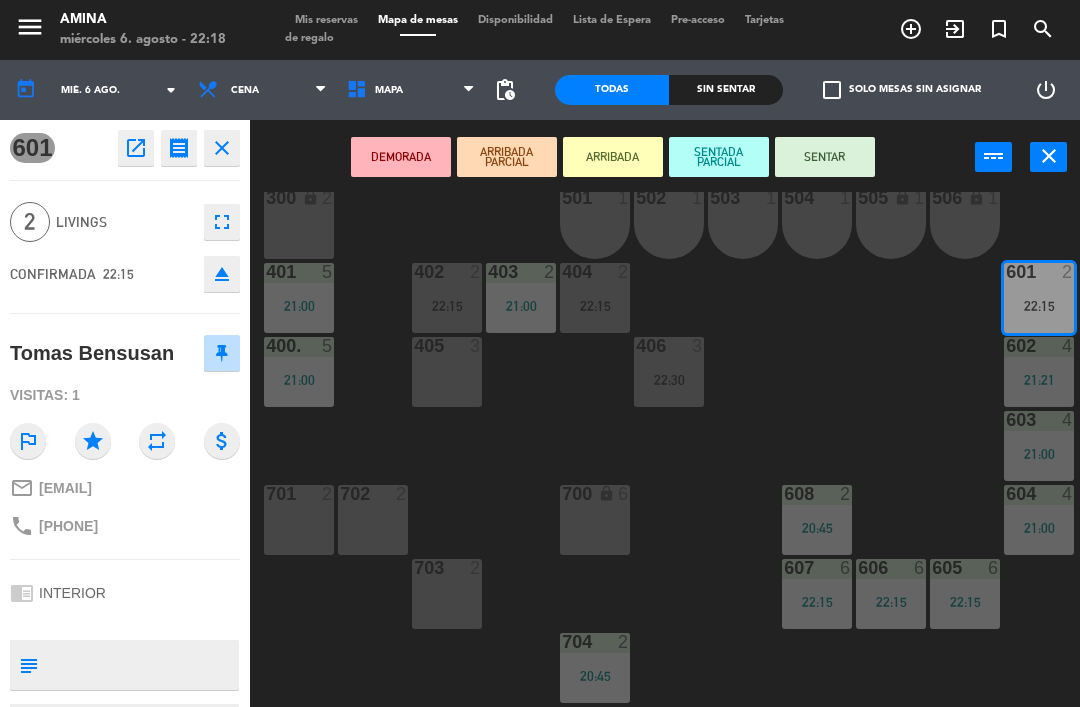 click on "405  3" at bounding box center (447, 372) 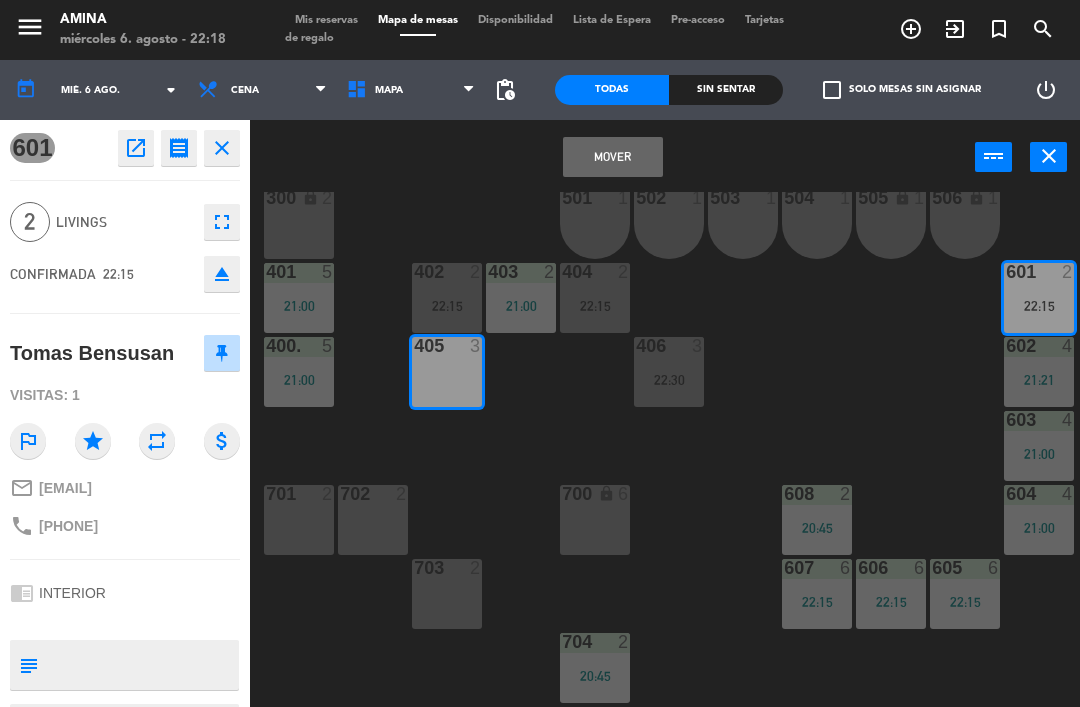 click on "Mover" at bounding box center [613, 157] 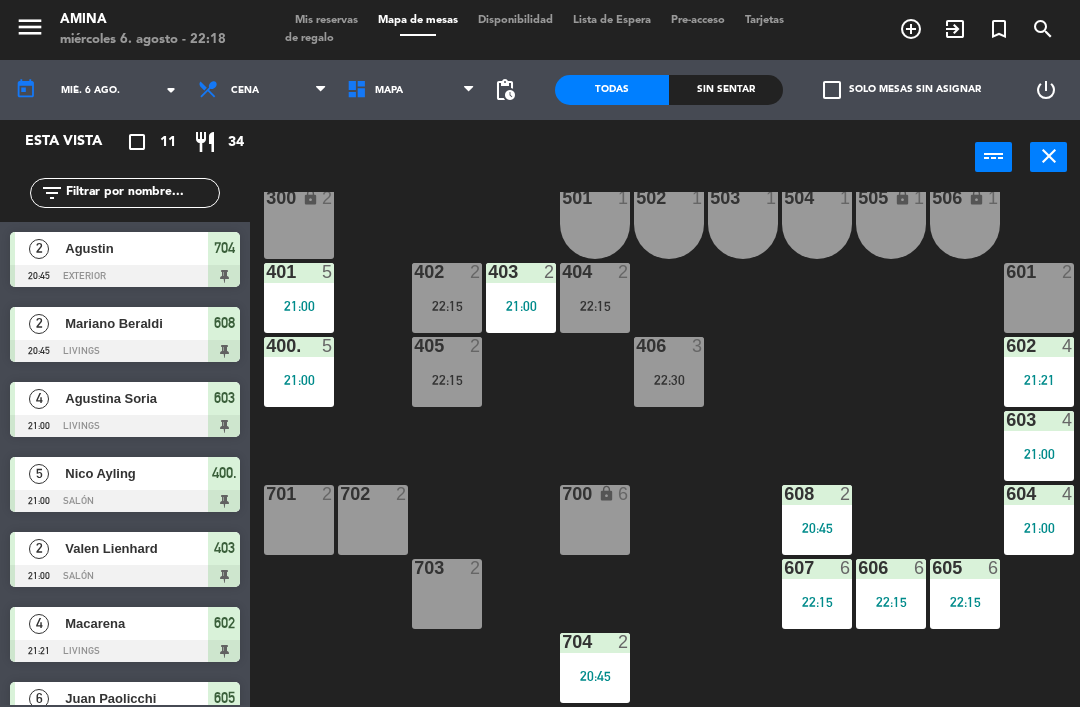 scroll, scrollTop: 147, scrollLeft: 0, axis: vertical 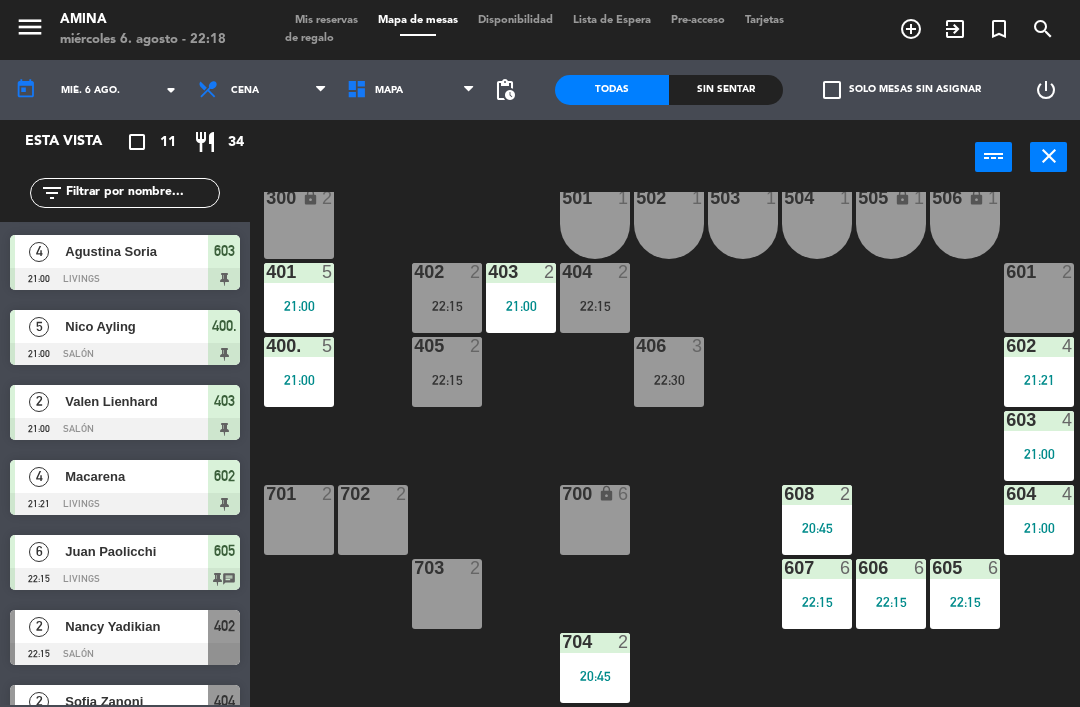 click on "405  2   22:15" at bounding box center [447, 372] 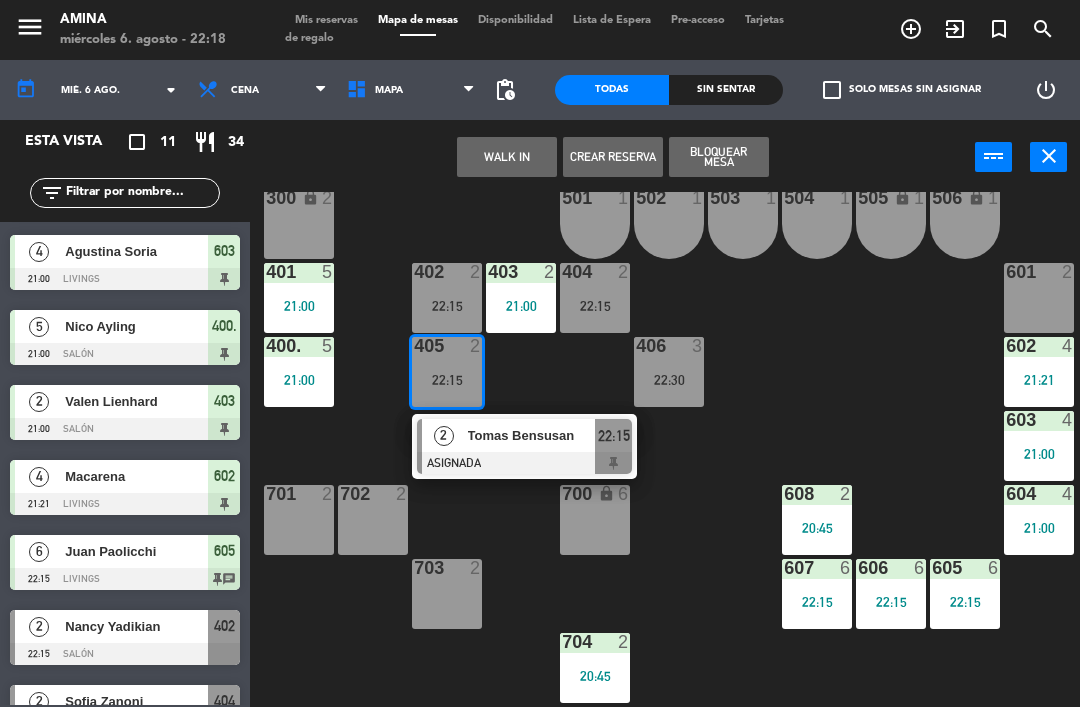 click on "Tomas Bensusan" at bounding box center [531, 435] 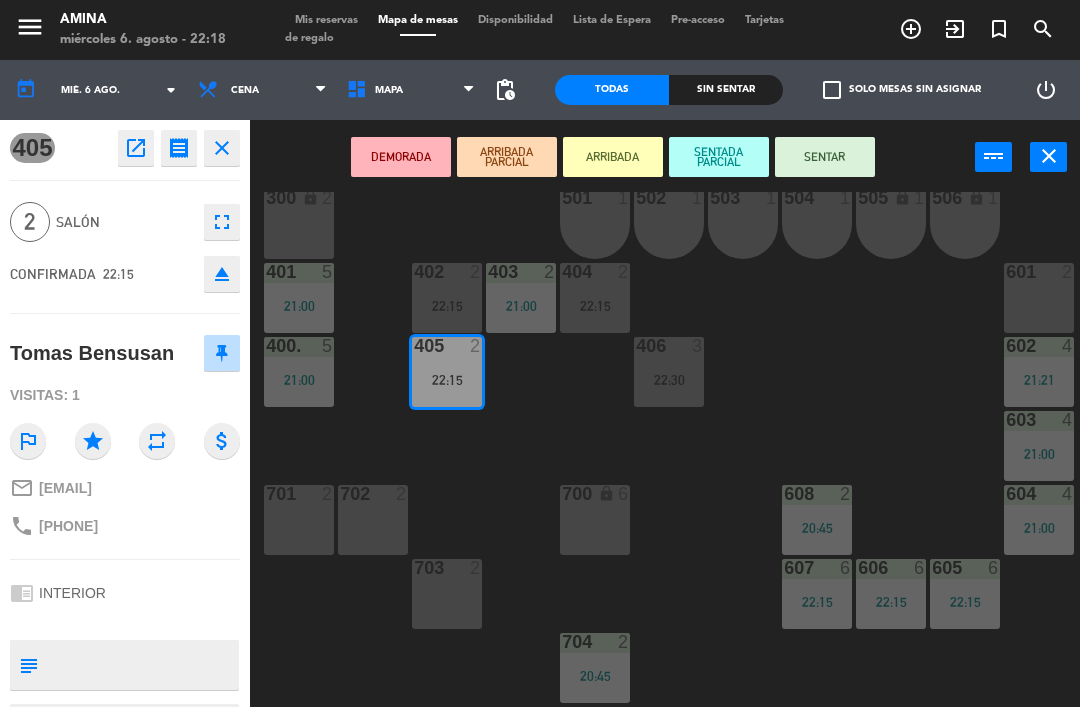 click on "SENTAR" at bounding box center (825, 157) 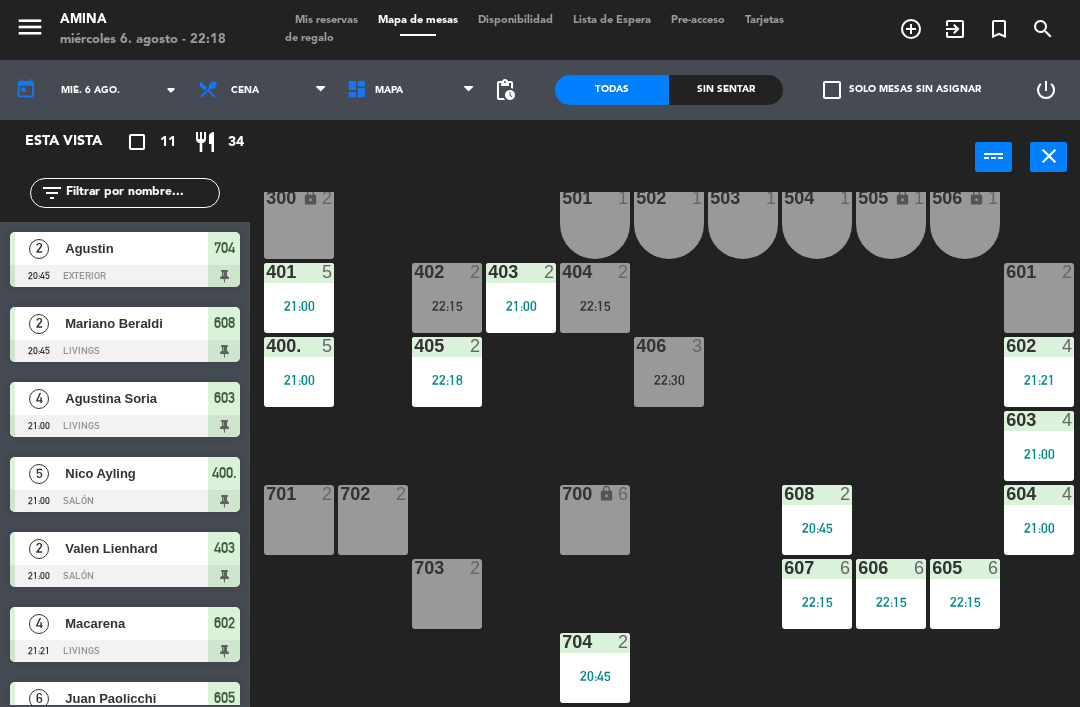 scroll, scrollTop: 0, scrollLeft: 0, axis: both 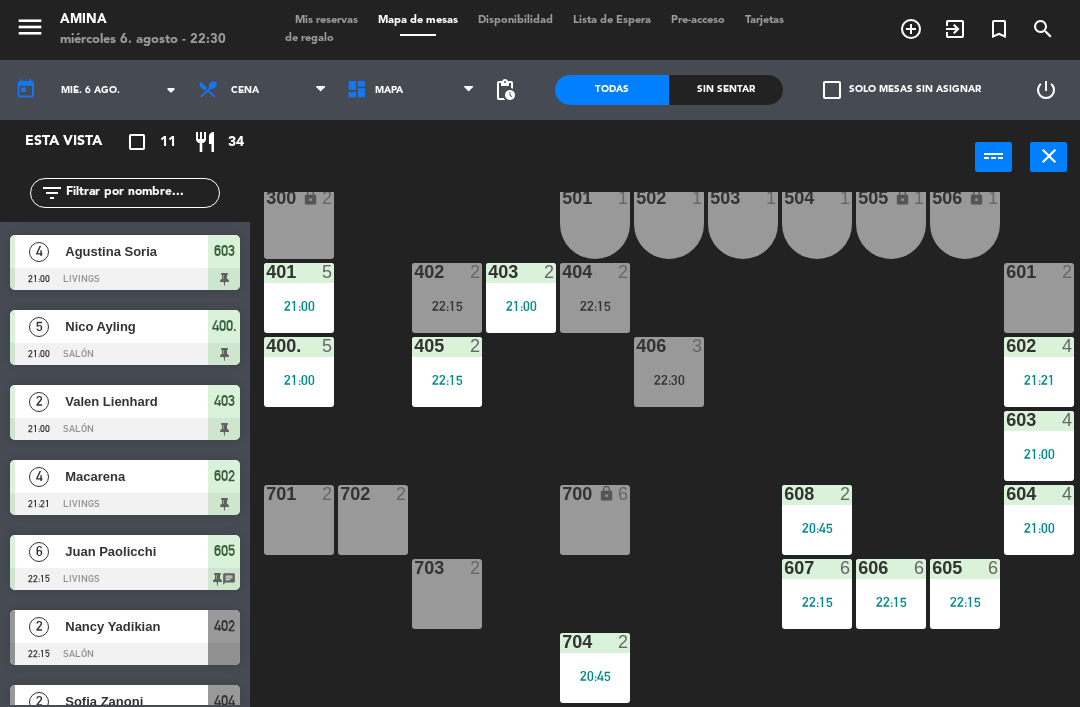 click on "22:30" at bounding box center (669, 380) 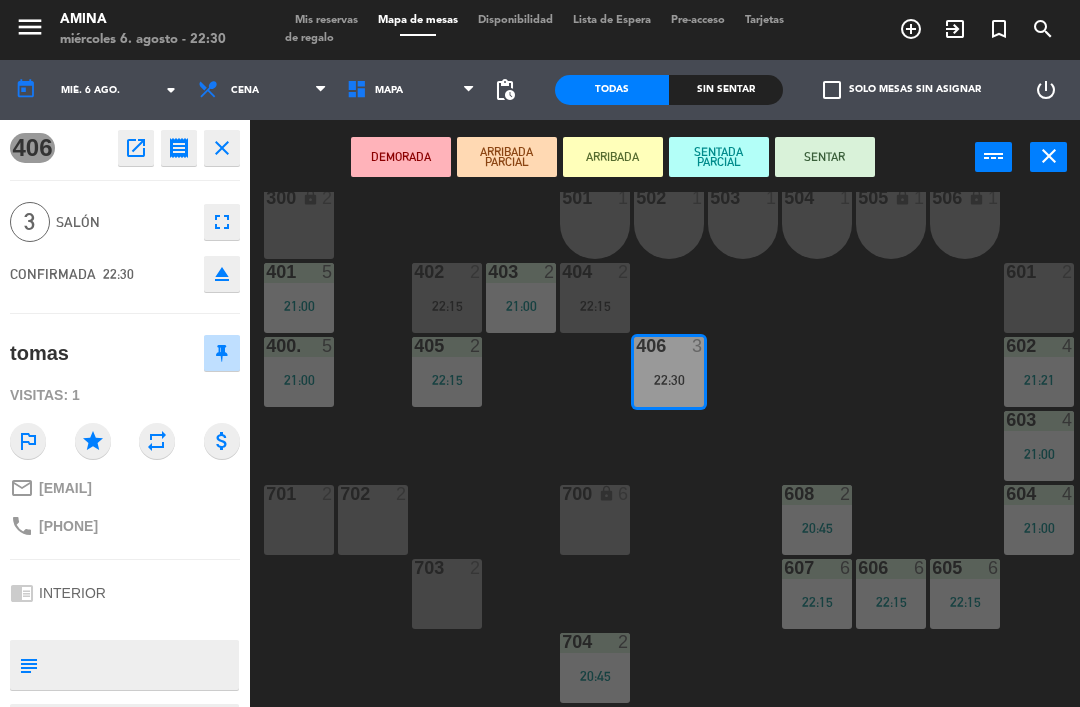 click on "SENTADA PARCIAL" at bounding box center [719, 157] 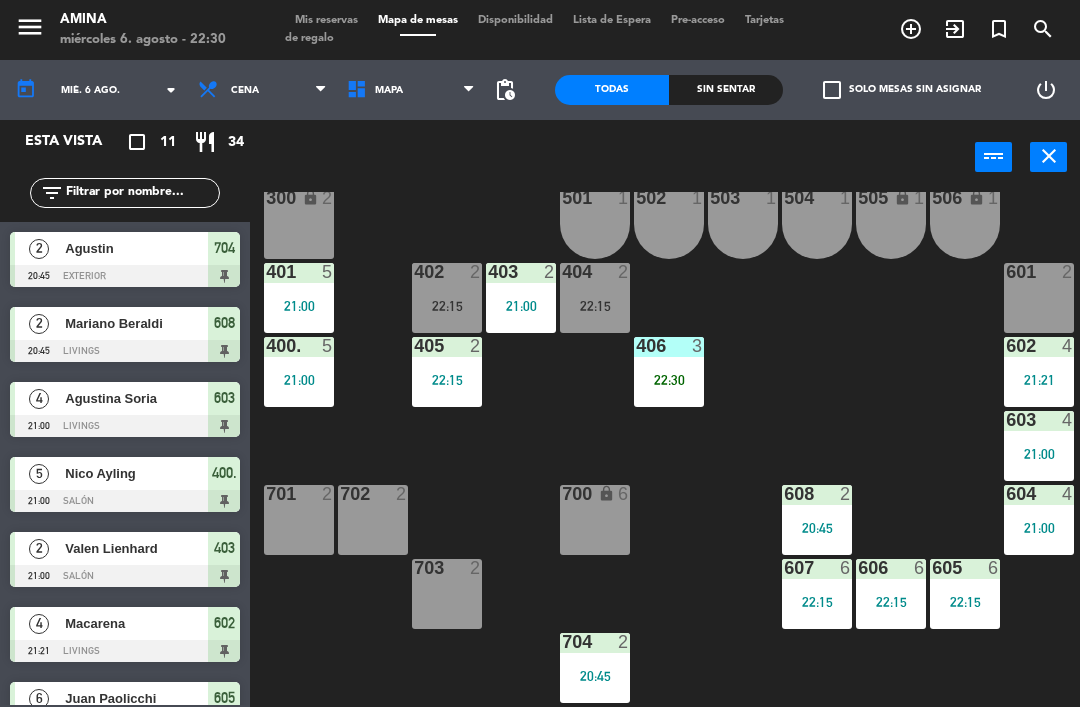 scroll, scrollTop: 0, scrollLeft: 0, axis: both 